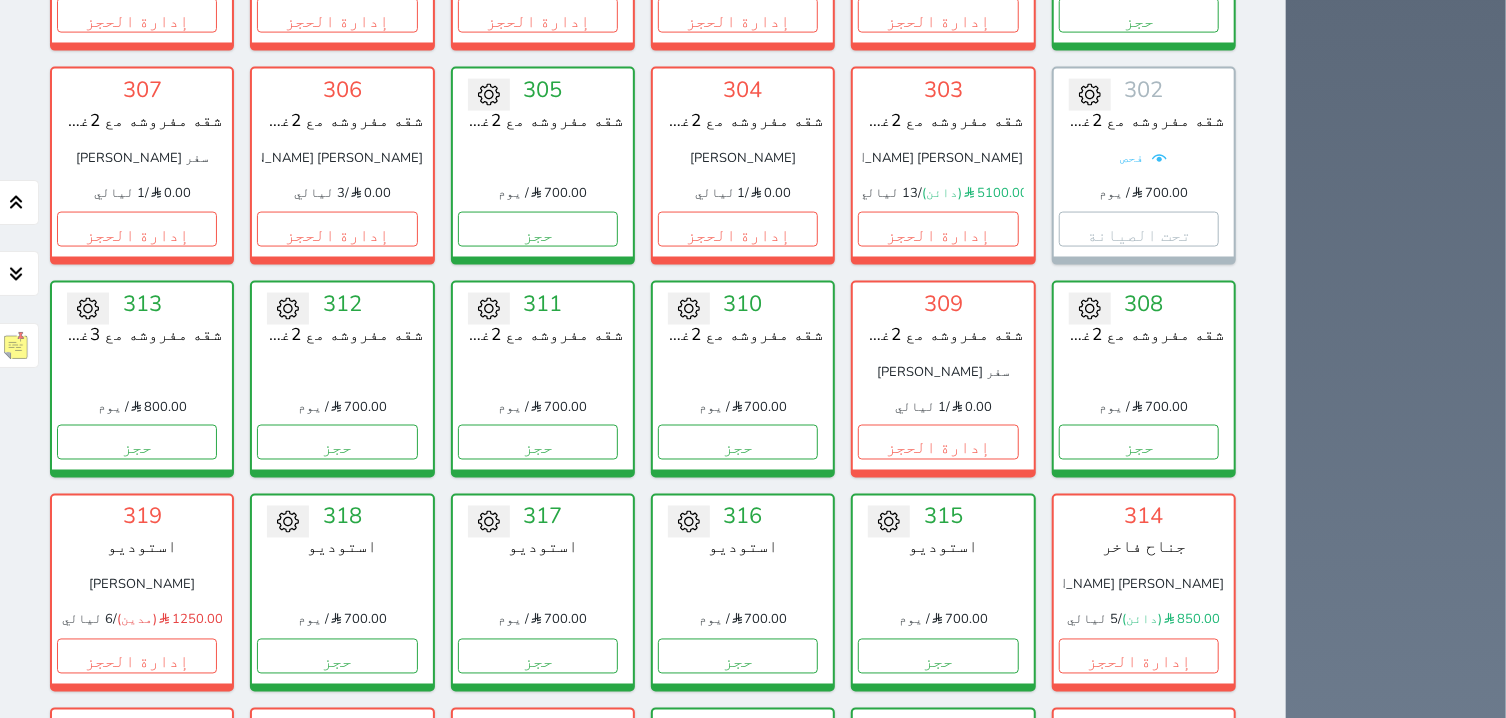 scroll, scrollTop: 2164, scrollLeft: 0, axis: vertical 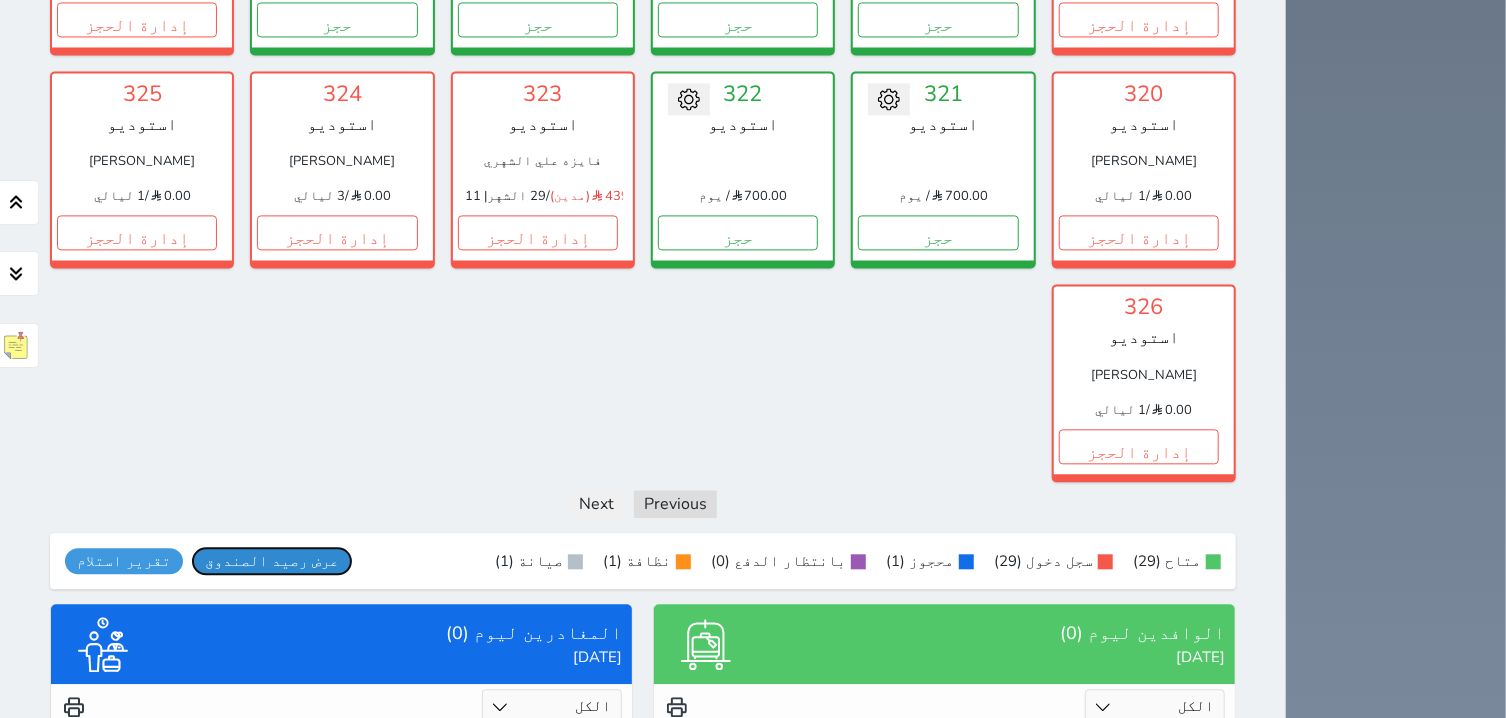 click on "عرض رصيد الصندوق" at bounding box center [272, 561] 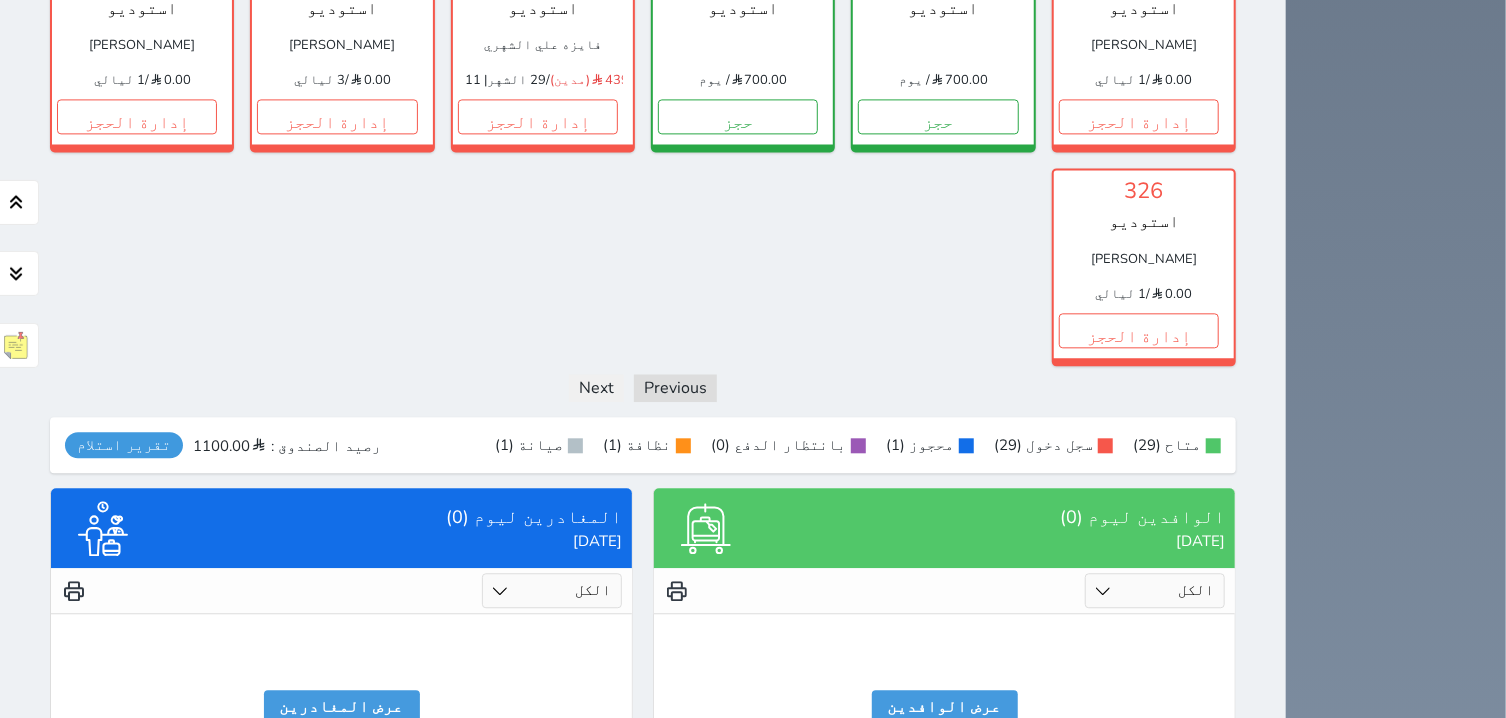scroll, scrollTop: 2291, scrollLeft: 0, axis: vertical 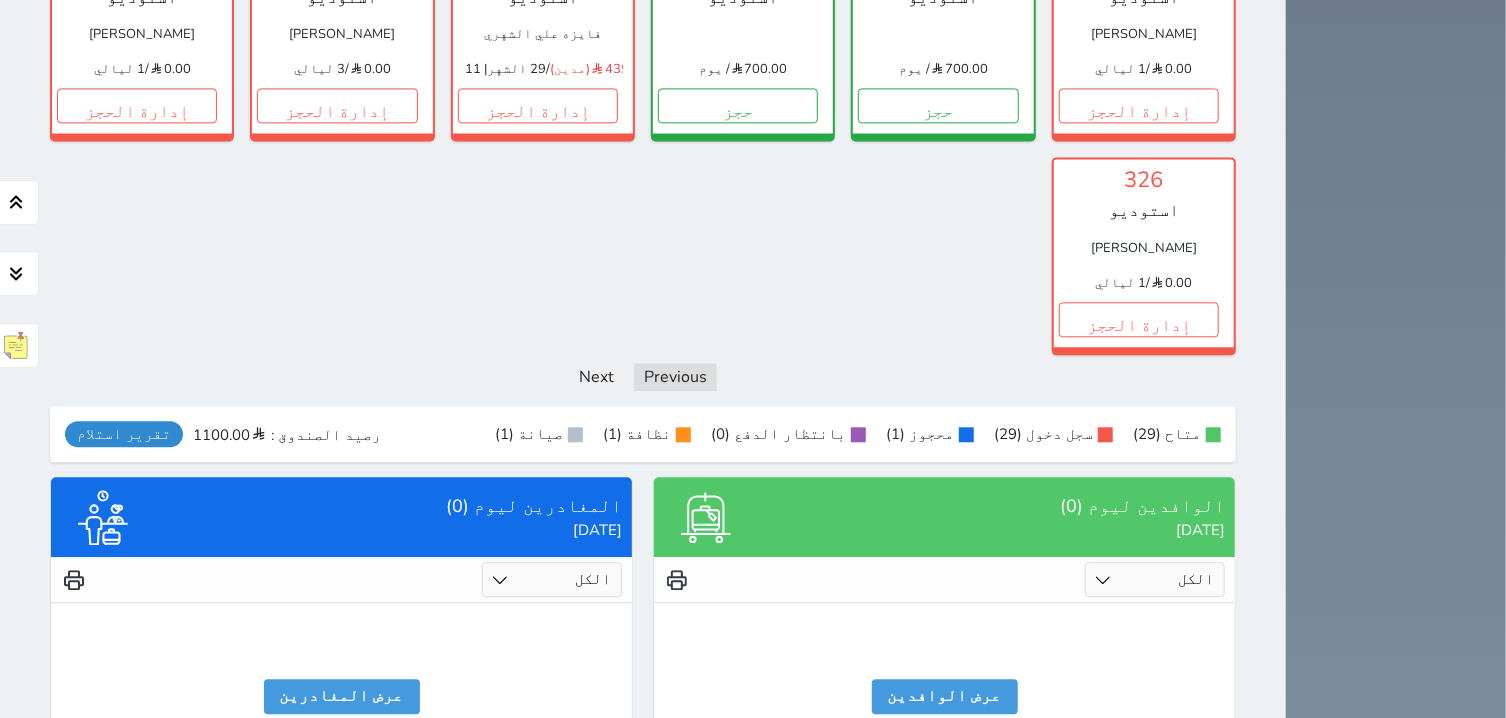 click on "تقرير استلام" at bounding box center [124, 434] 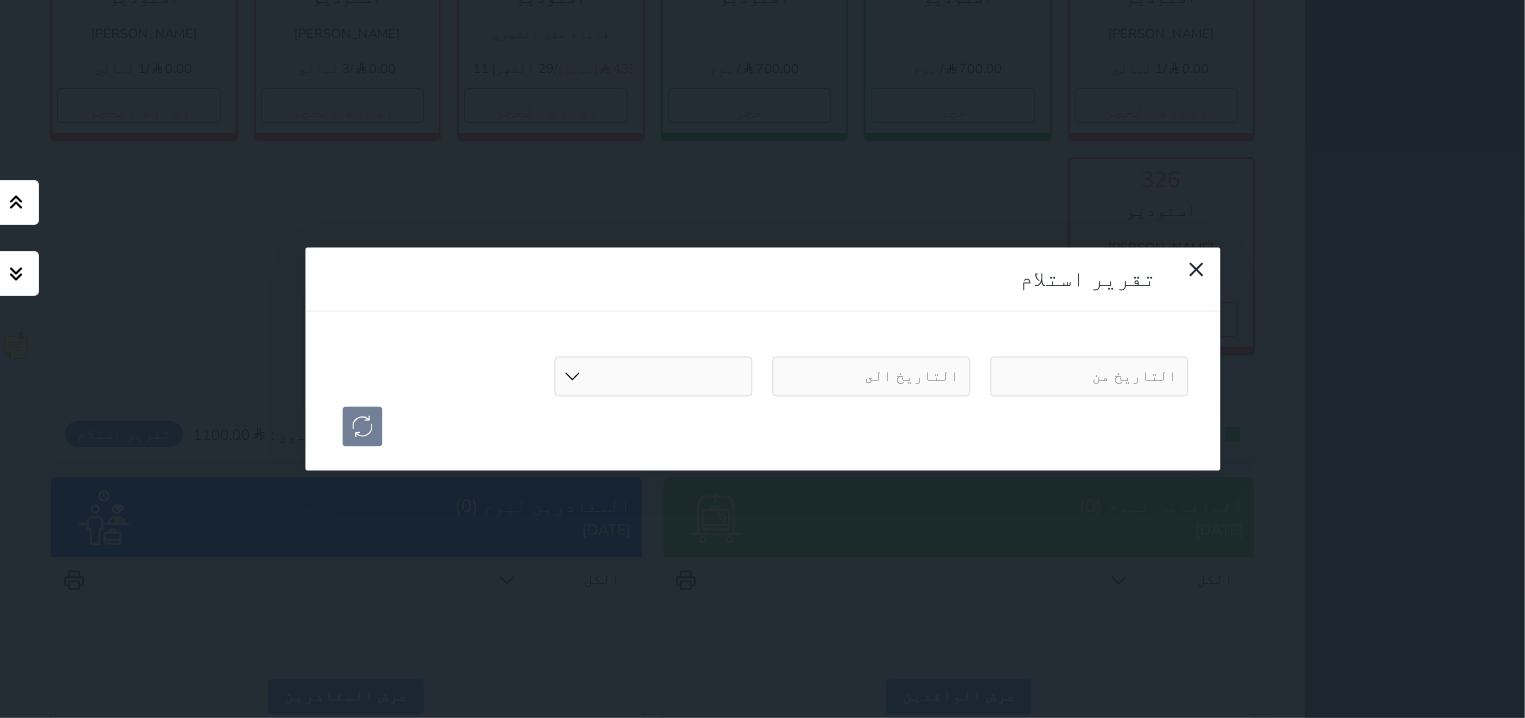 select 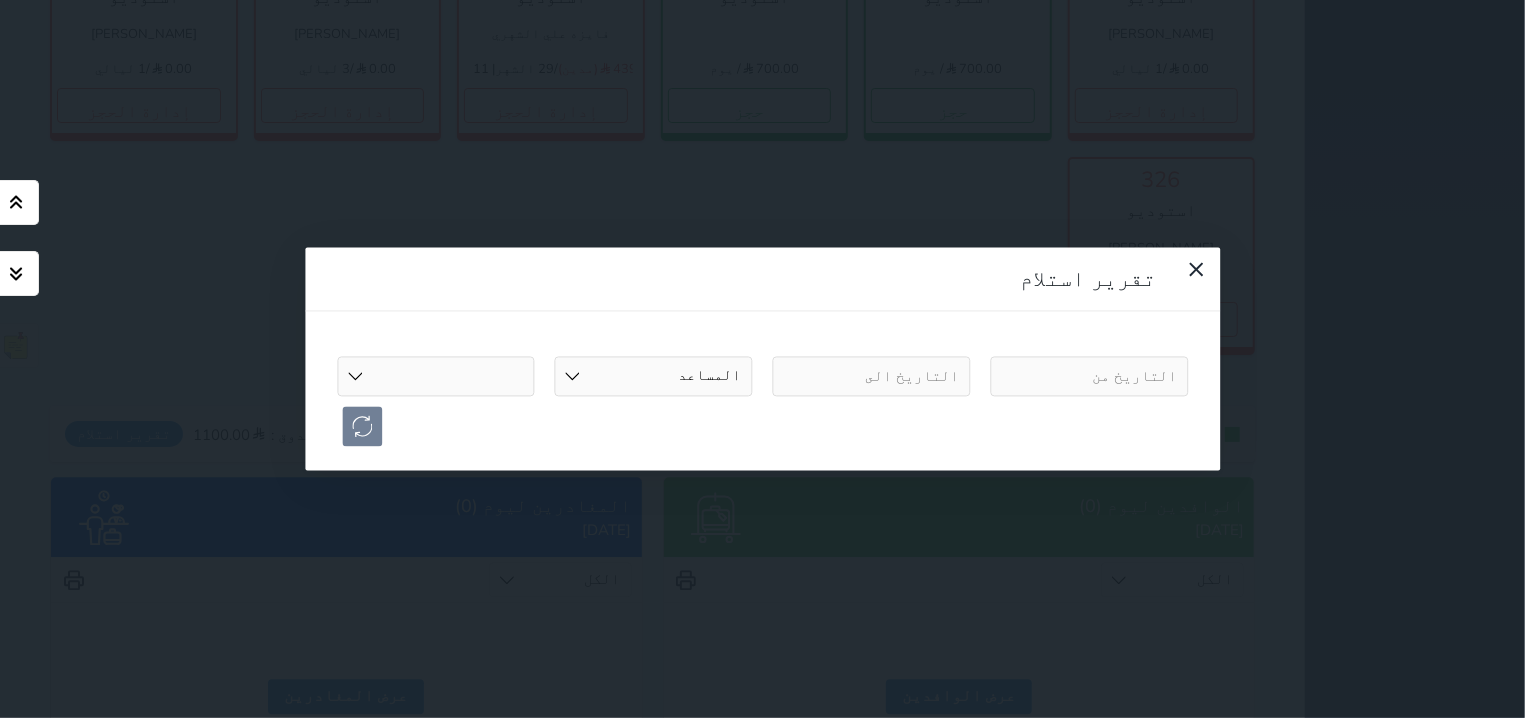 click on "تقرير استلام                         المساعد فوزية [PERSON_NAME] [PERSON_NAME] [PERSON_NAME] جودة [PERSON_NAME] [PERSON_NAME] ال [PERSON_NAME] [PERSON_NAME] [PERSON_NAME] [PERSON_NAME] [PERSON_NAME] [PERSON_NAME]" at bounding box center (762, 359) 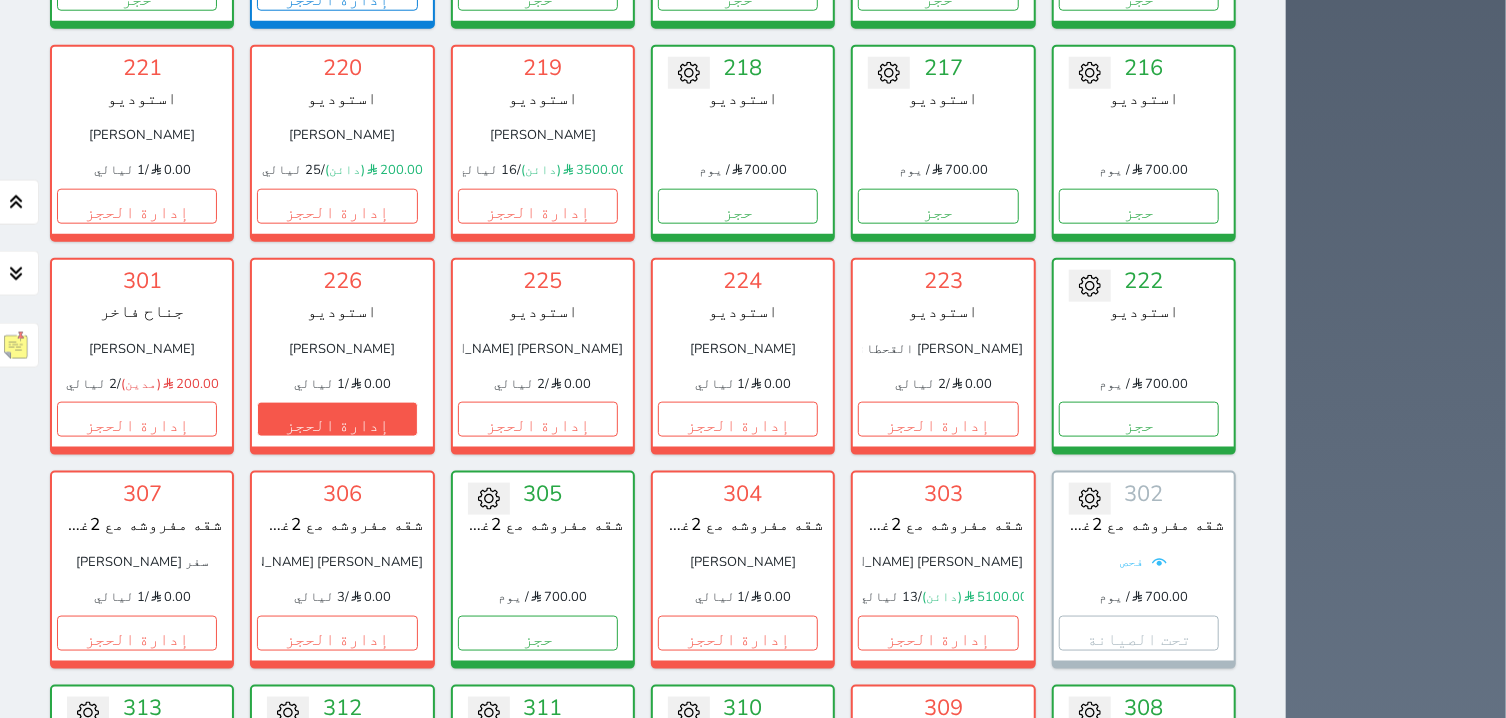 scroll, scrollTop: 1145, scrollLeft: 0, axis: vertical 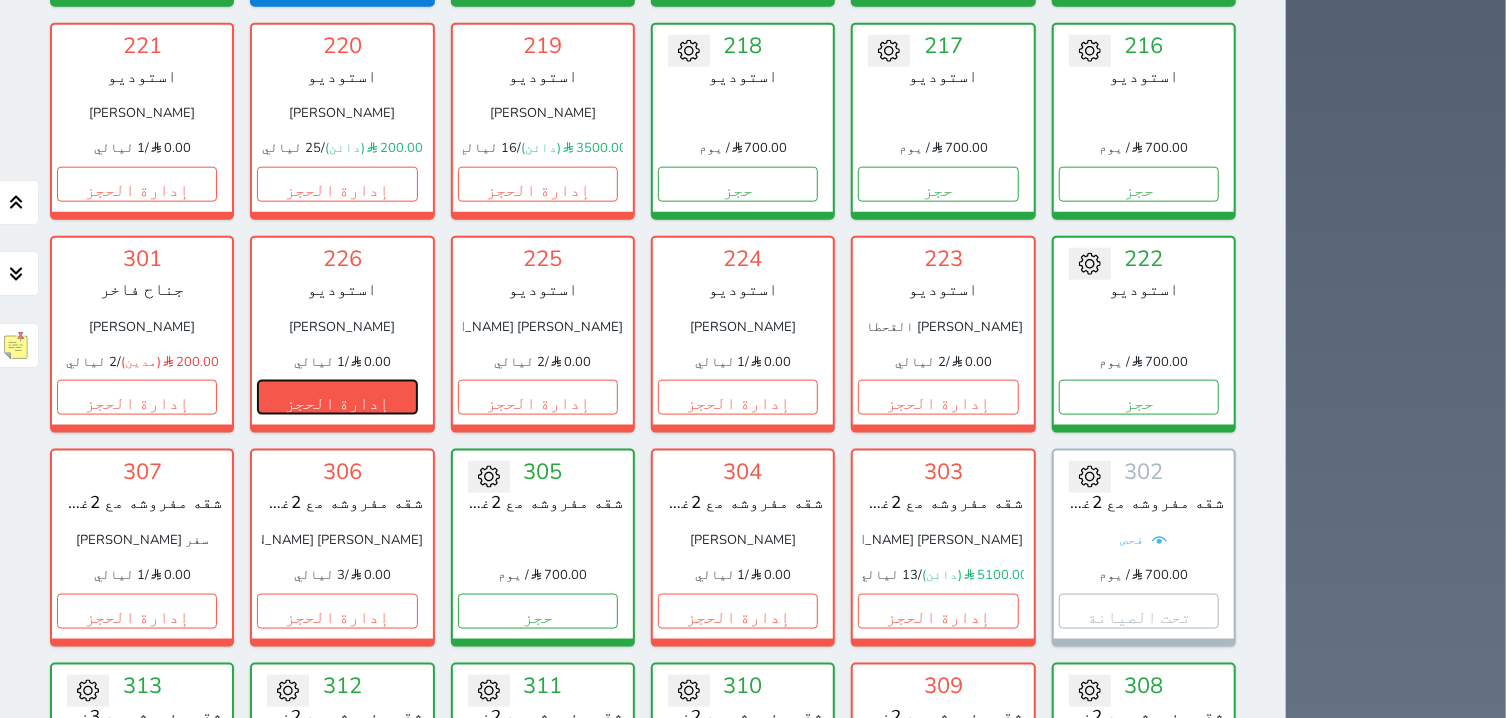 click on "إدارة الحجز" at bounding box center (337, 397) 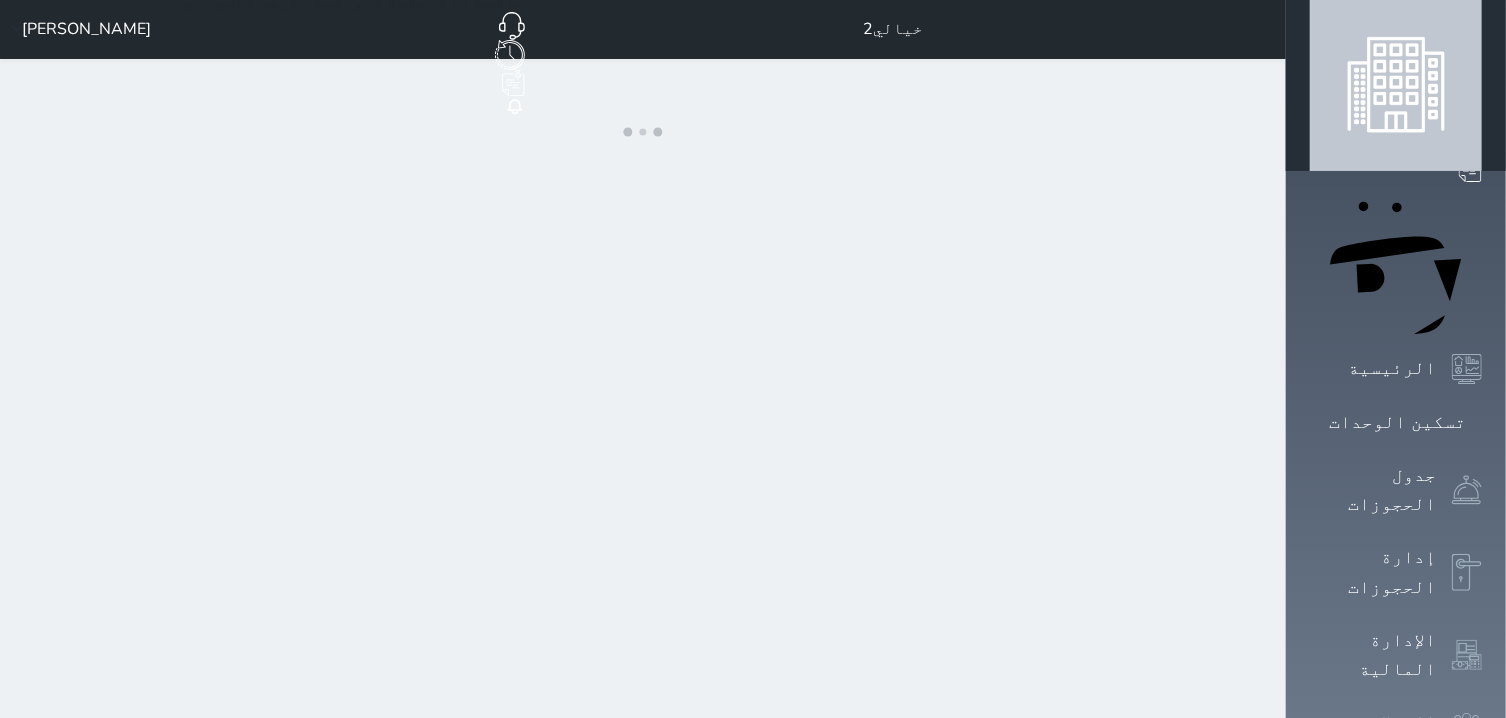 scroll, scrollTop: 0, scrollLeft: 0, axis: both 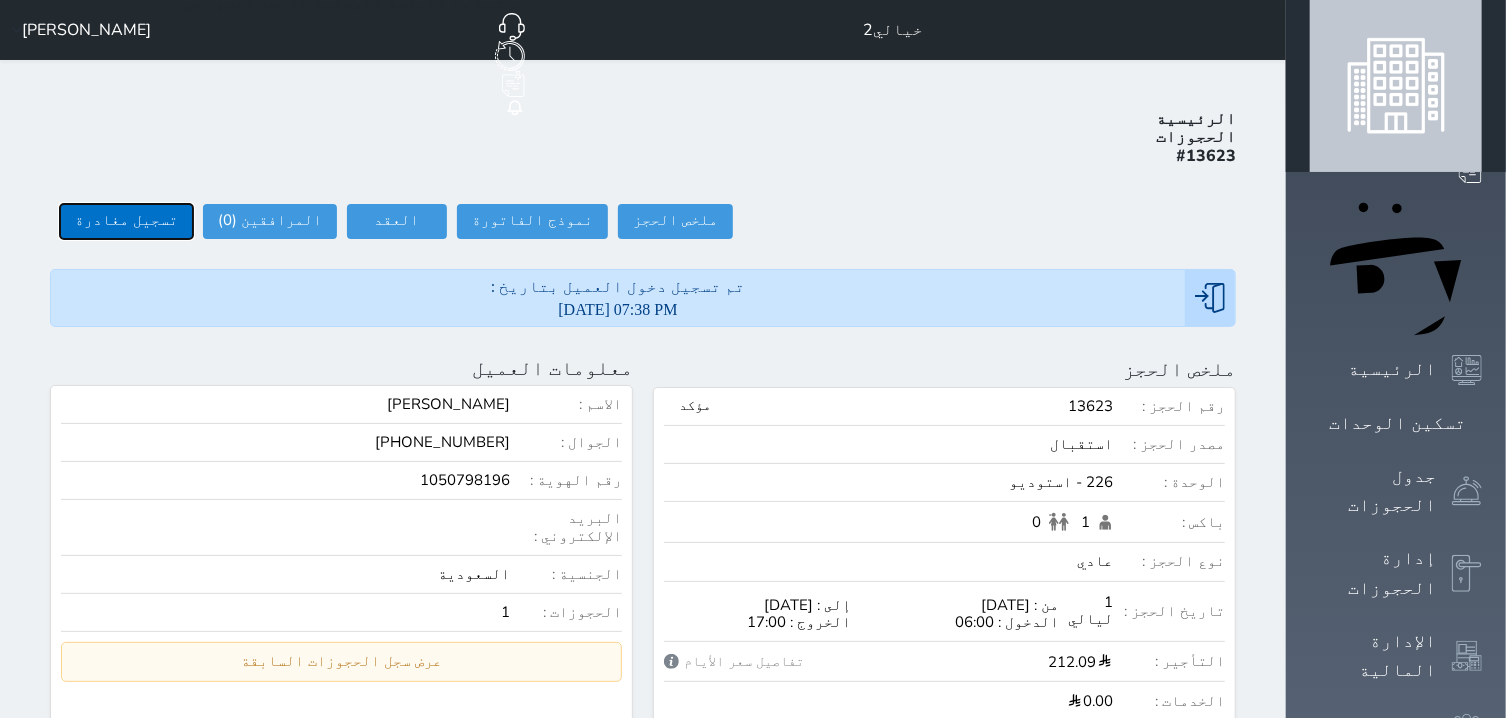 click on "تسجيل مغادرة" at bounding box center (126, 221) 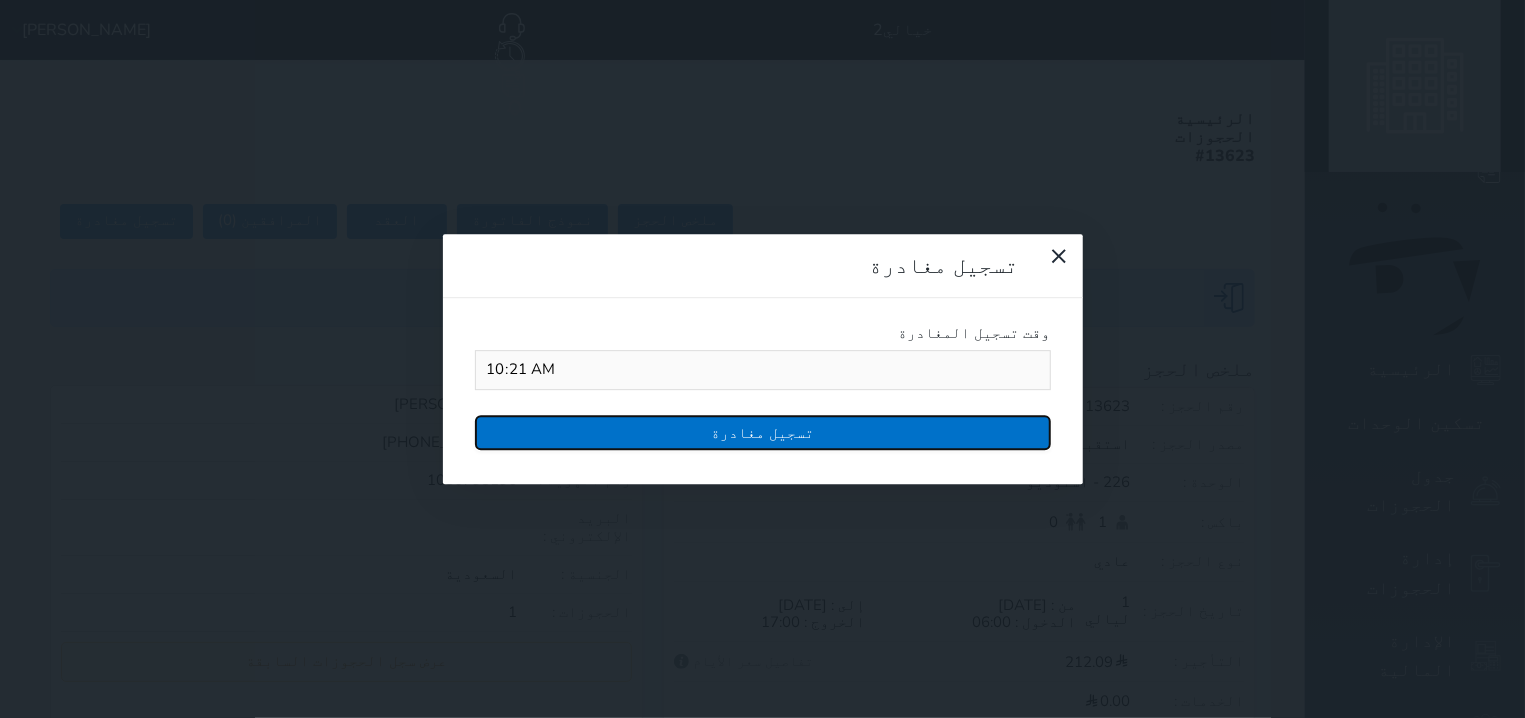 click on "تسجيل مغادرة" at bounding box center (763, 432) 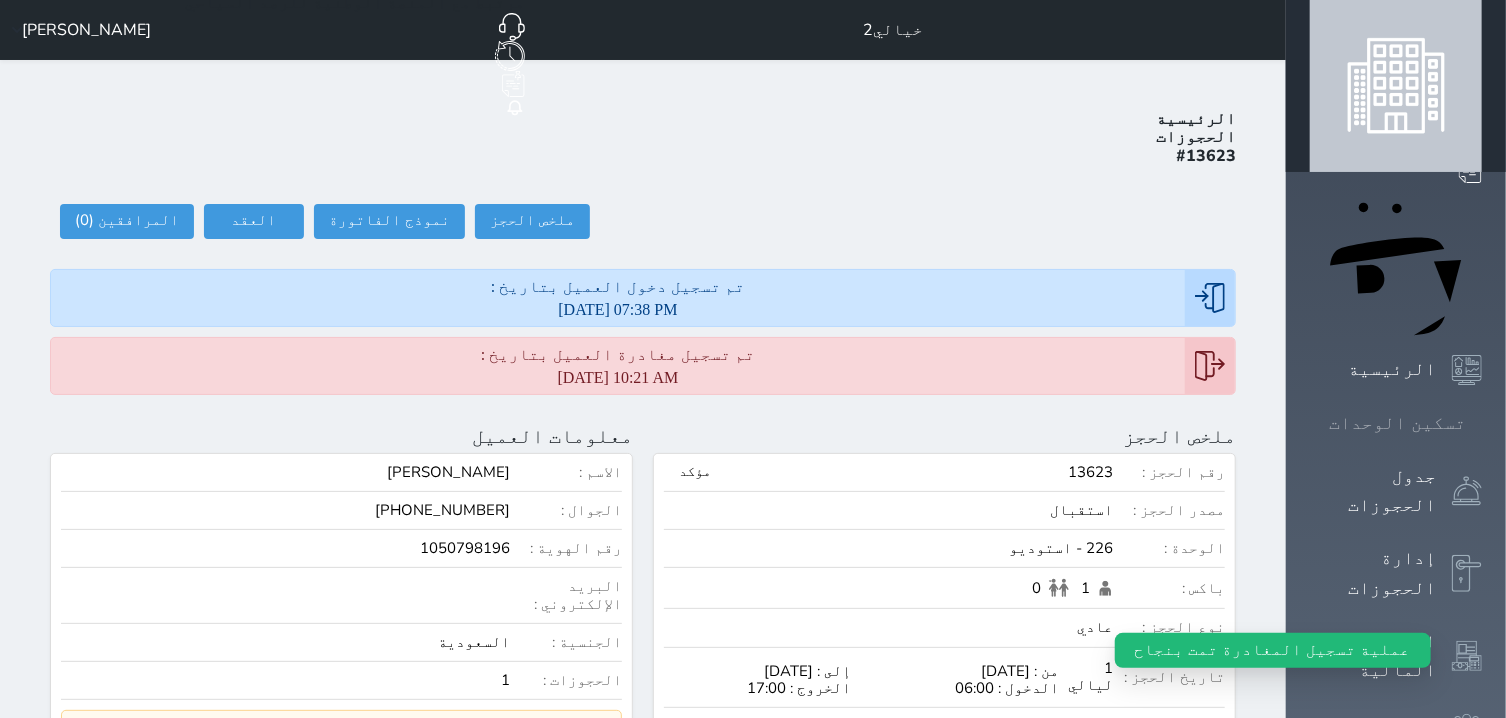 click at bounding box center [1482, 423] 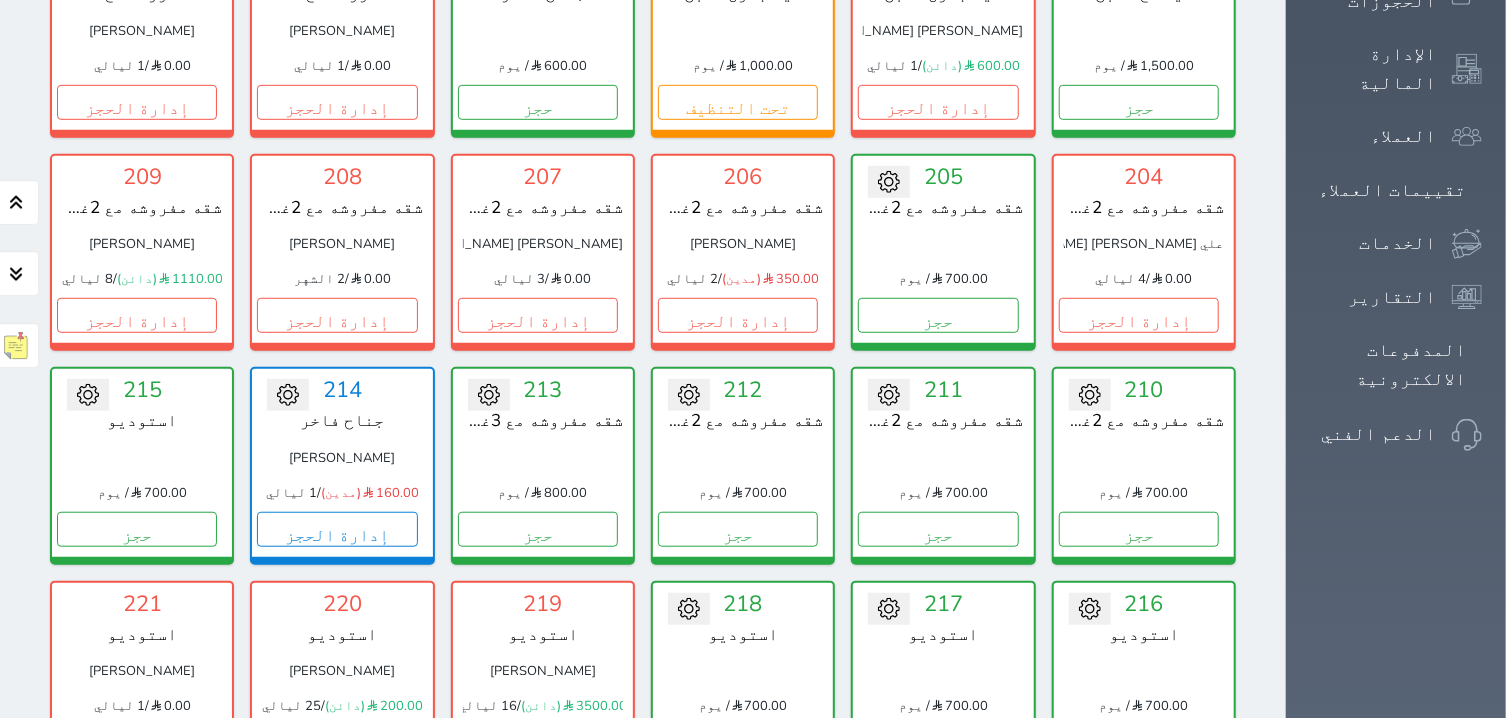 scroll, scrollTop: 969, scrollLeft: 0, axis: vertical 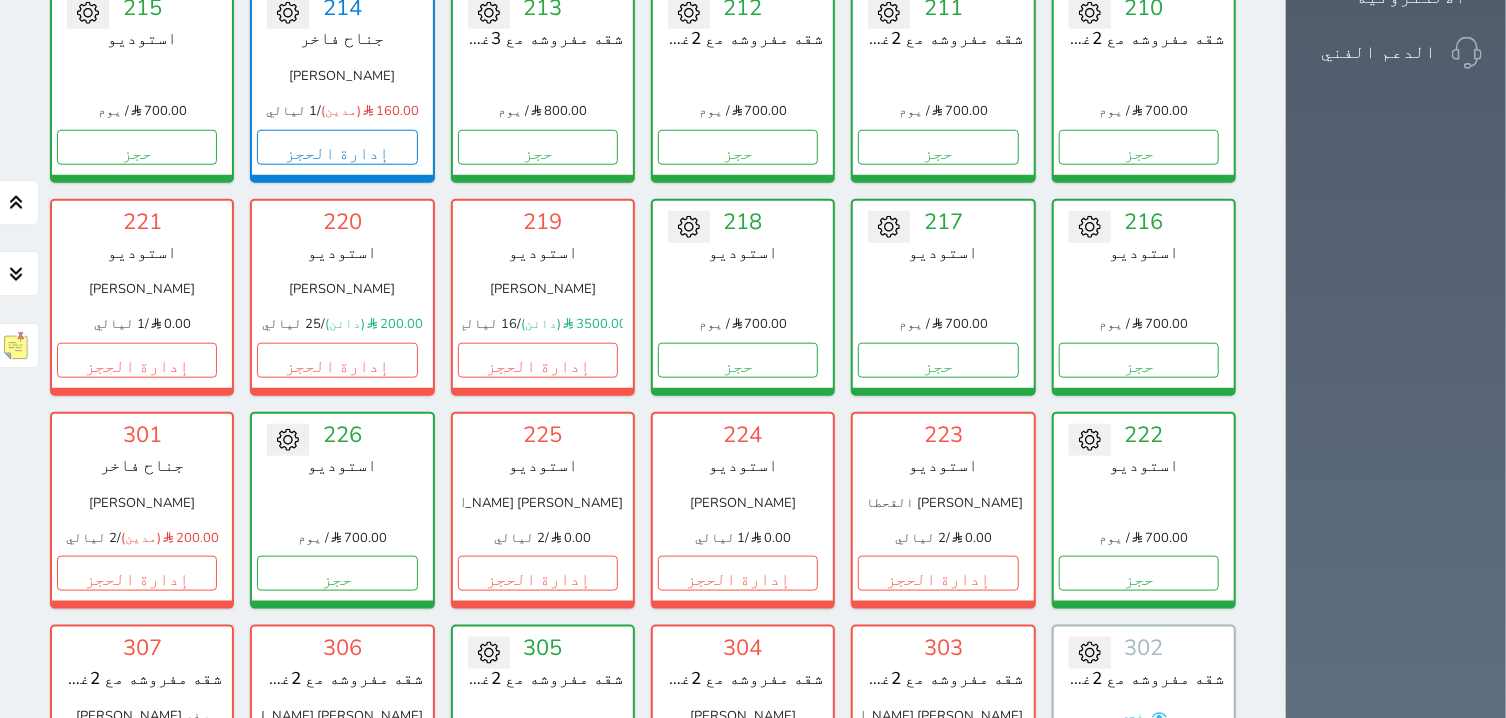 click 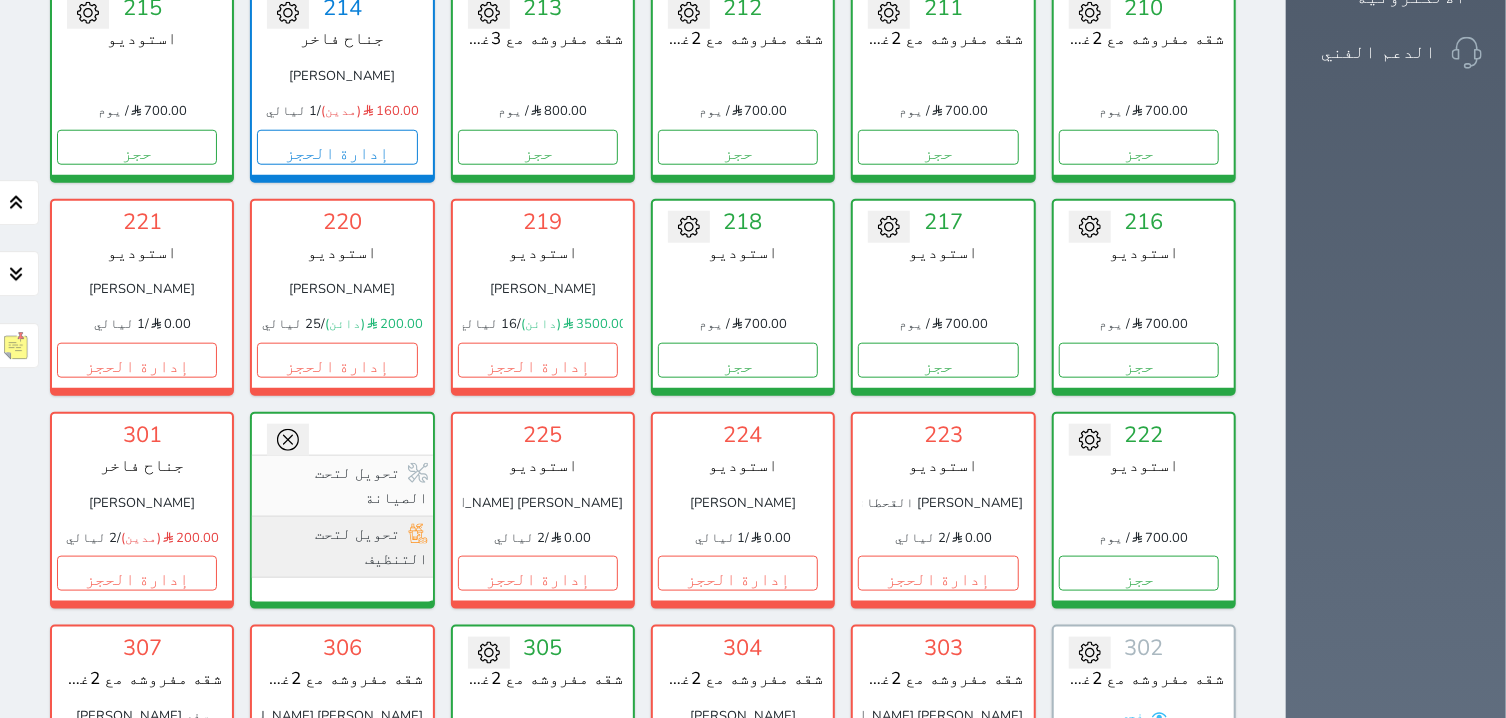 click on "تحويل لتحت التنظيف" at bounding box center [342, 547] 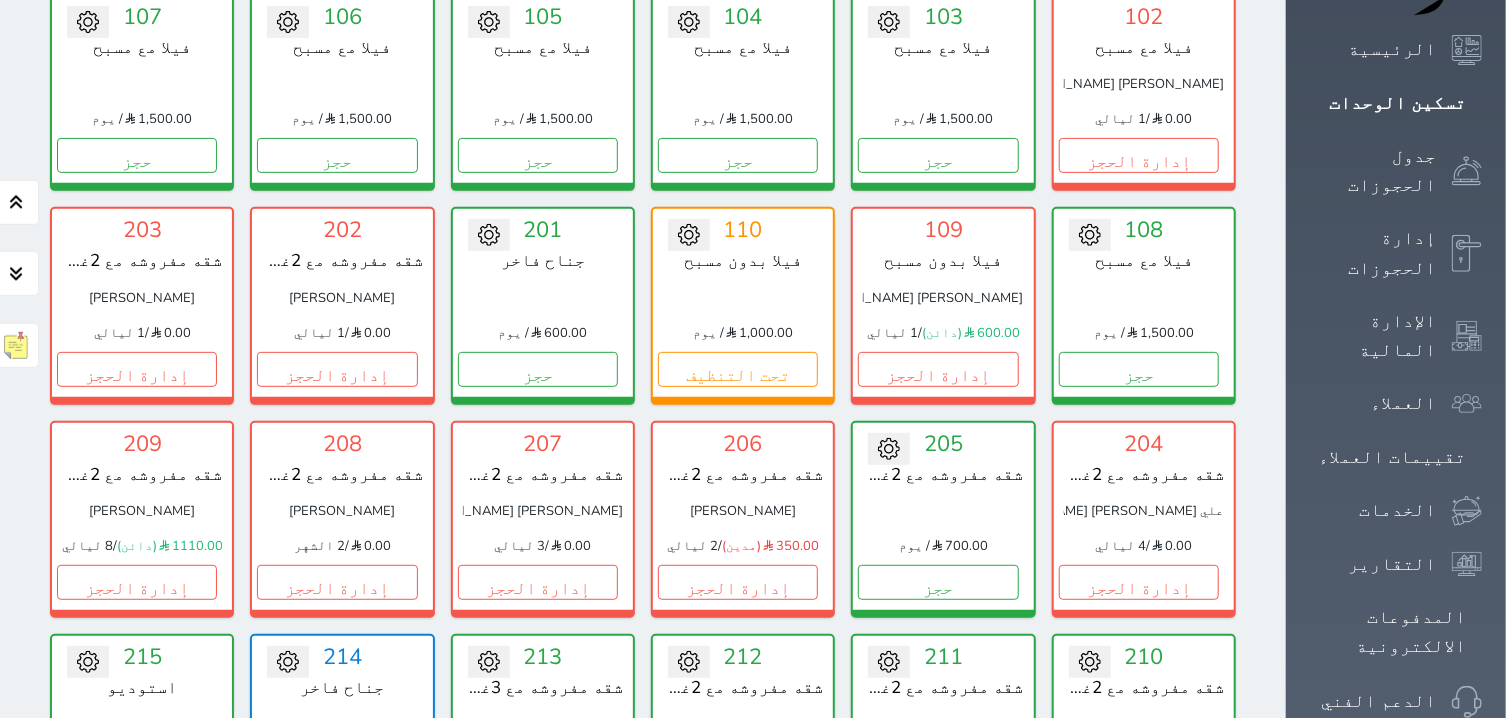 scroll, scrollTop: 205, scrollLeft: 0, axis: vertical 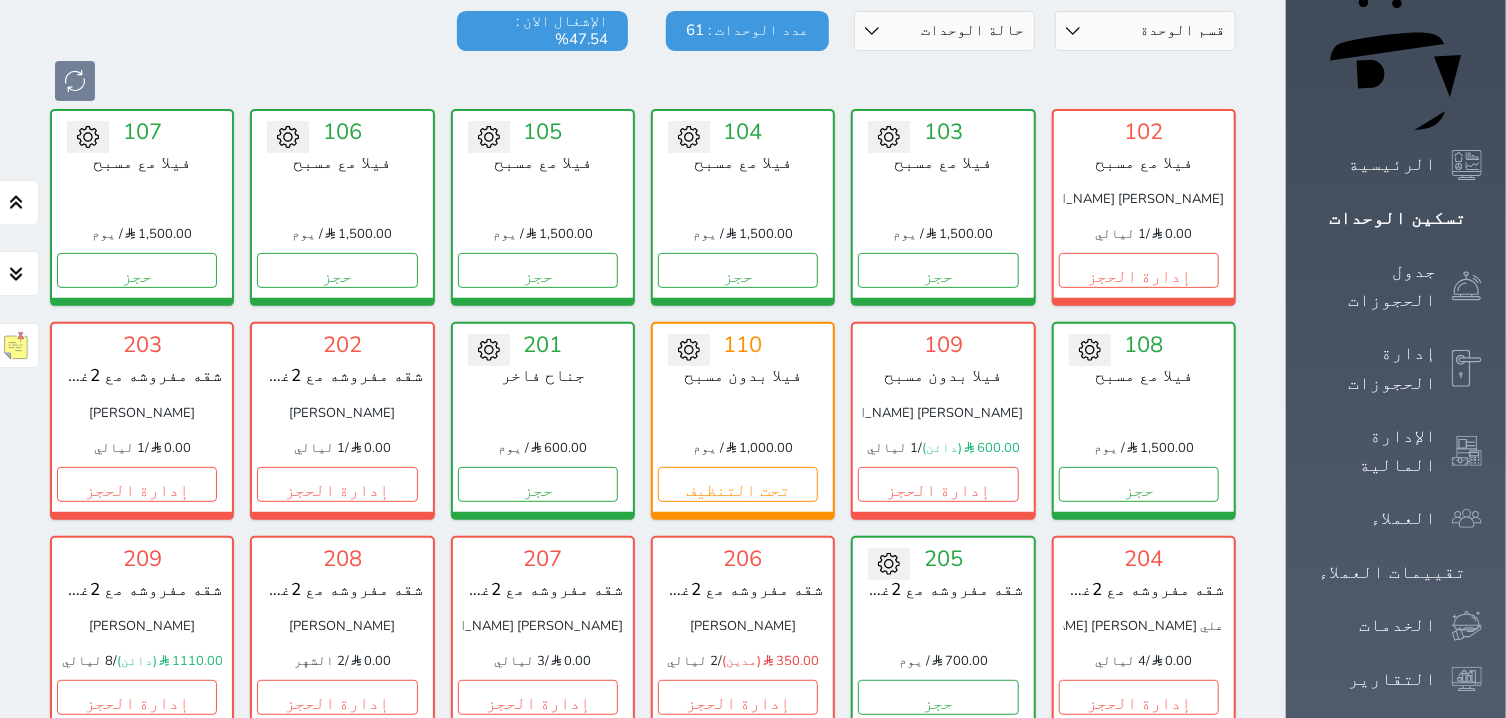 drag, startPoint x: 1047, startPoint y: 495, endPoint x: 960, endPoint y: 497, distance: 87.02299 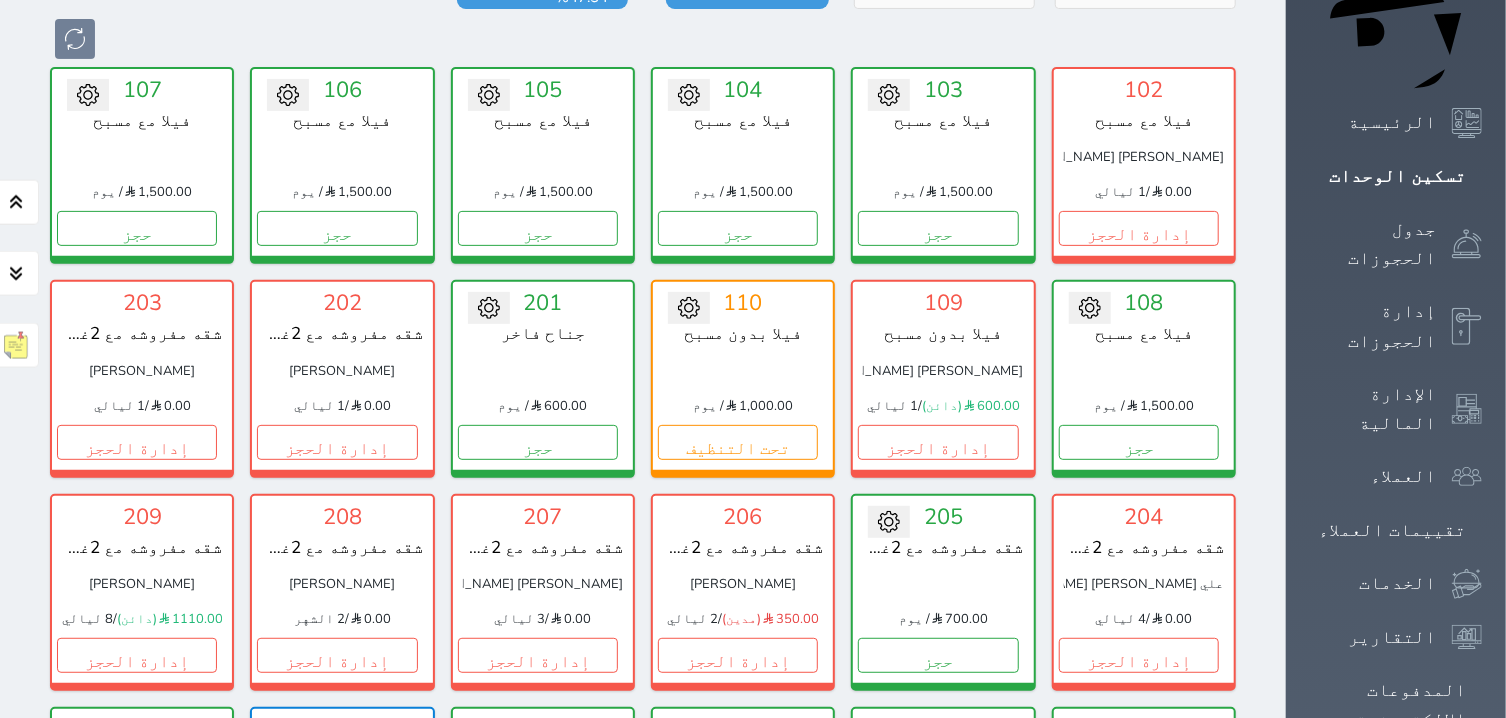 scroll, scrollTop: 332, scrollLeft: 0, axis: vertical 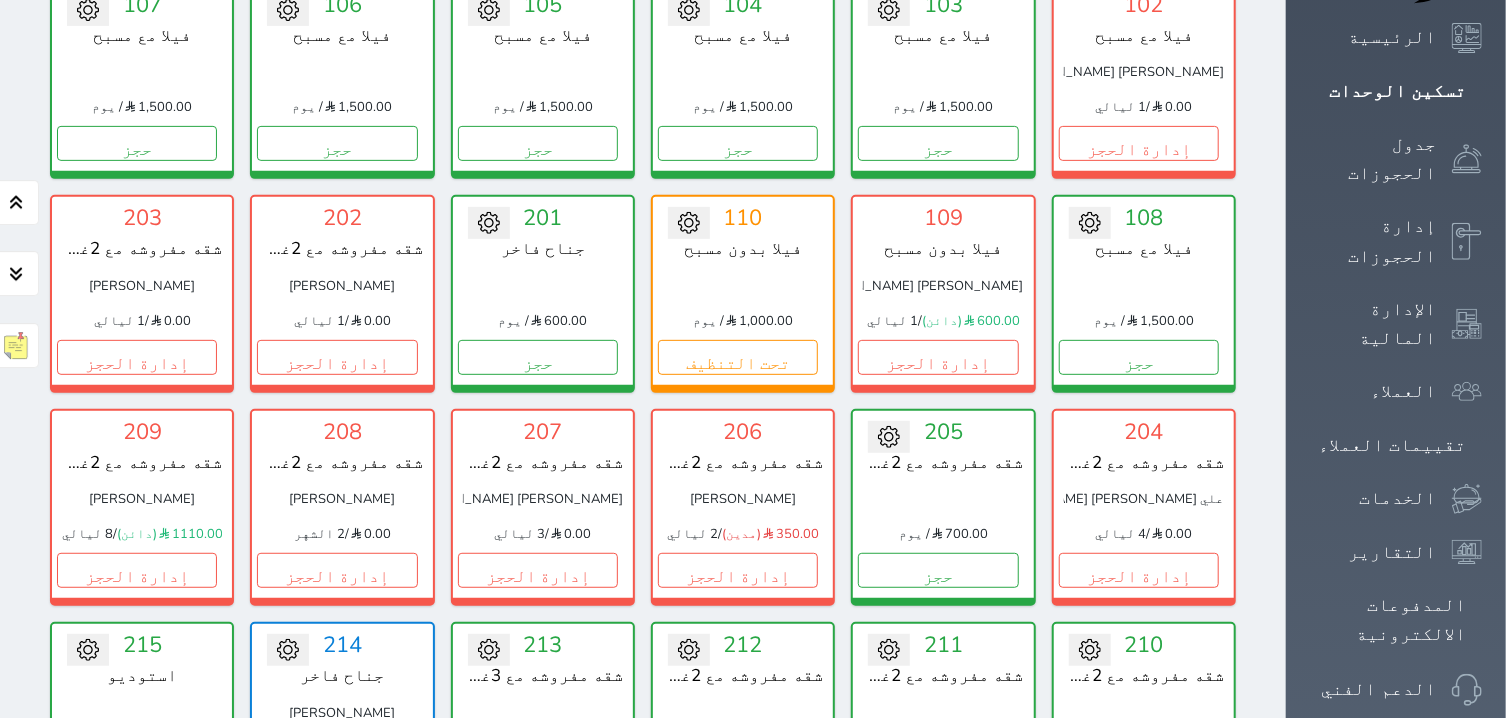 click on "تحويل لتحت الصيانة
تحويل لتحت التنظيف
205   شقه مفروشه مع 2غرفه
700.00
/ يوم       حجز                   تغيير الحالة الى صيانة                   التاريخ المتوقع للانتهاء       حفظ" at bounding box center [943, 507] 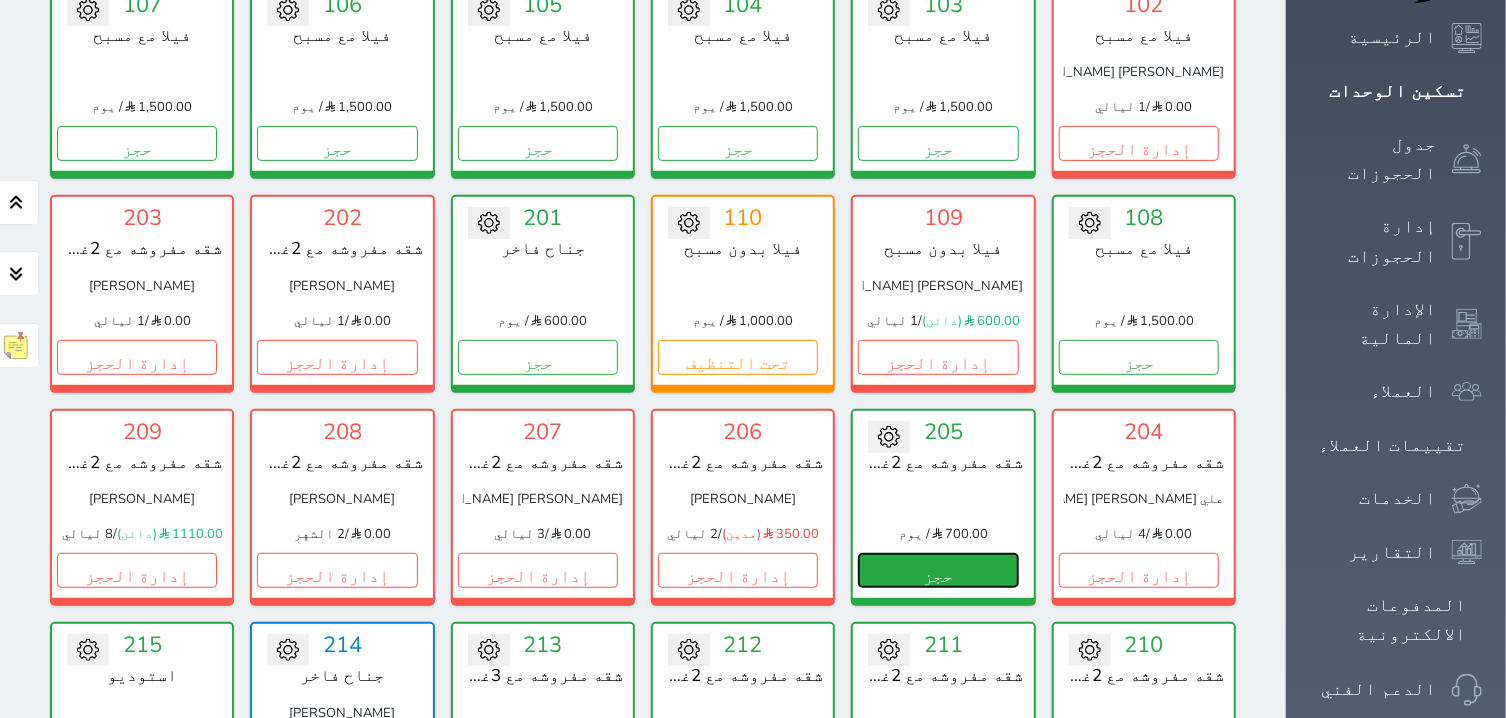click on "حجز" at bounding box center [938, 570] 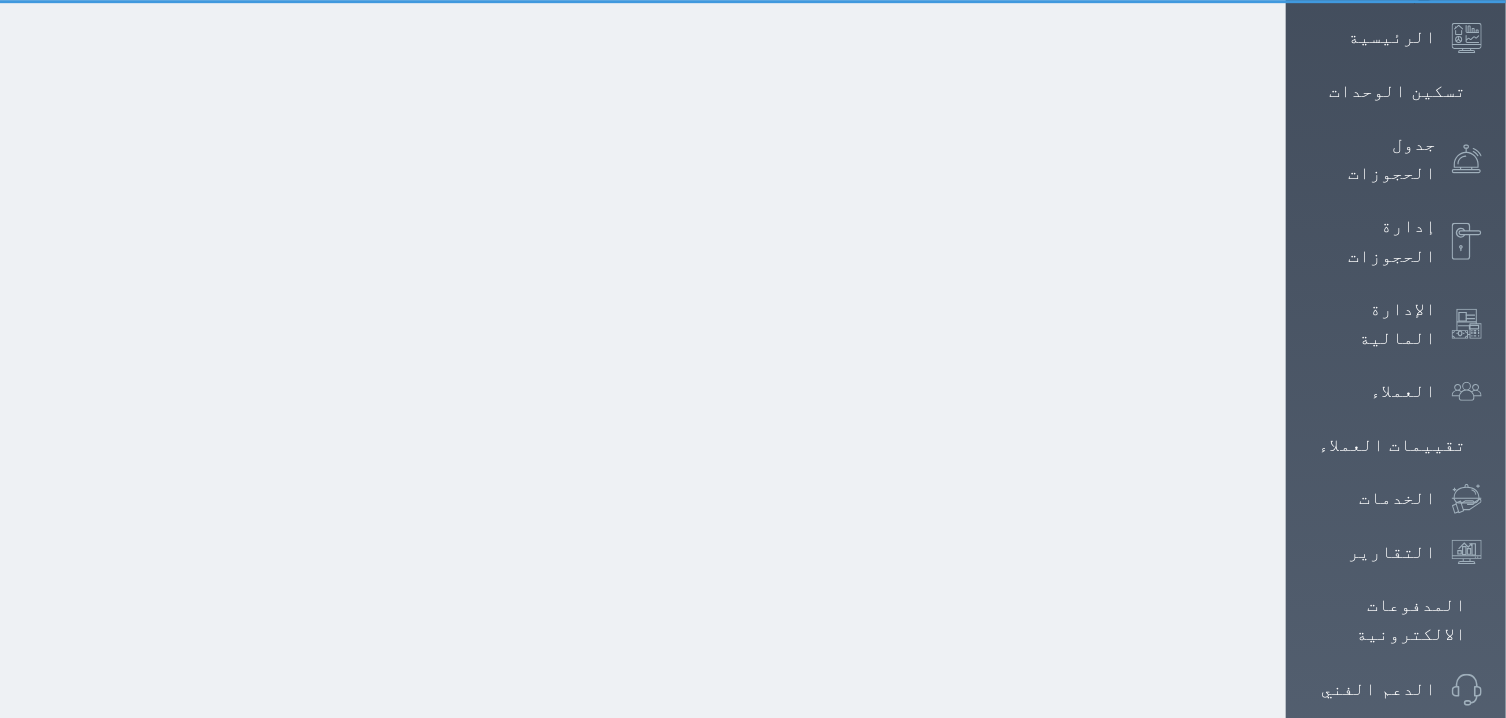 select on "1" 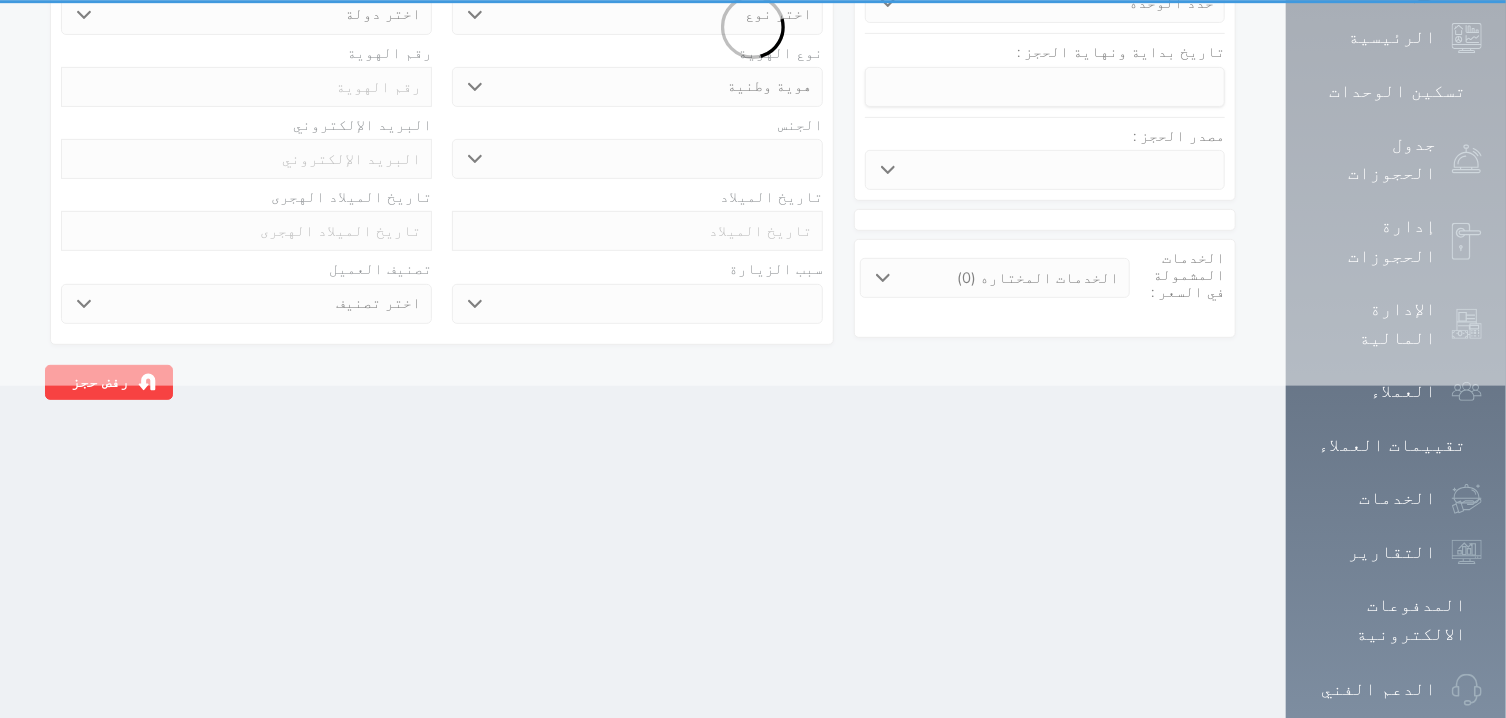 scroll, scrollTop: 0, scrollLeft: 0, axis: both 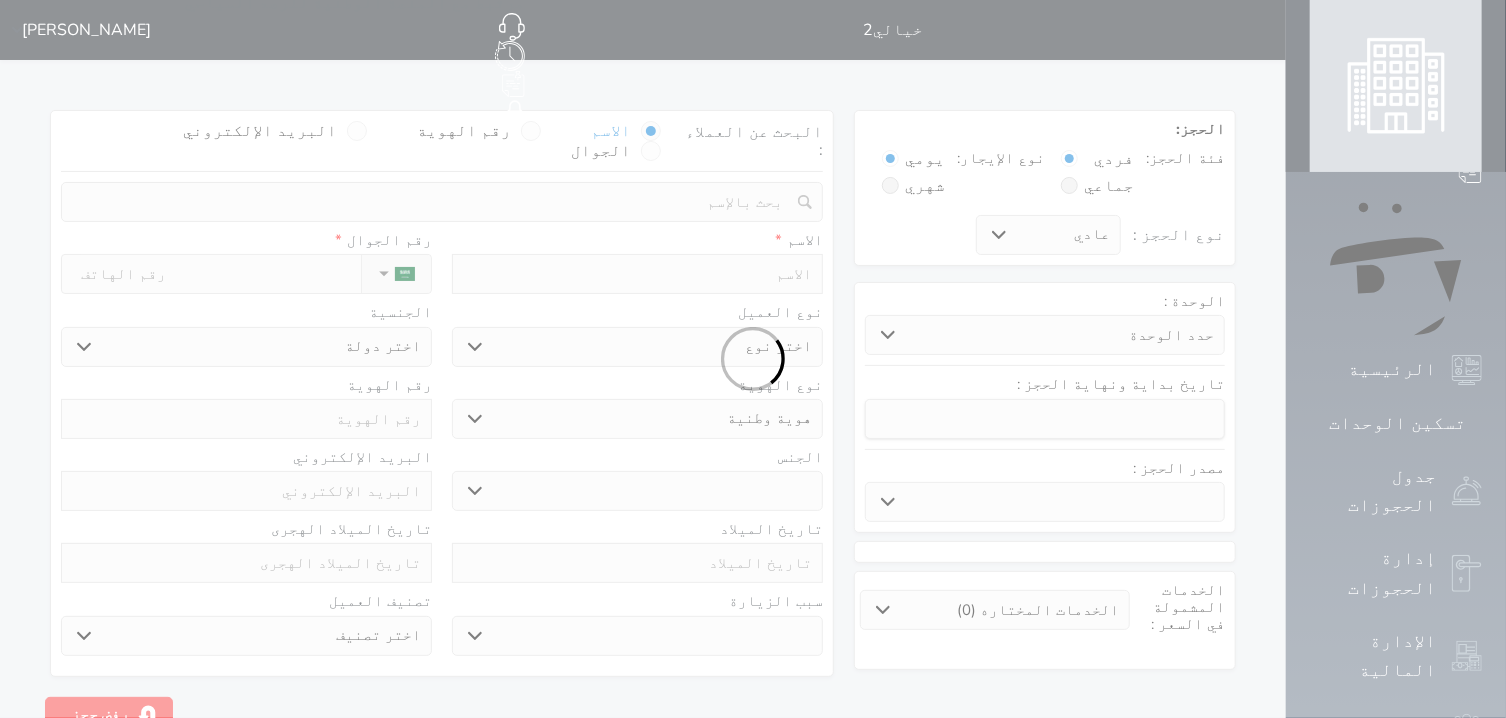 select 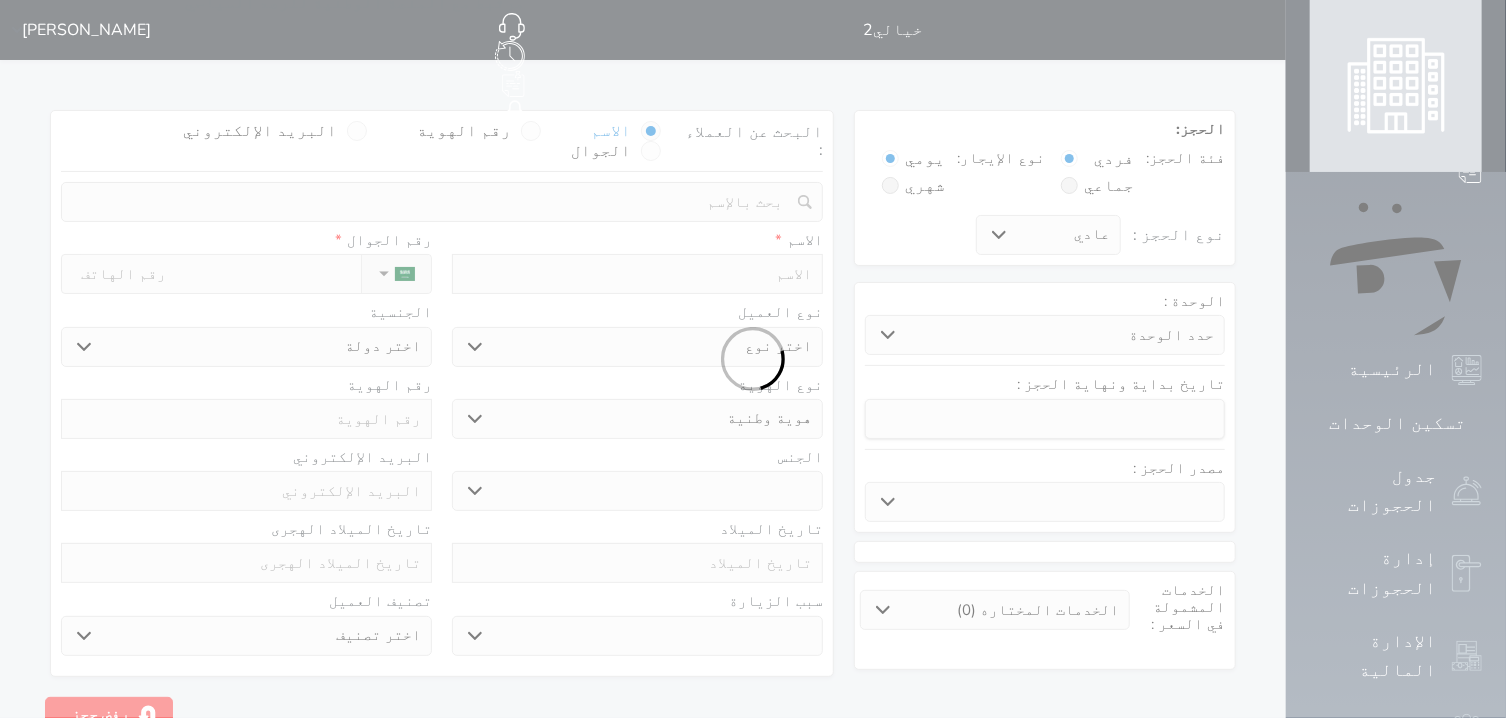 select 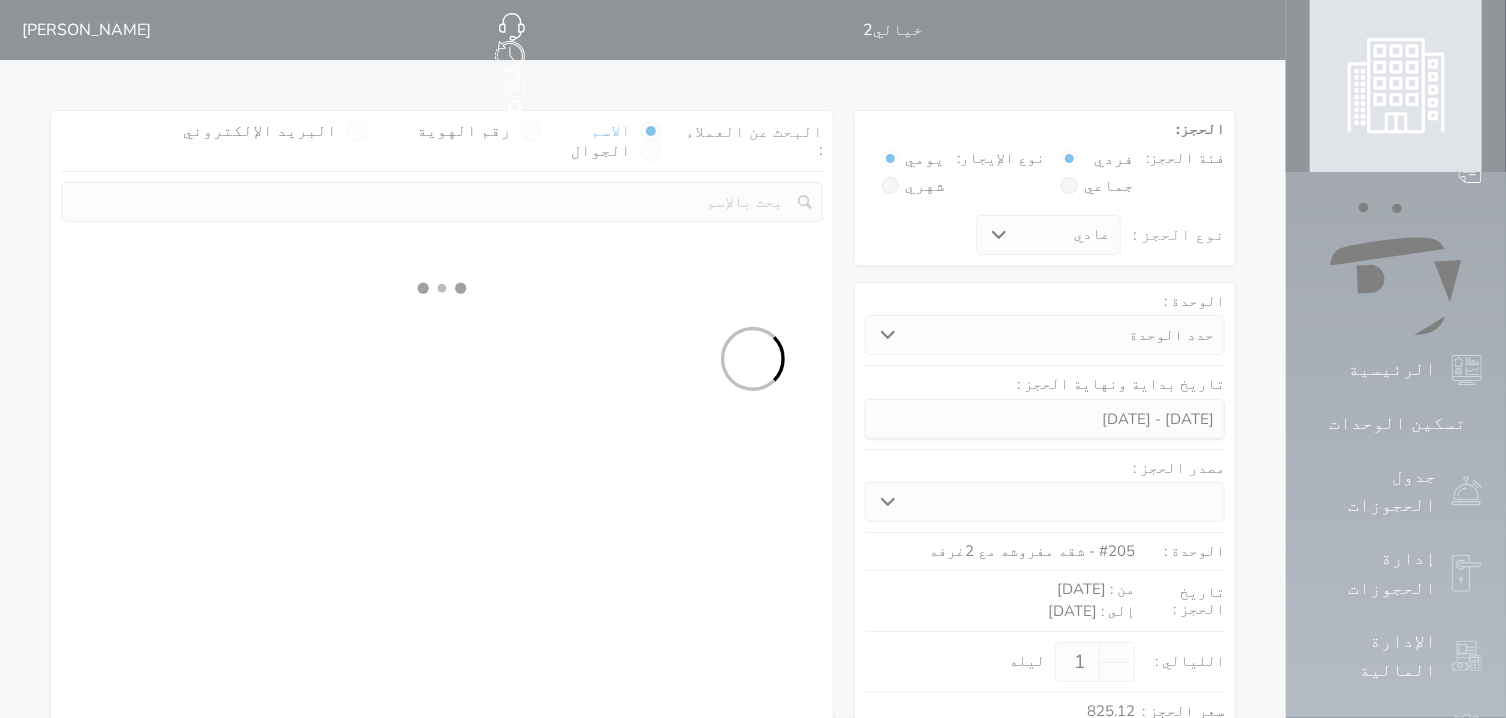 select 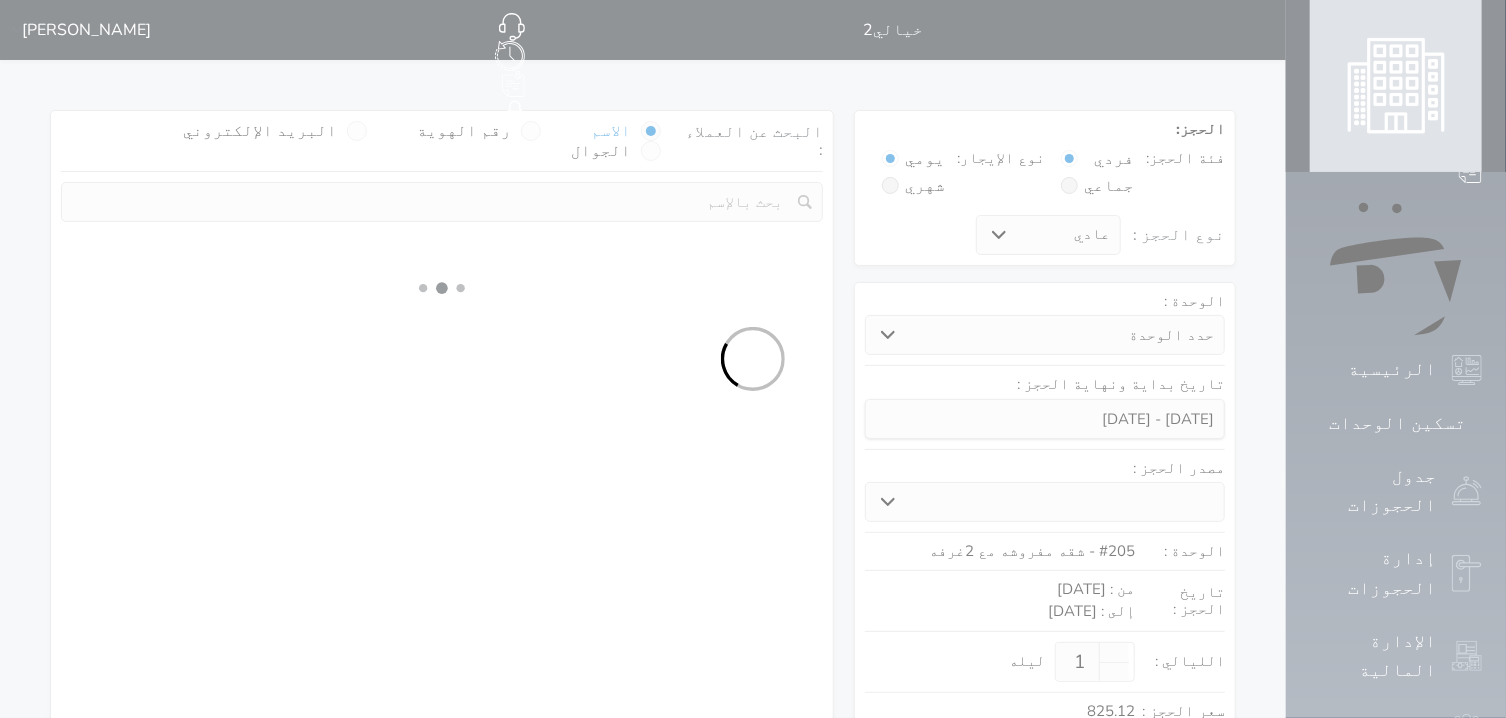 select on "113" 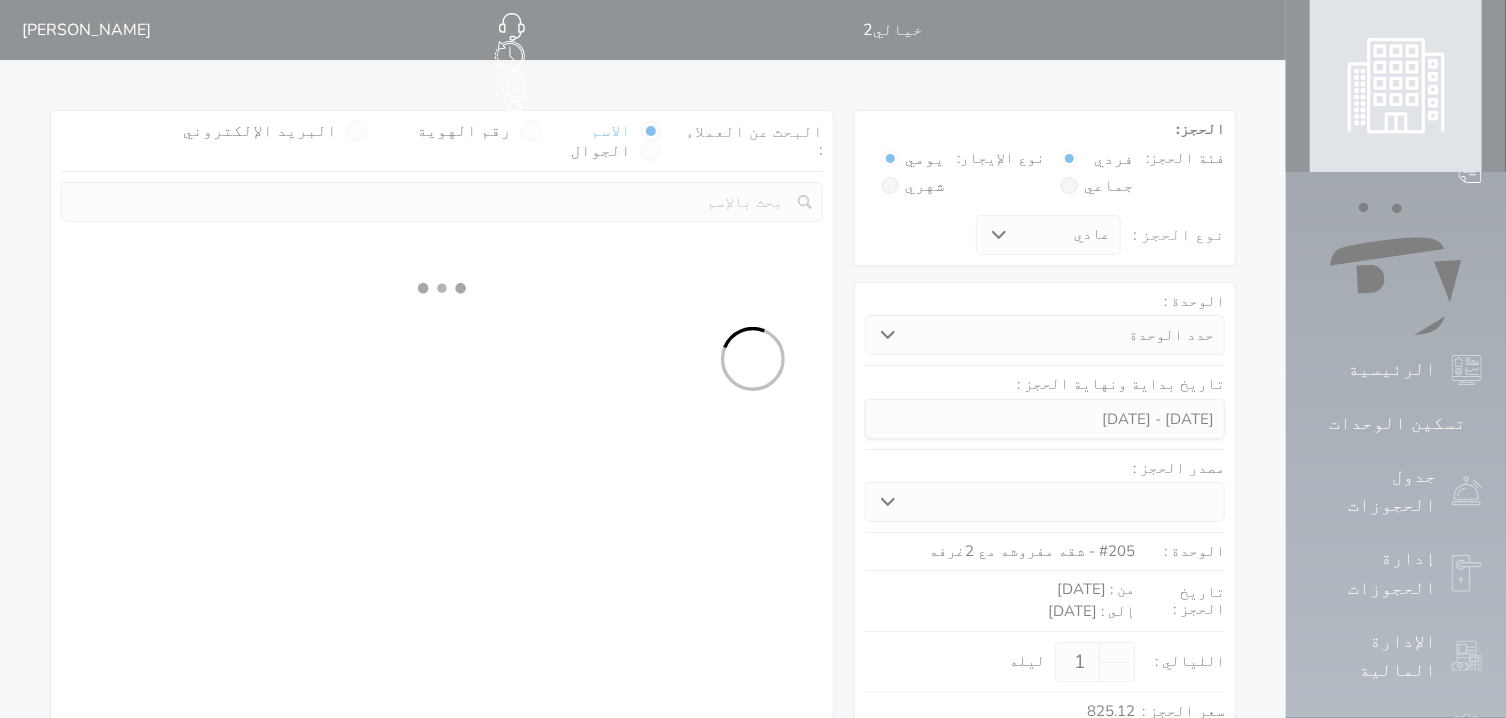 select on "1" 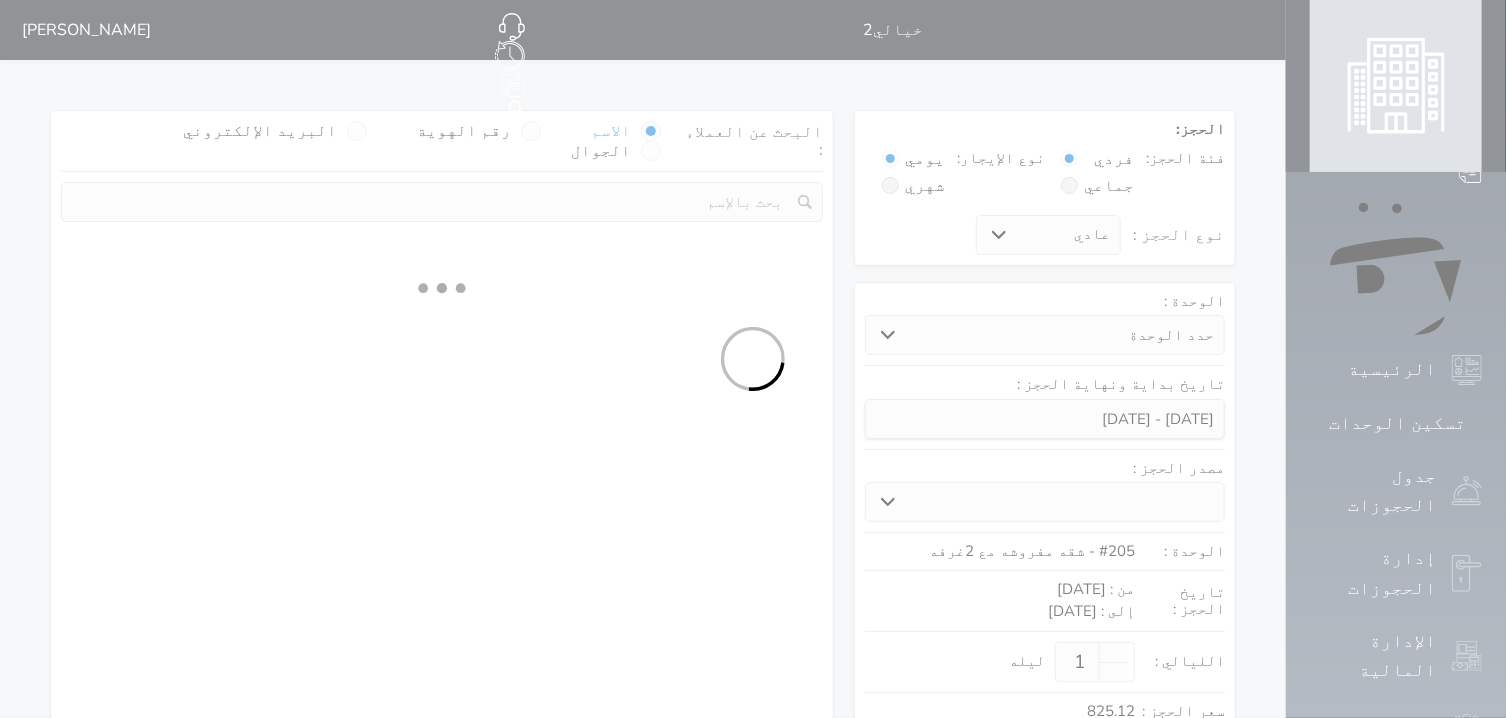 select 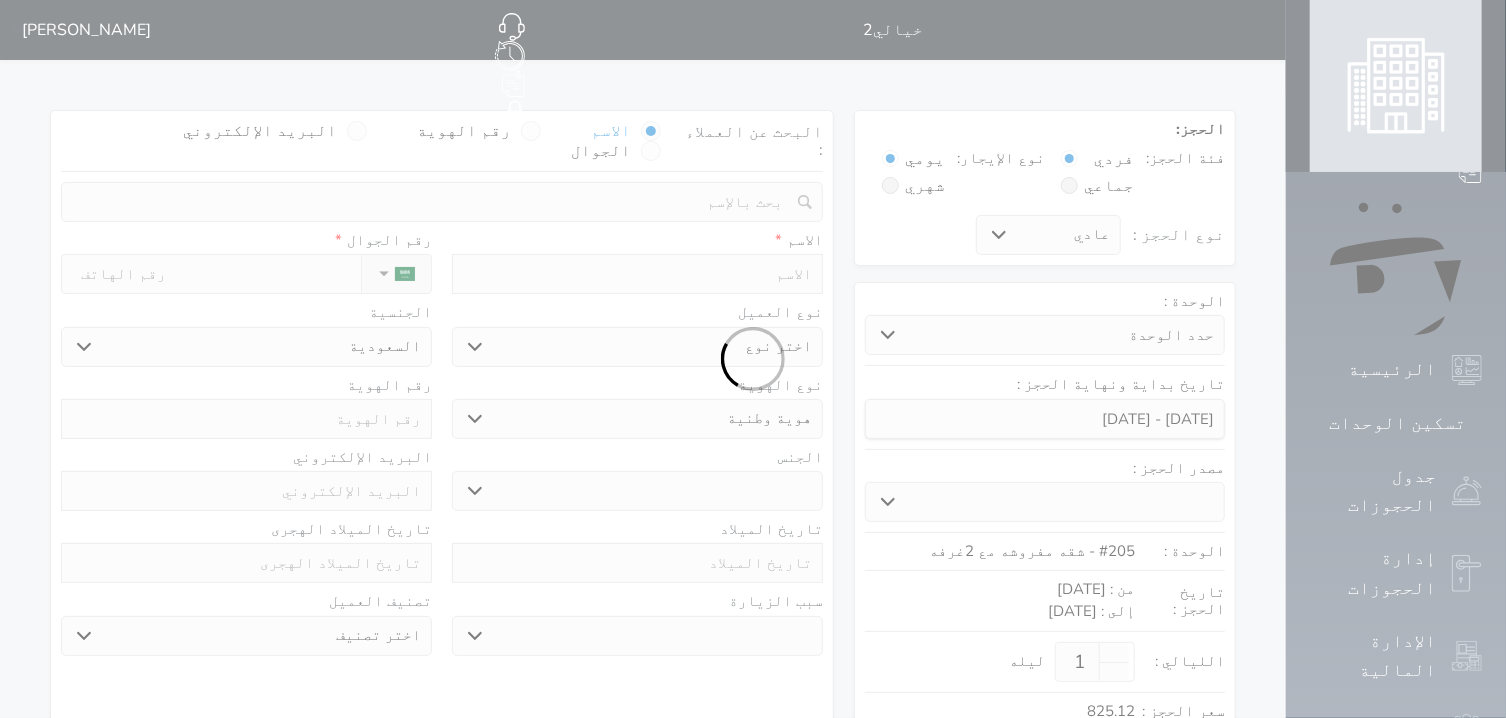 select 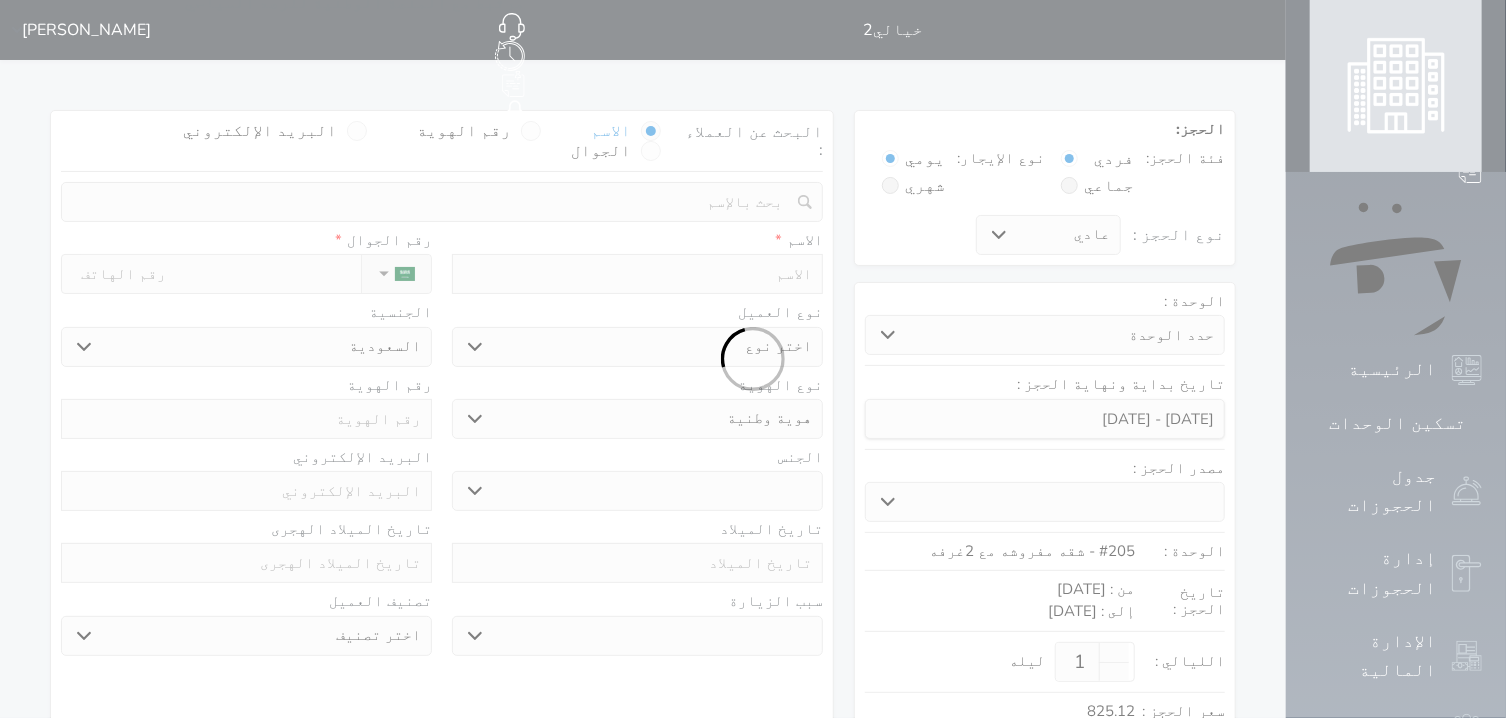 select 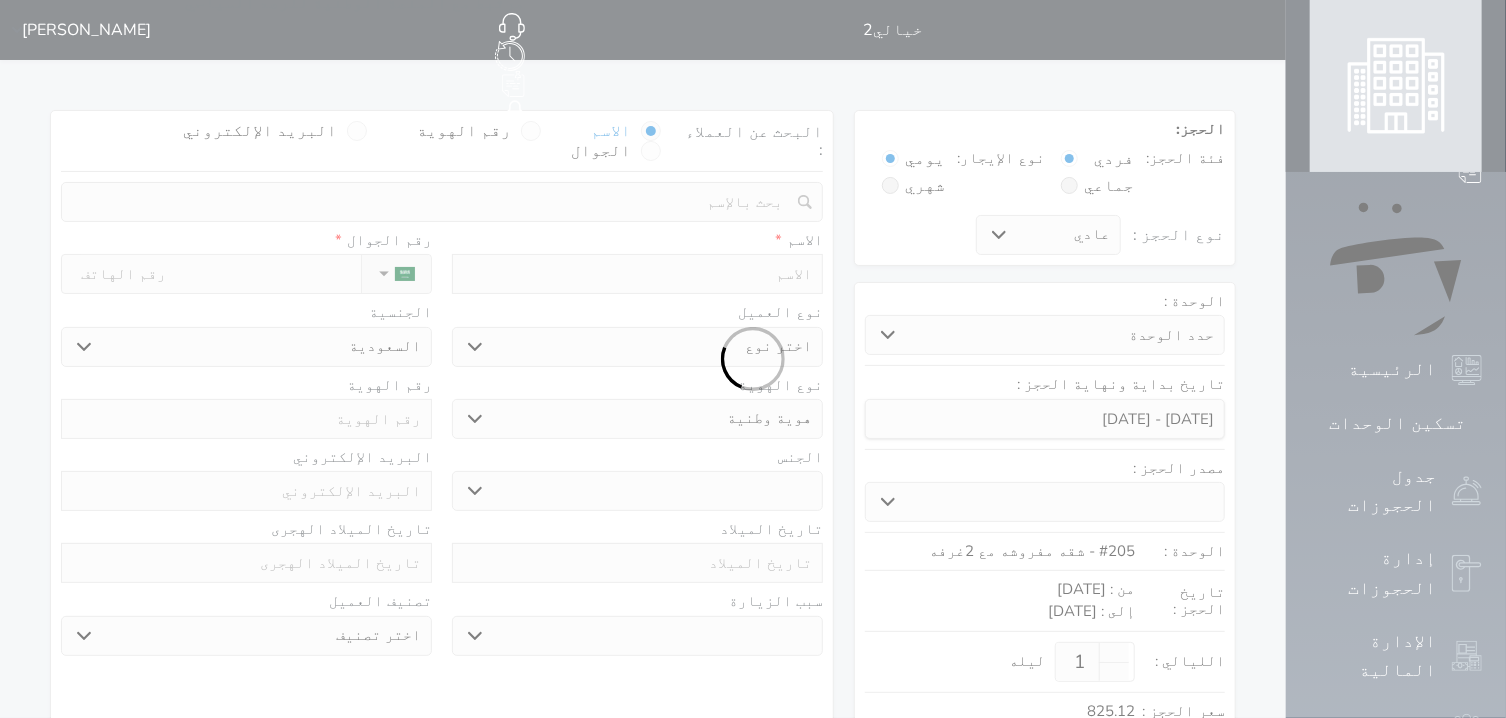 select 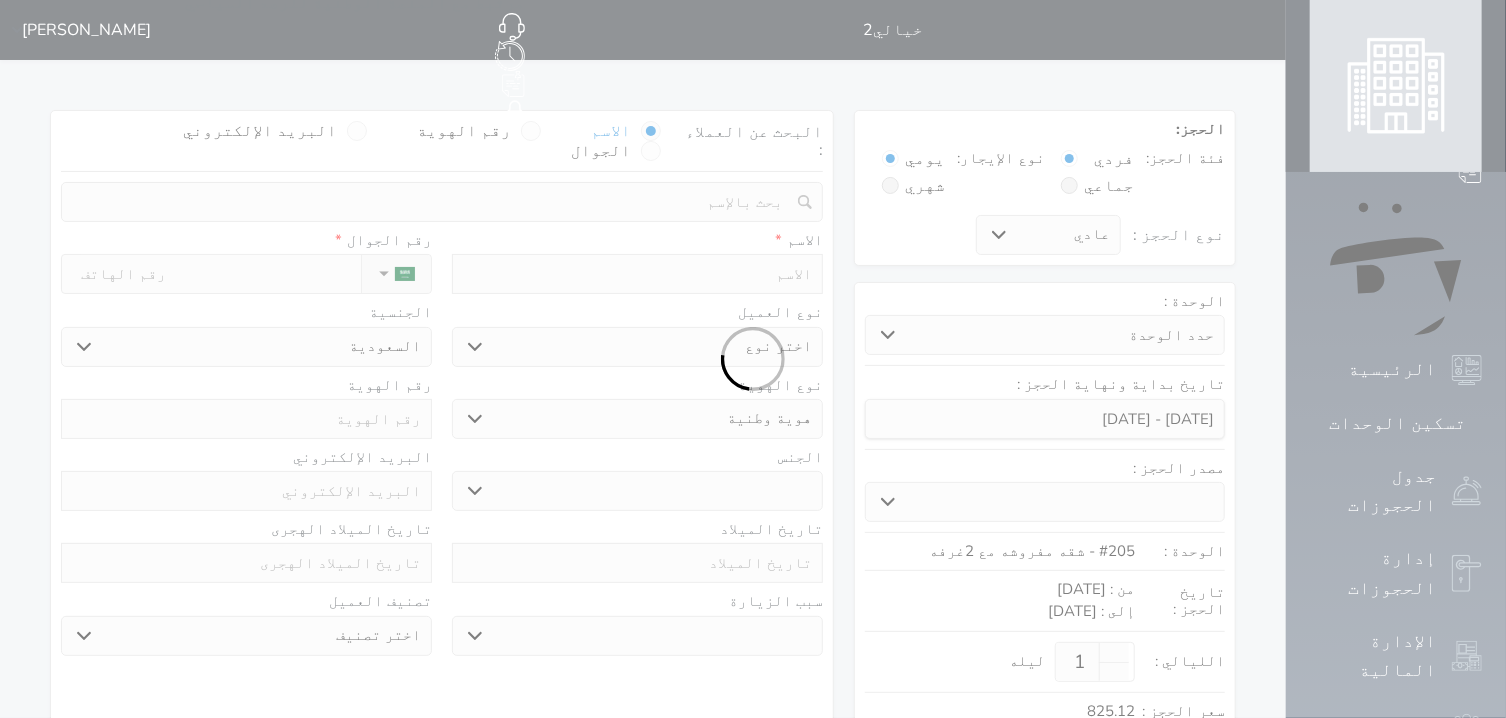 select 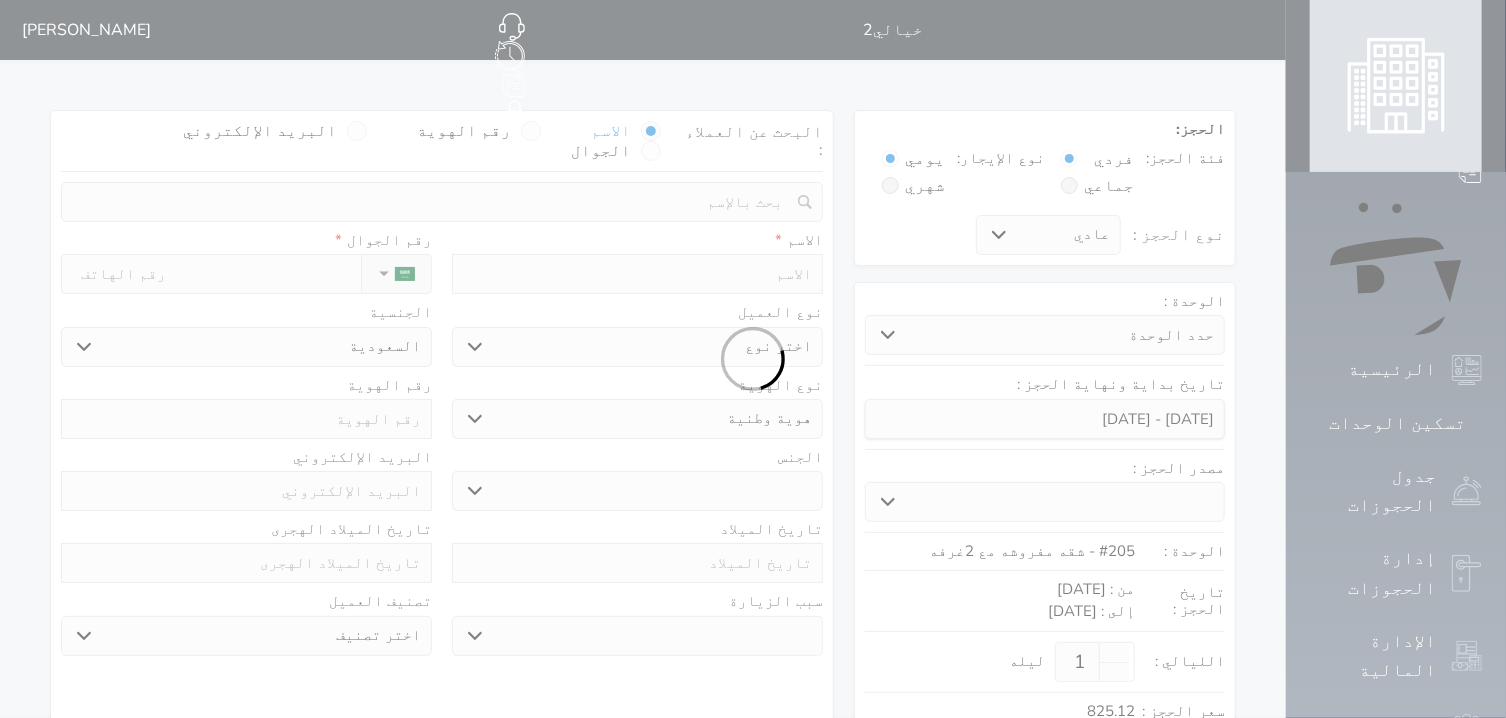 select on "1" 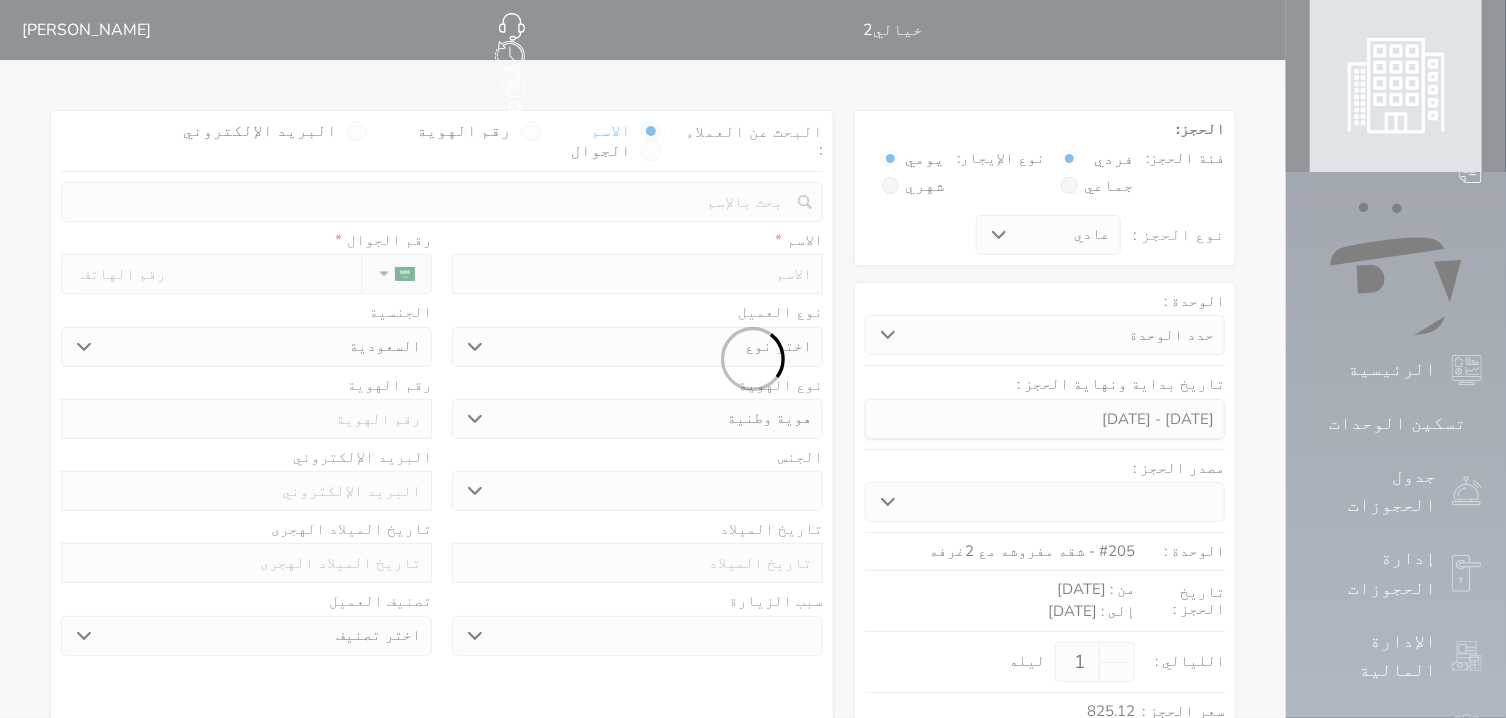 select on "7" 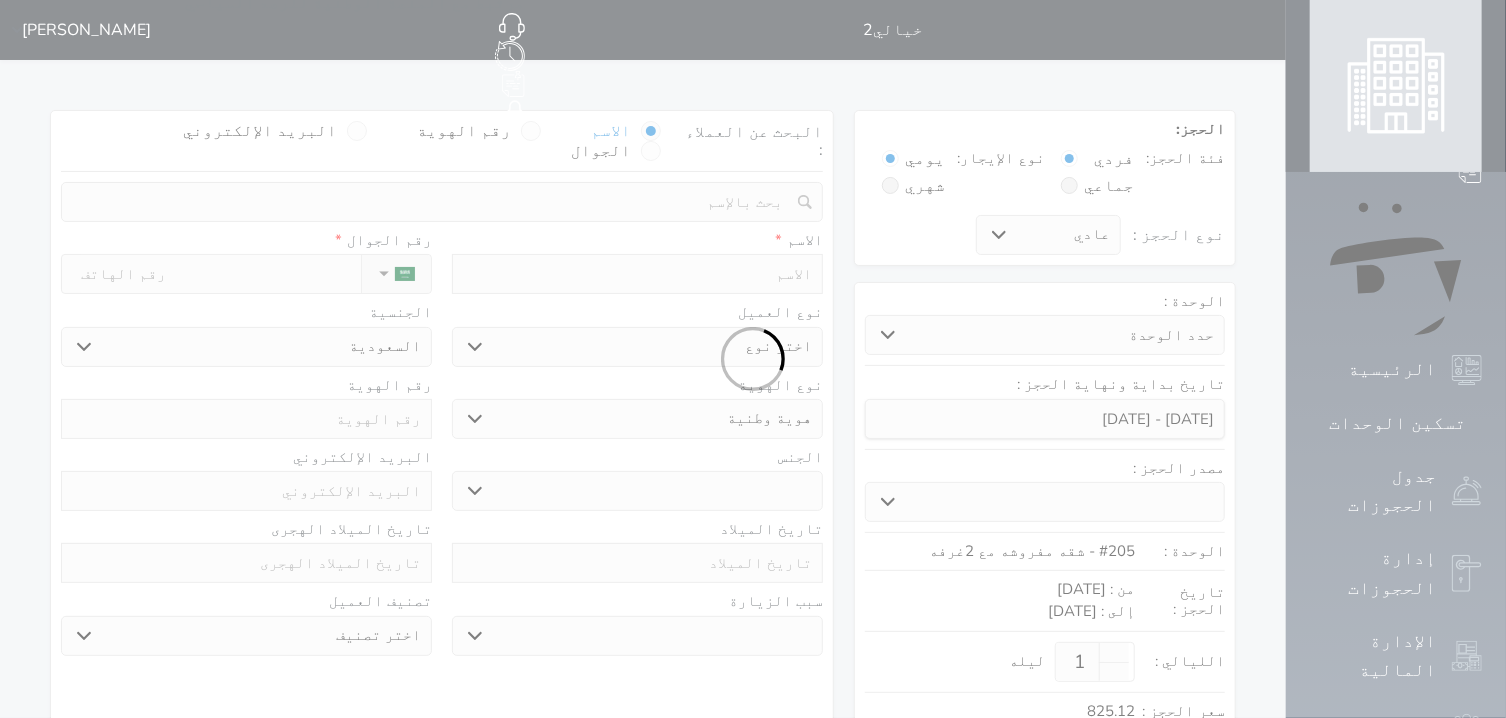 select 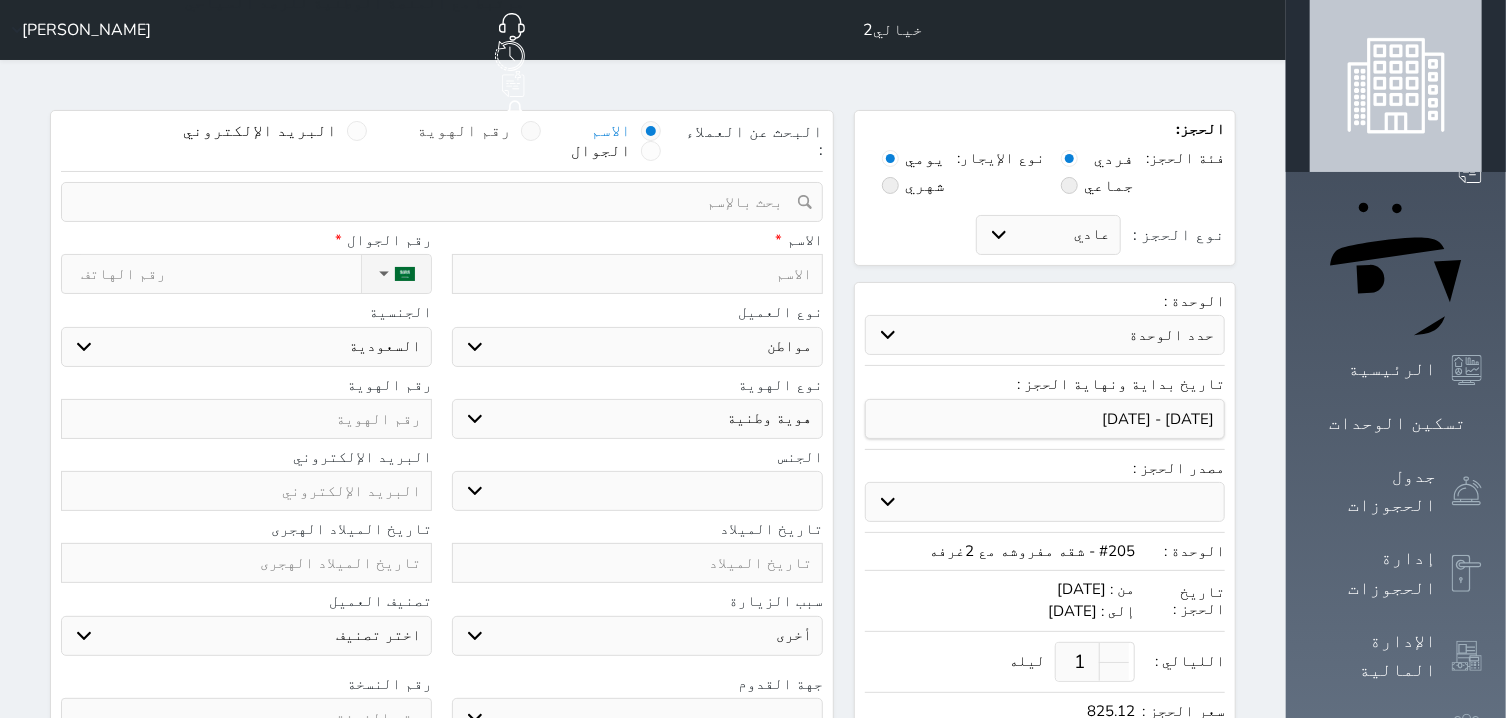 click on "رقم الهوية" at bounding box center [464, 131] 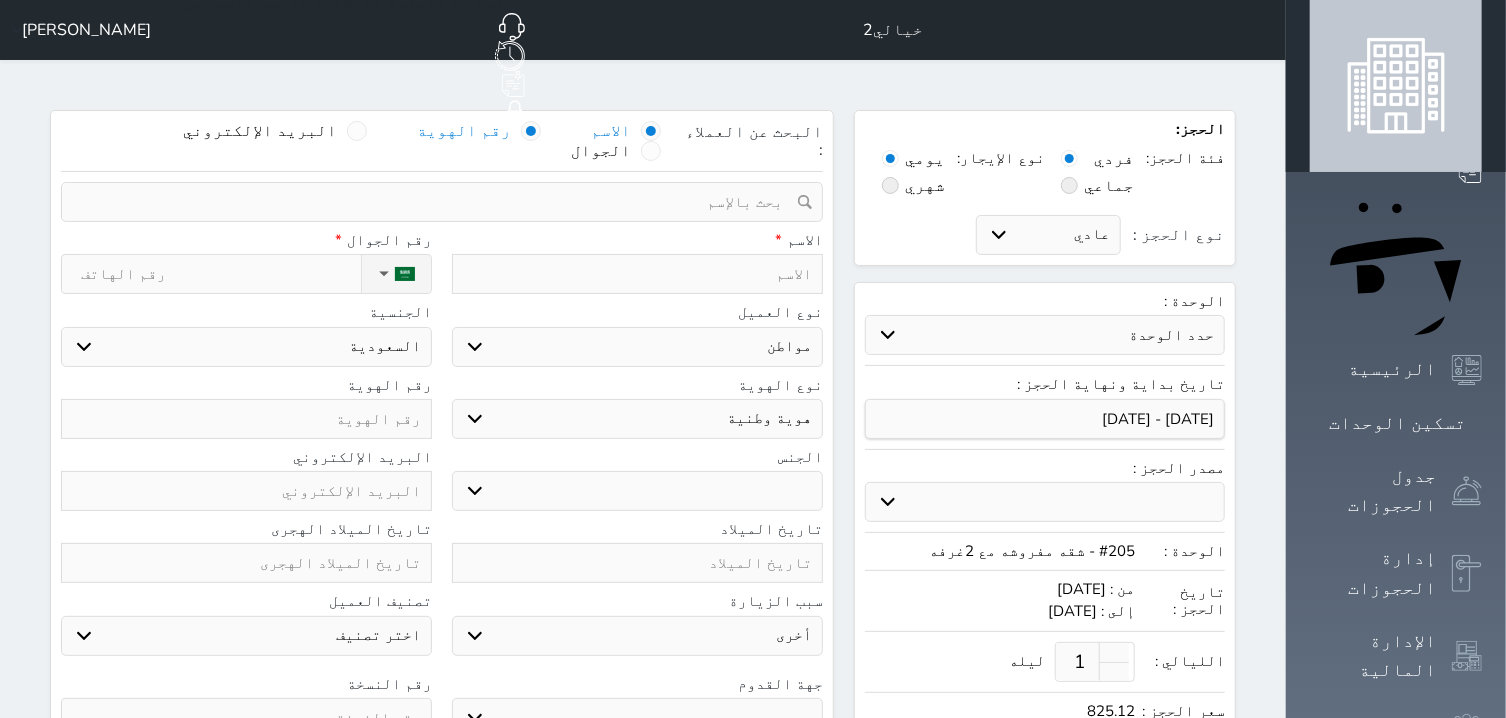 select 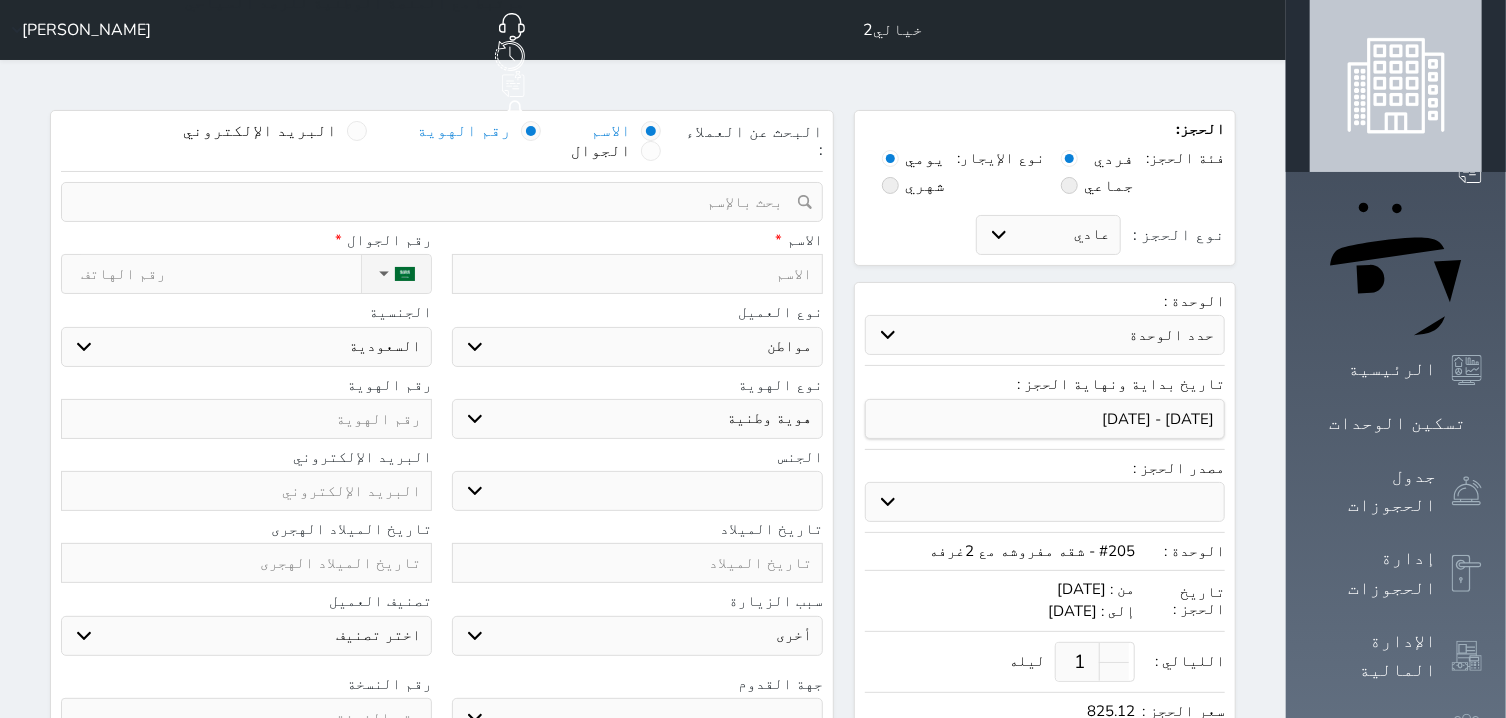 select 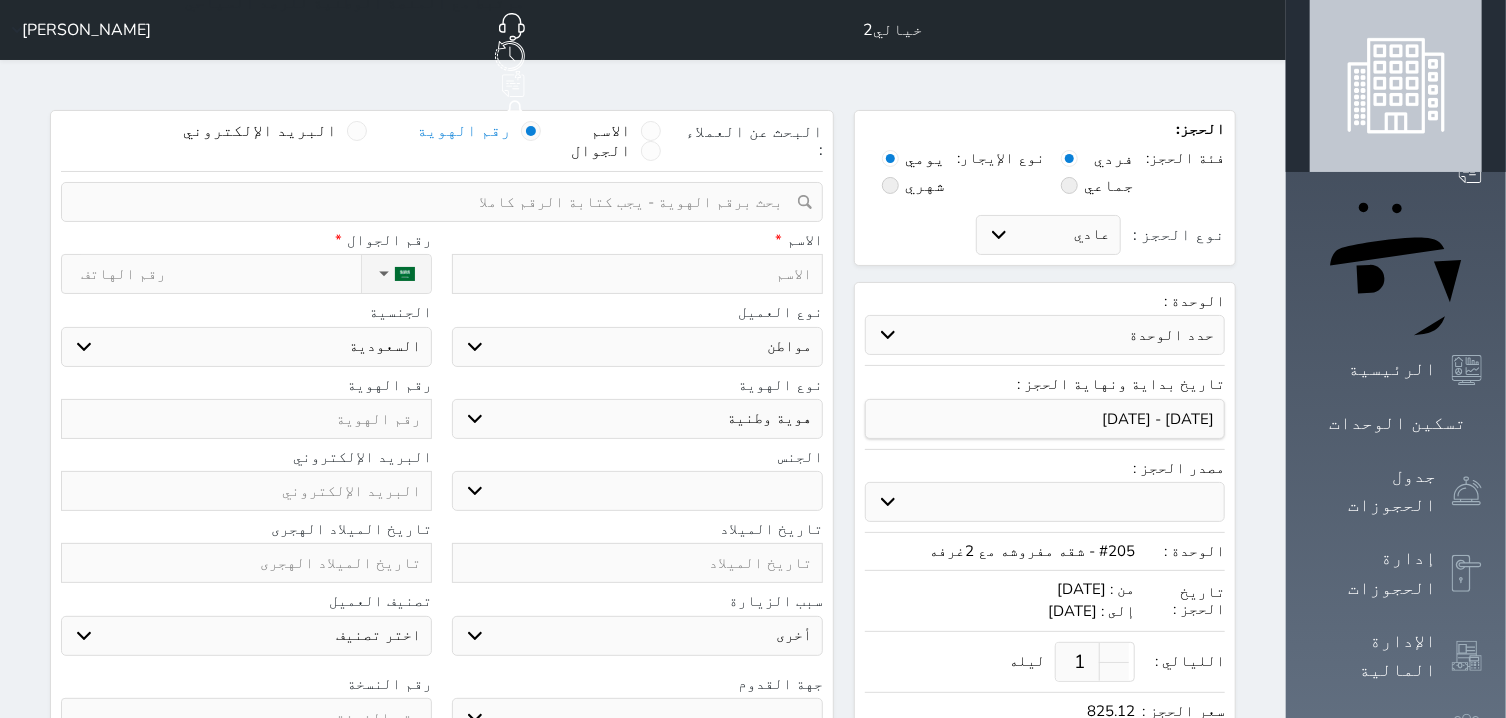 click at bounding box center (435, 202) 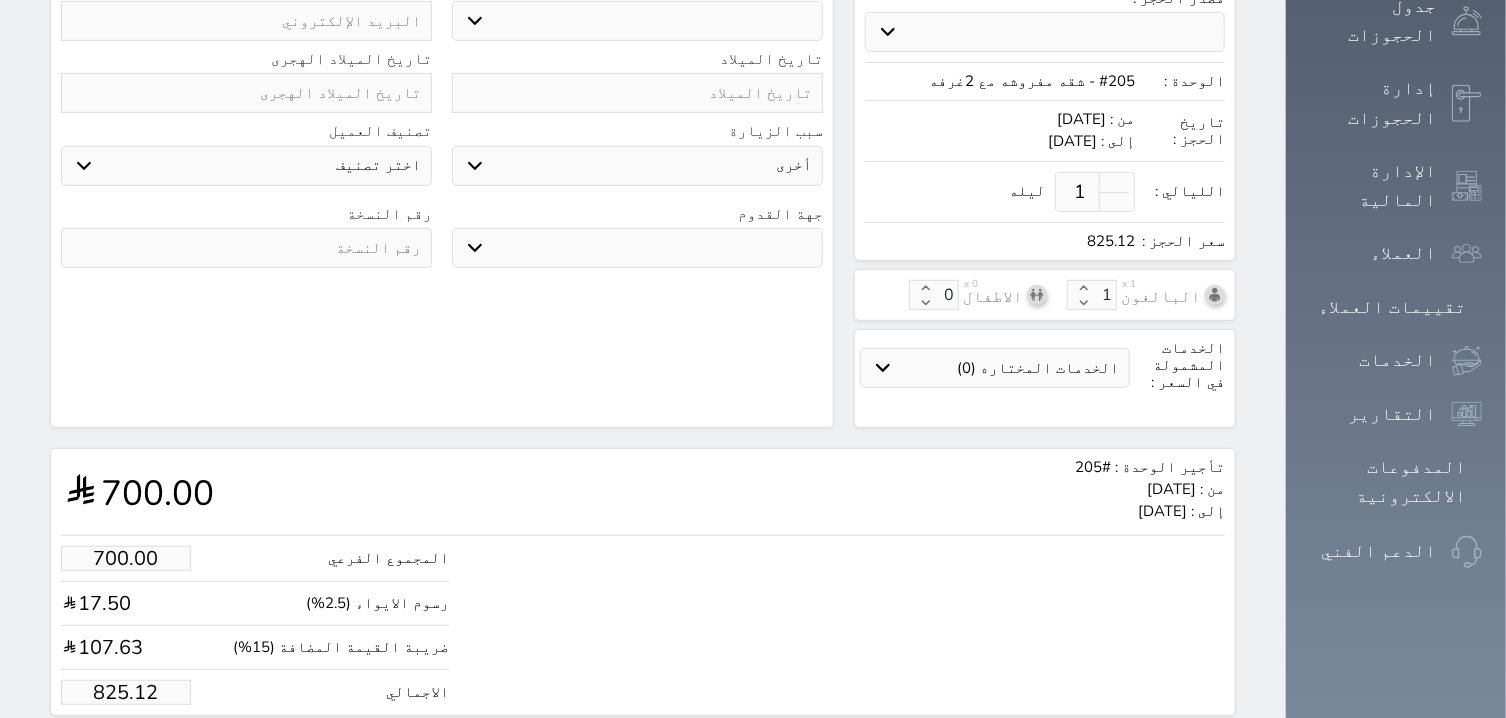 scroll, scrollTop: 509, scrollLeft: 0, axis: vertical 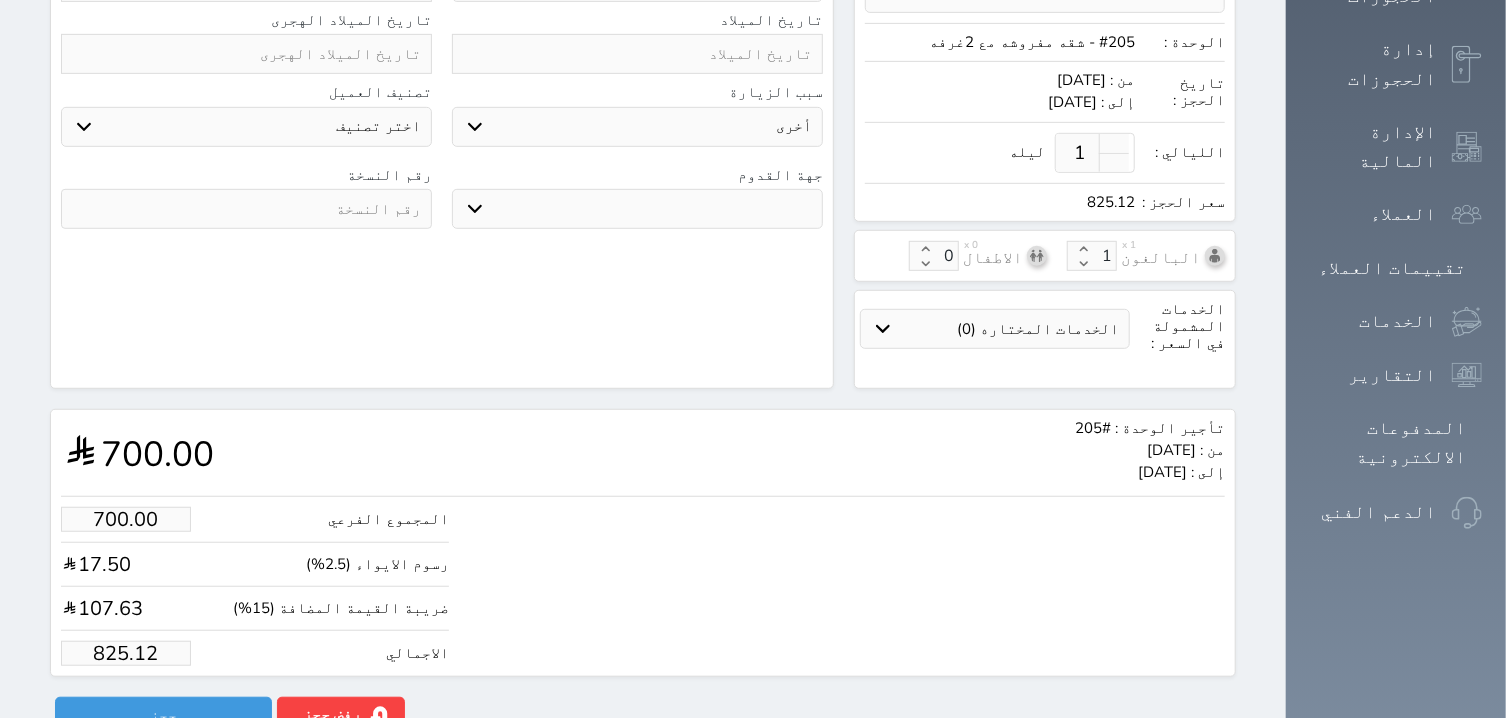 click on "1" at bounding box center [1080, 153] 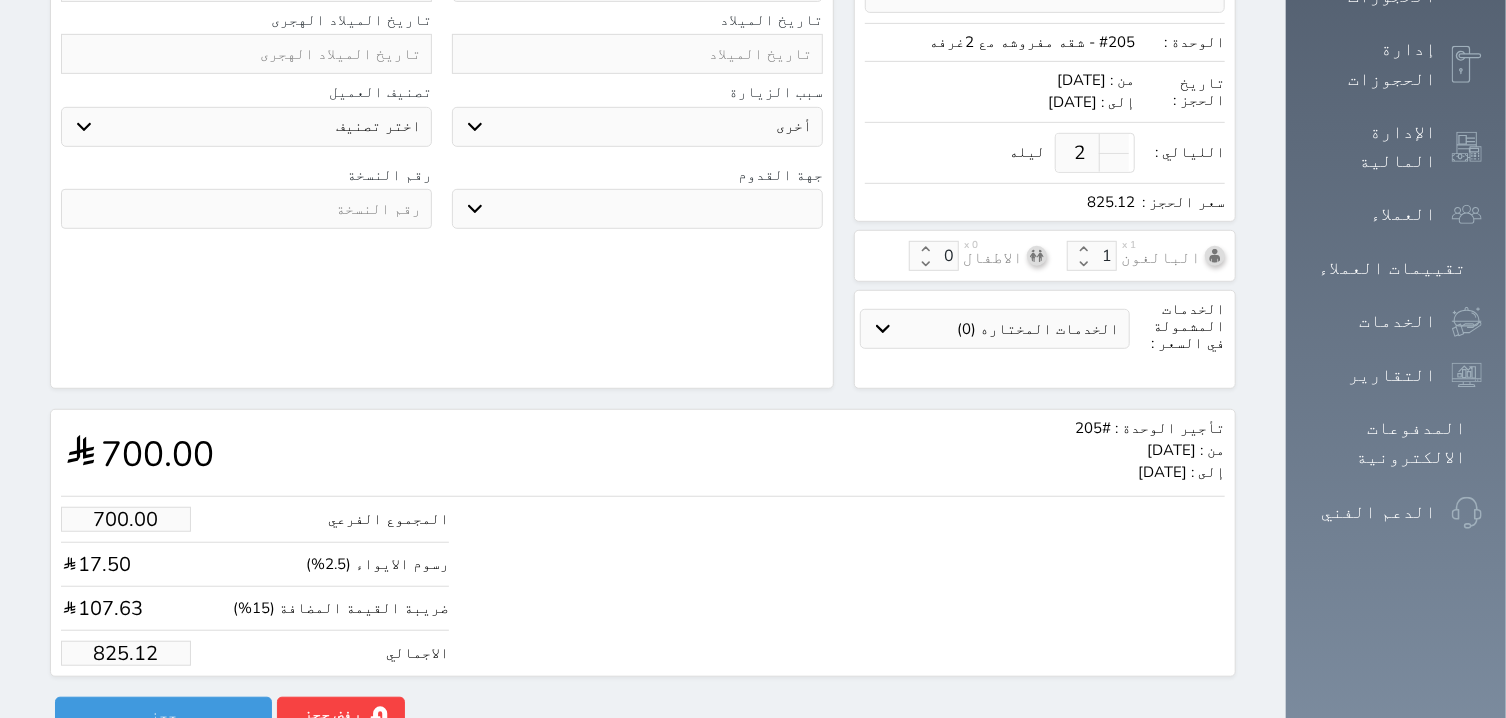 type on "2" 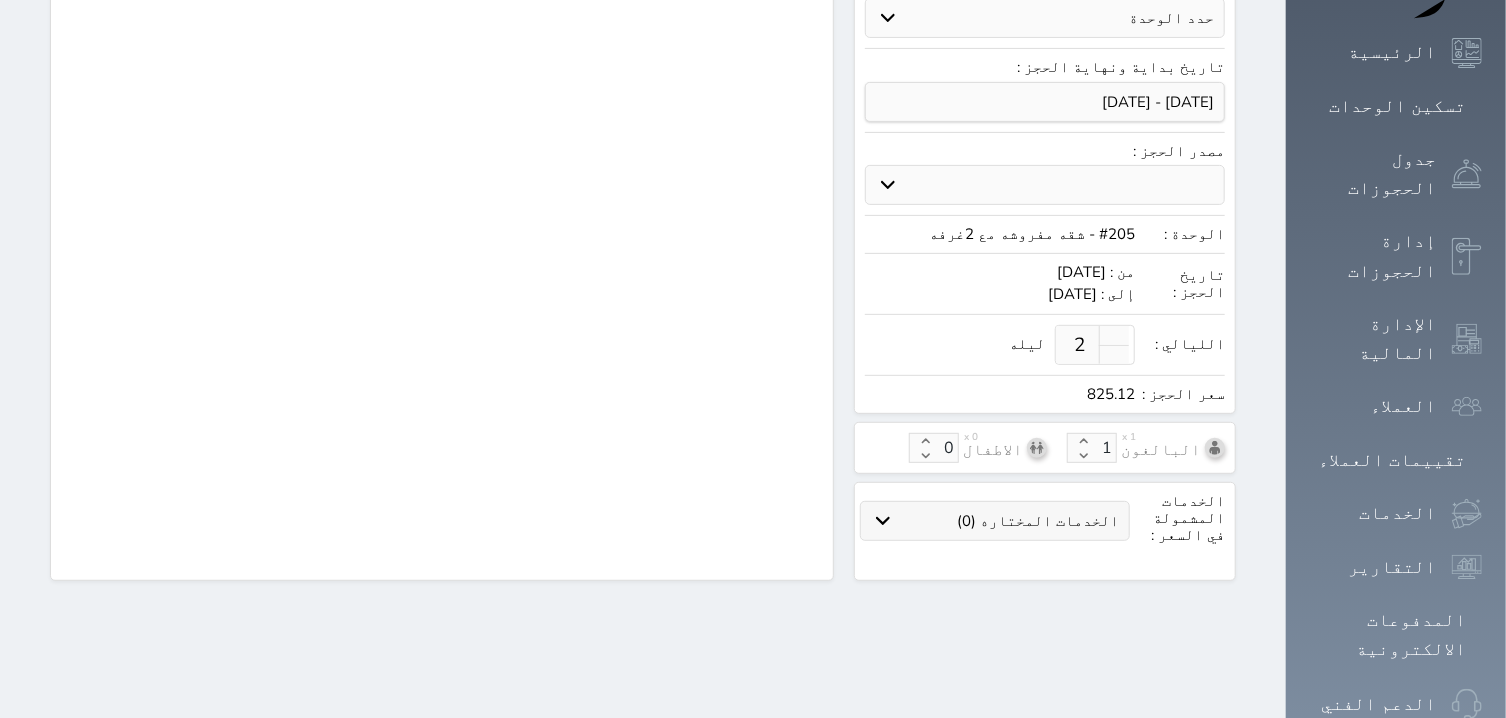 select on "1" 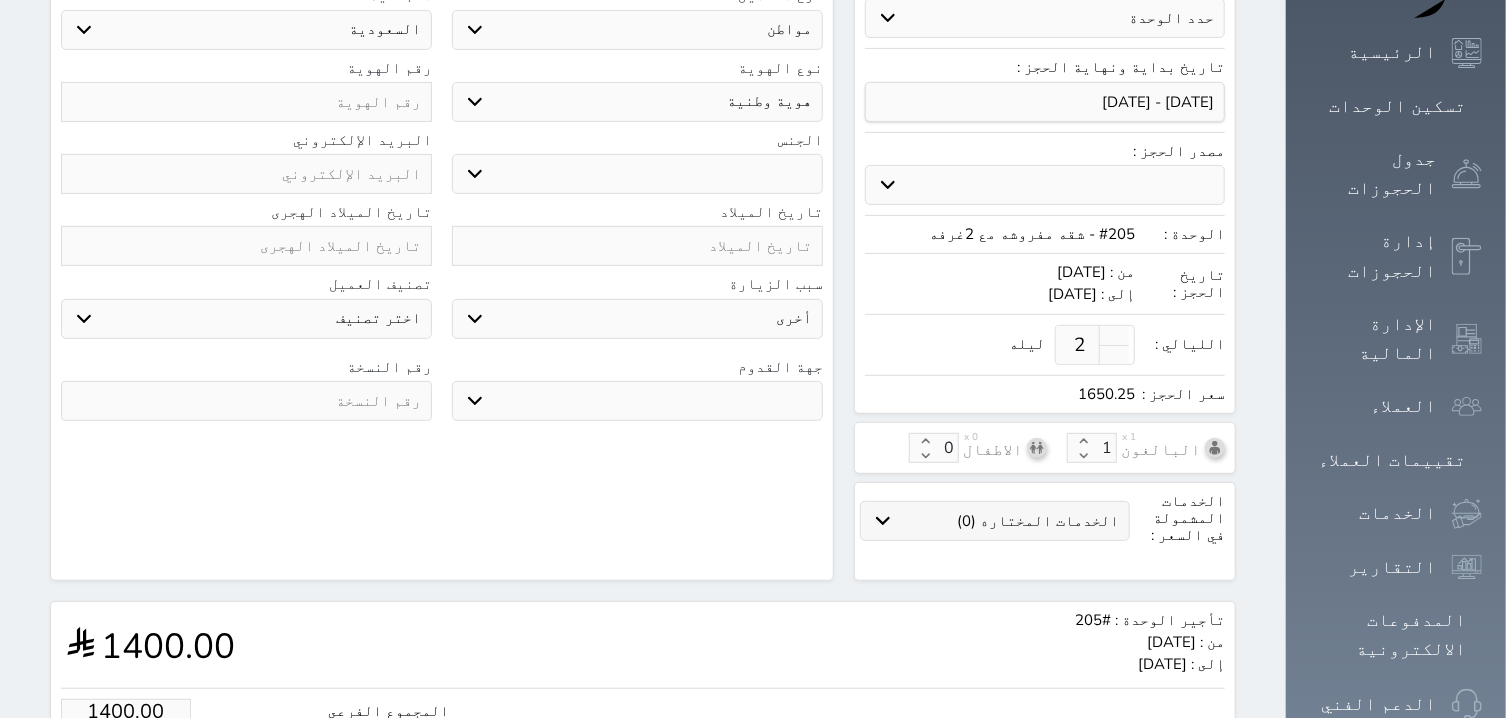 select 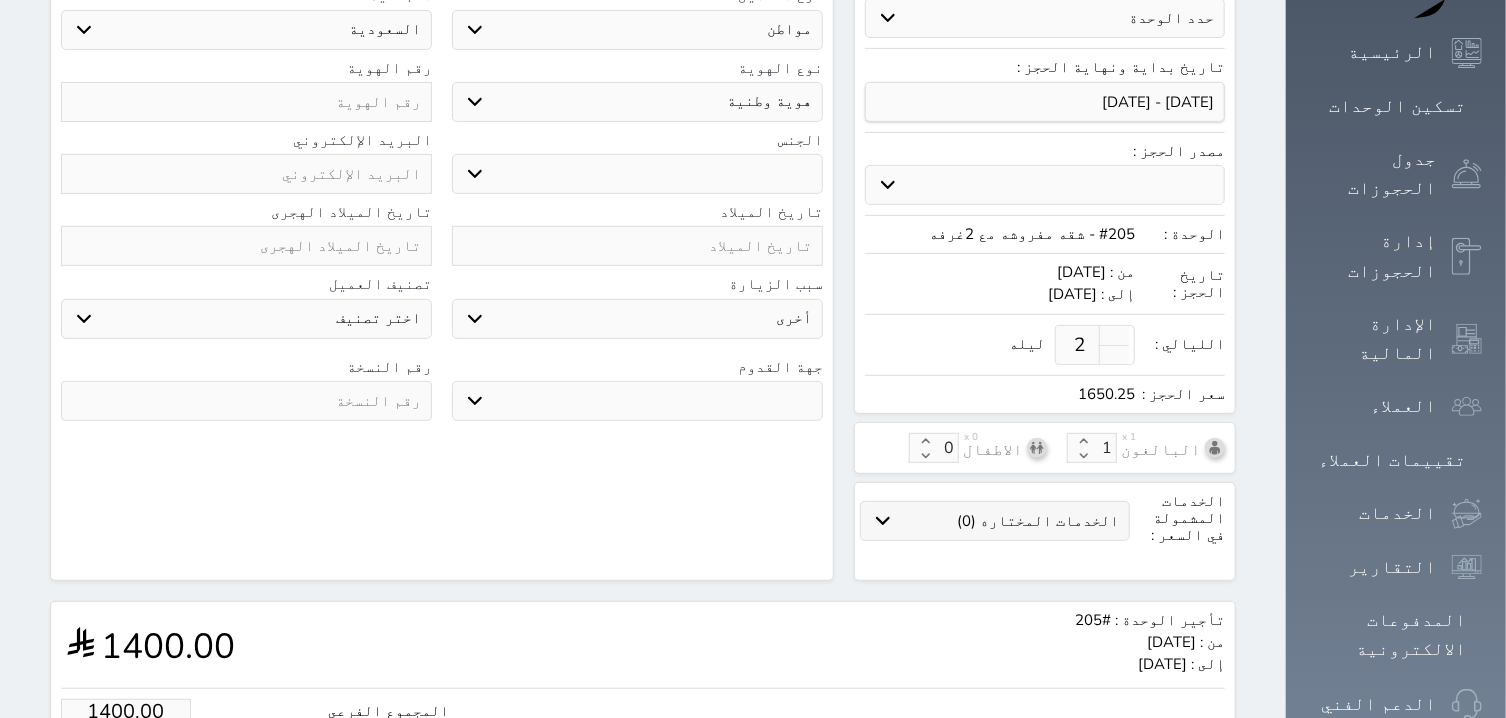 select 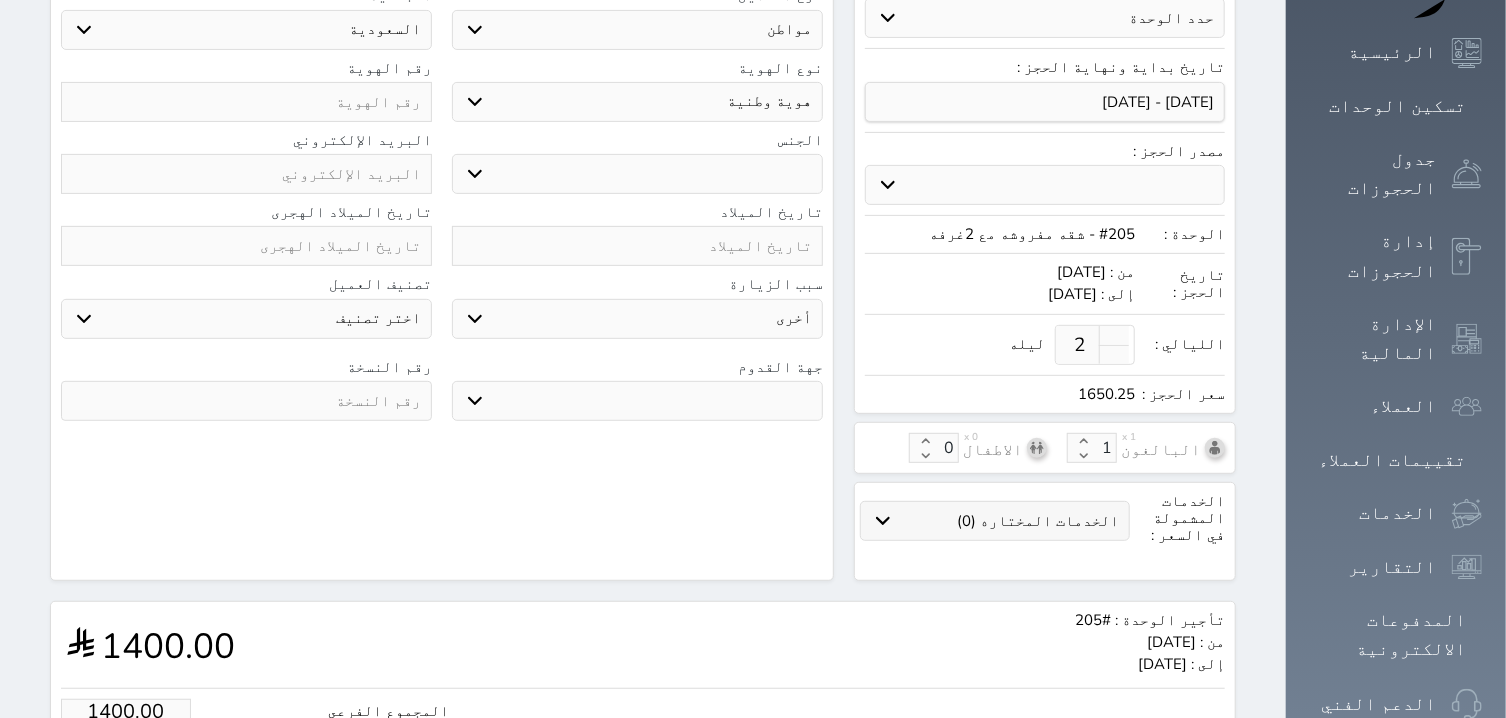select 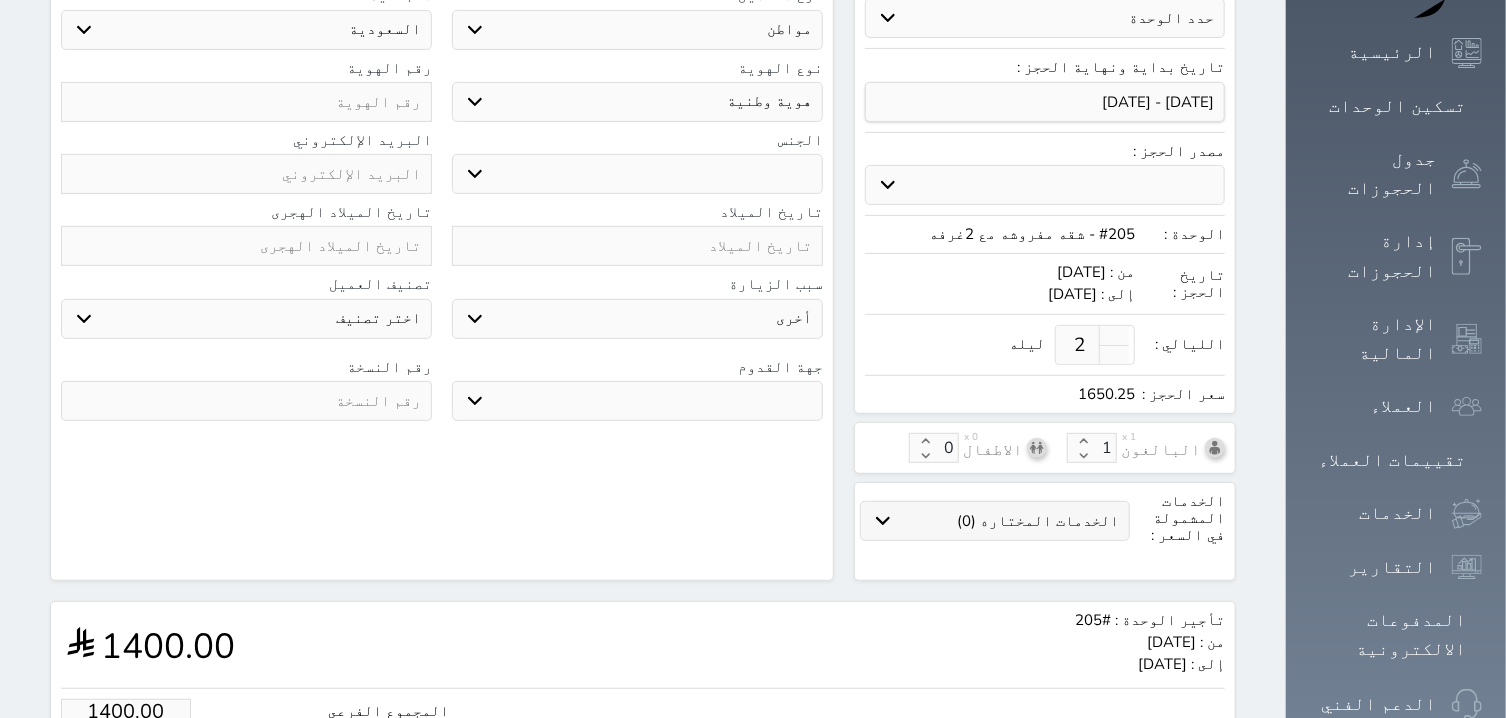 select 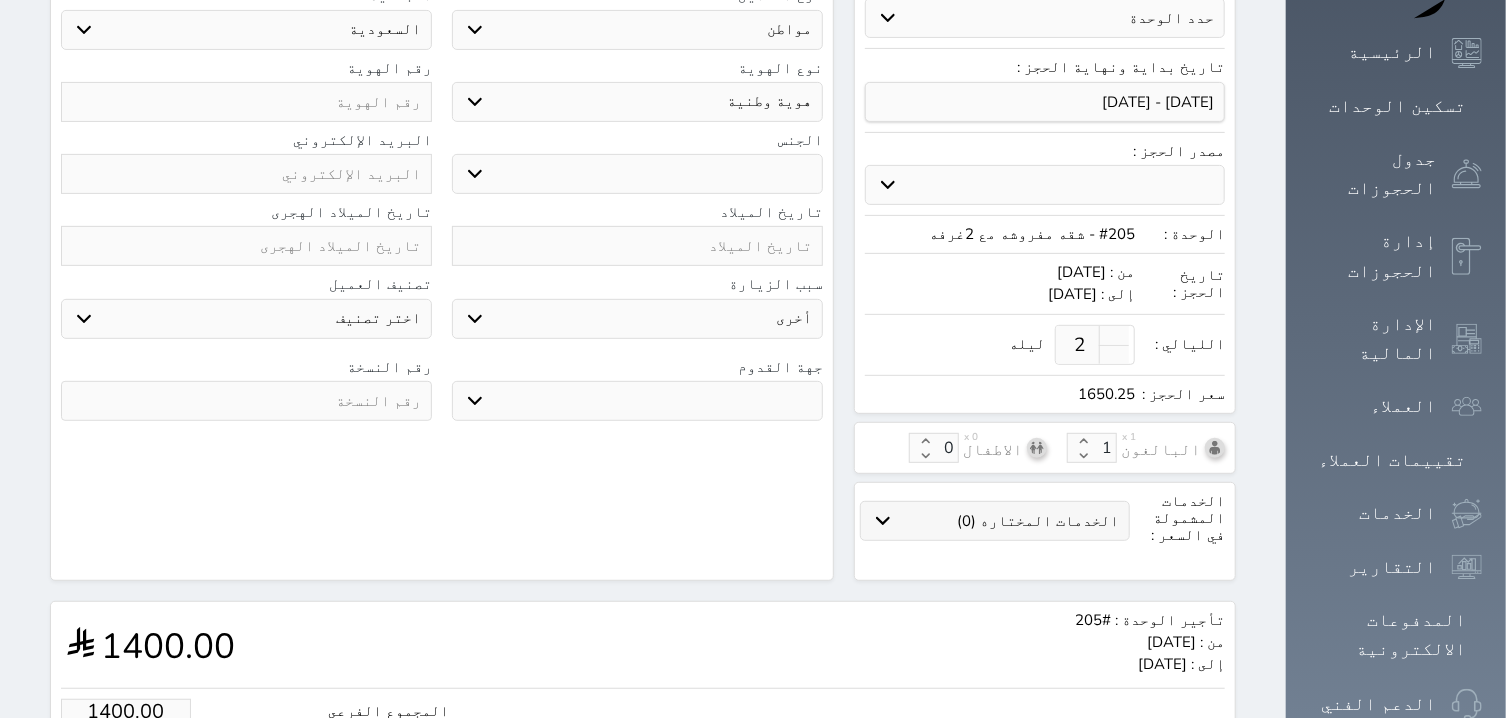 select 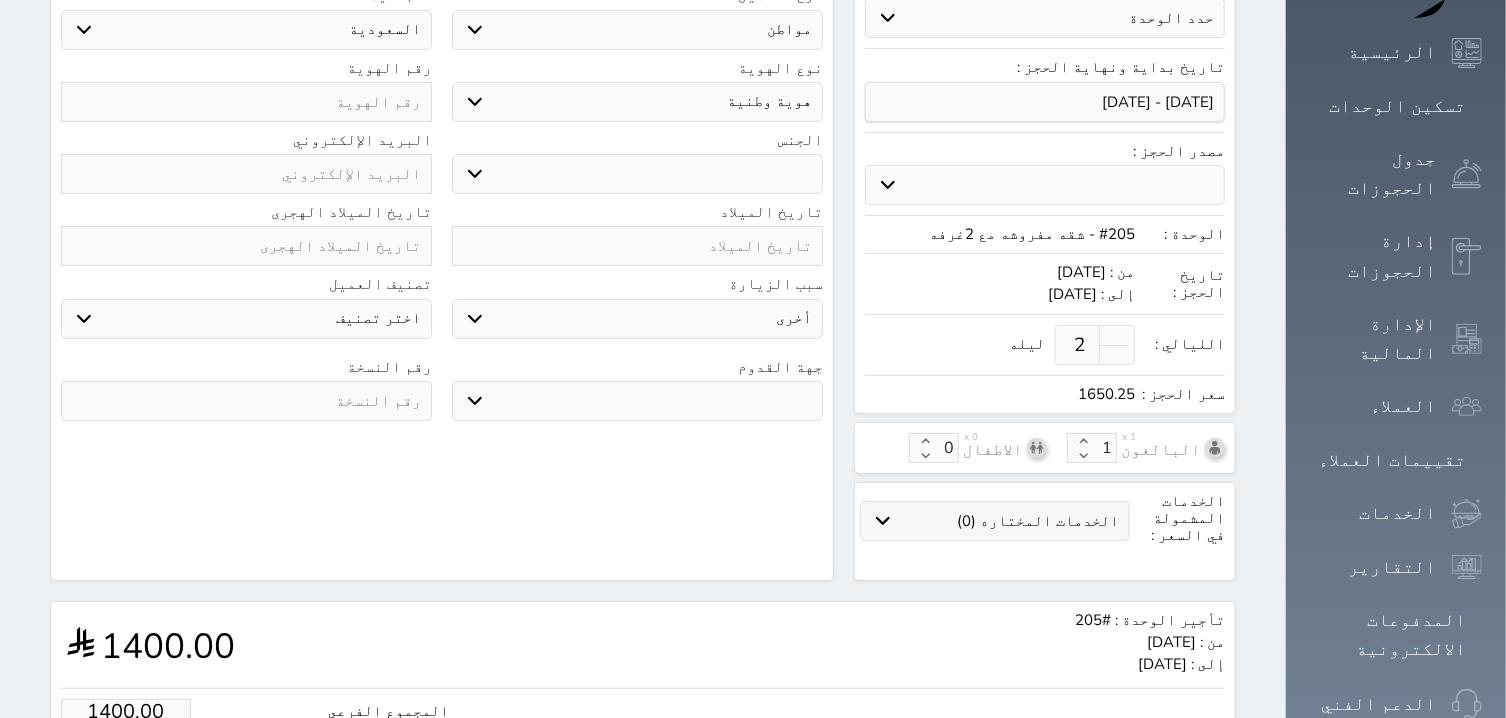 select 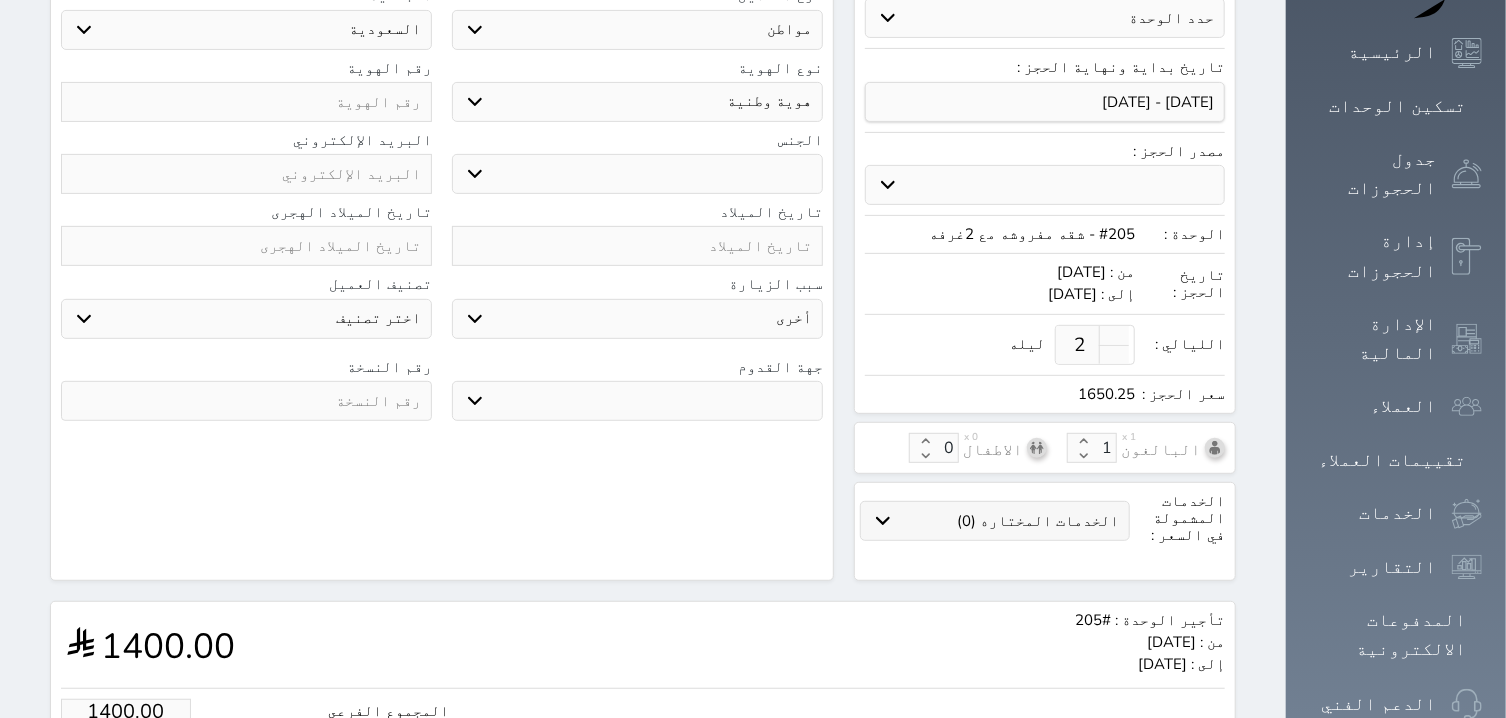 select 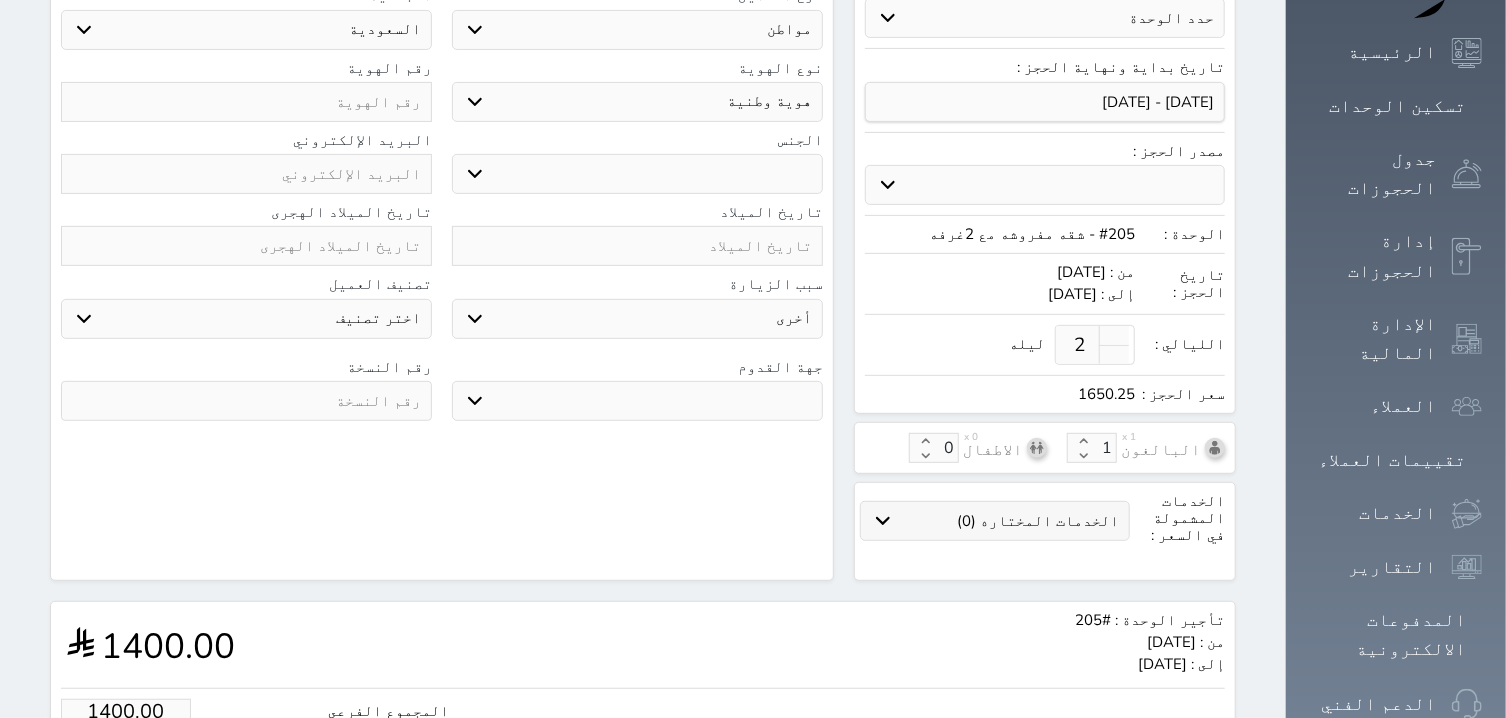 select 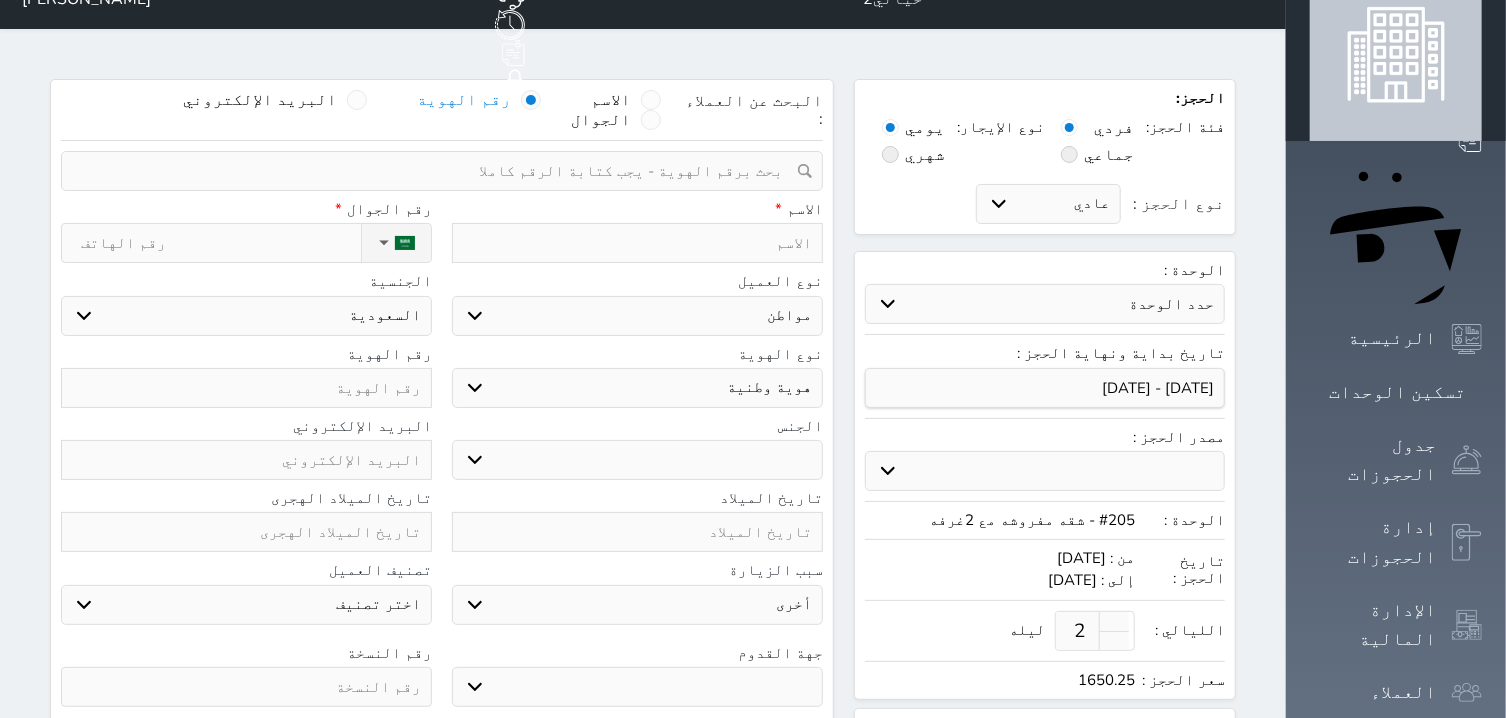 scroll, scrollTop: 0, scrollLeft: 0, axis: both 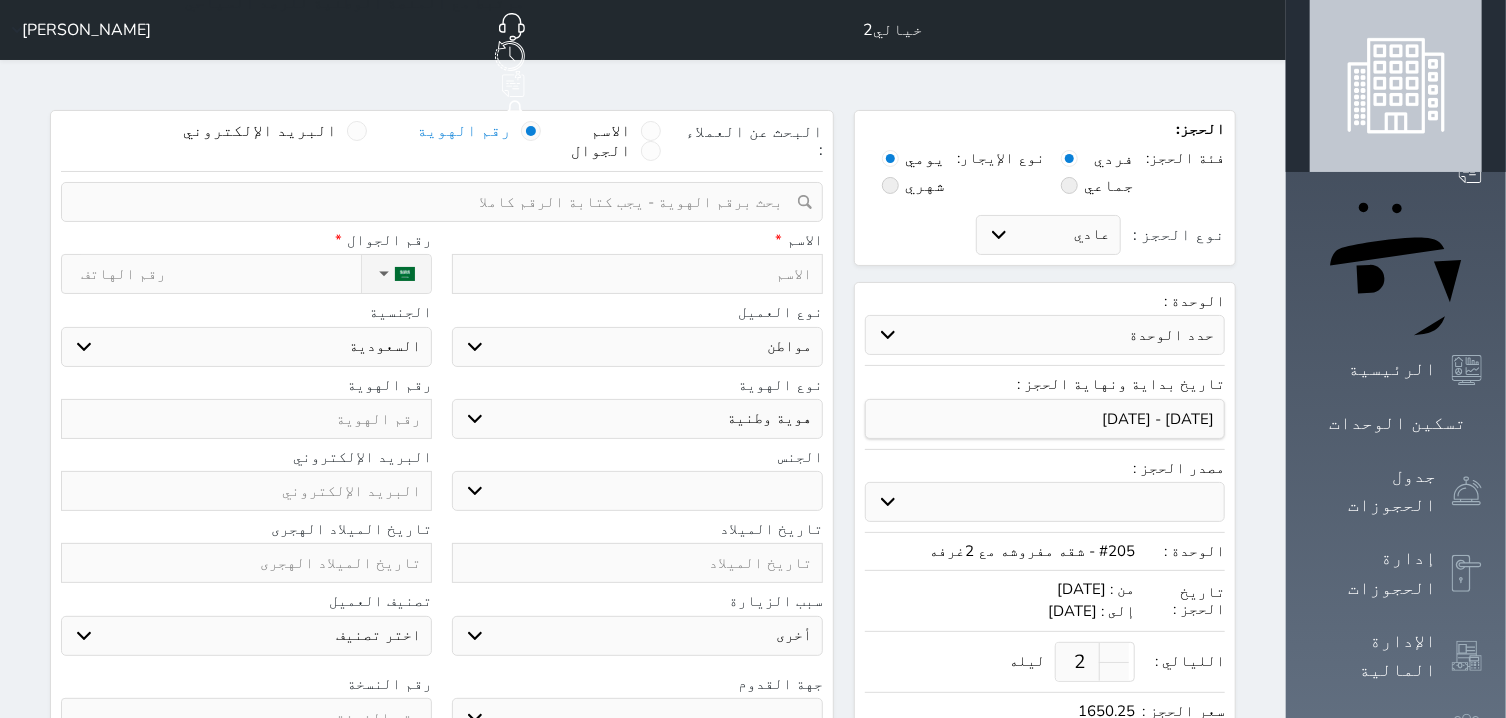 click on "رقم الهوية" at bounding box center (464, 131) 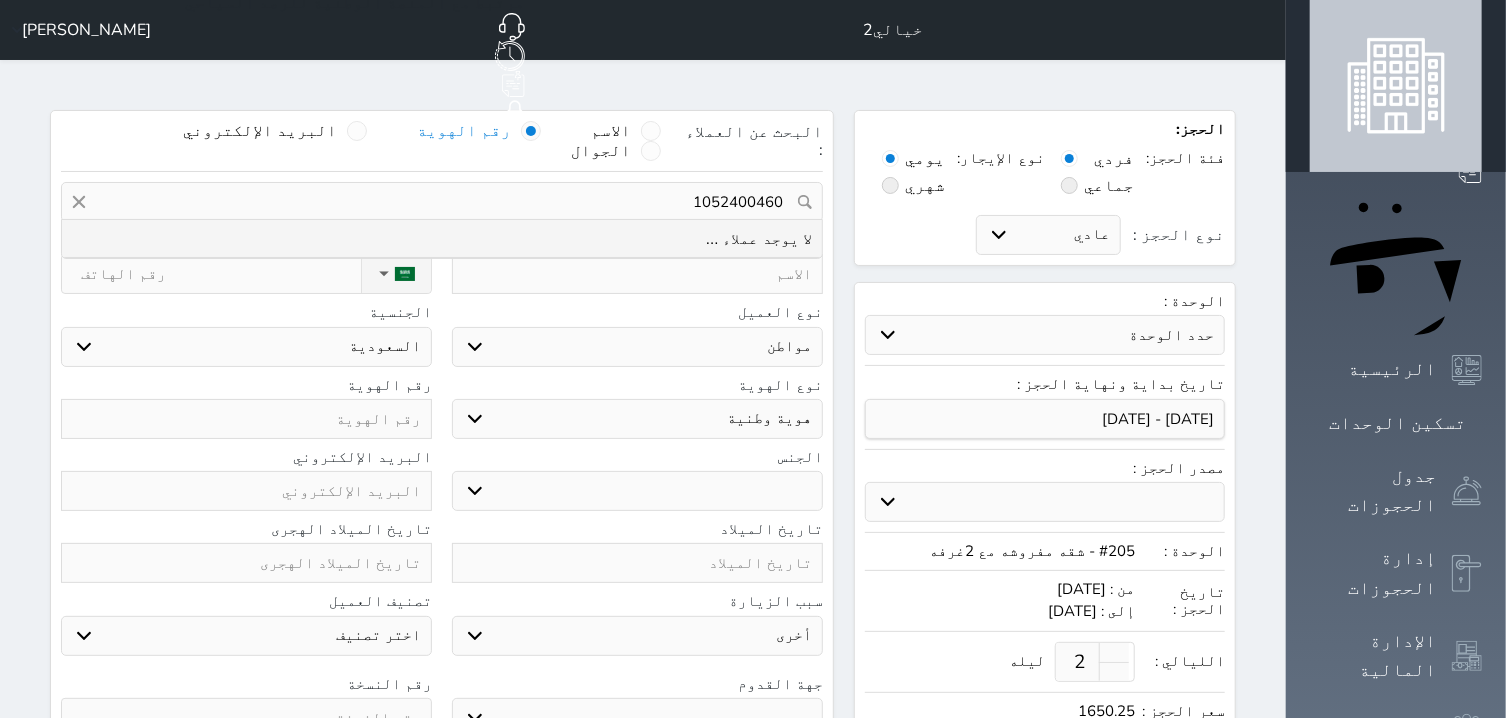 click on "1052400460" at bounding box center (442, 202) 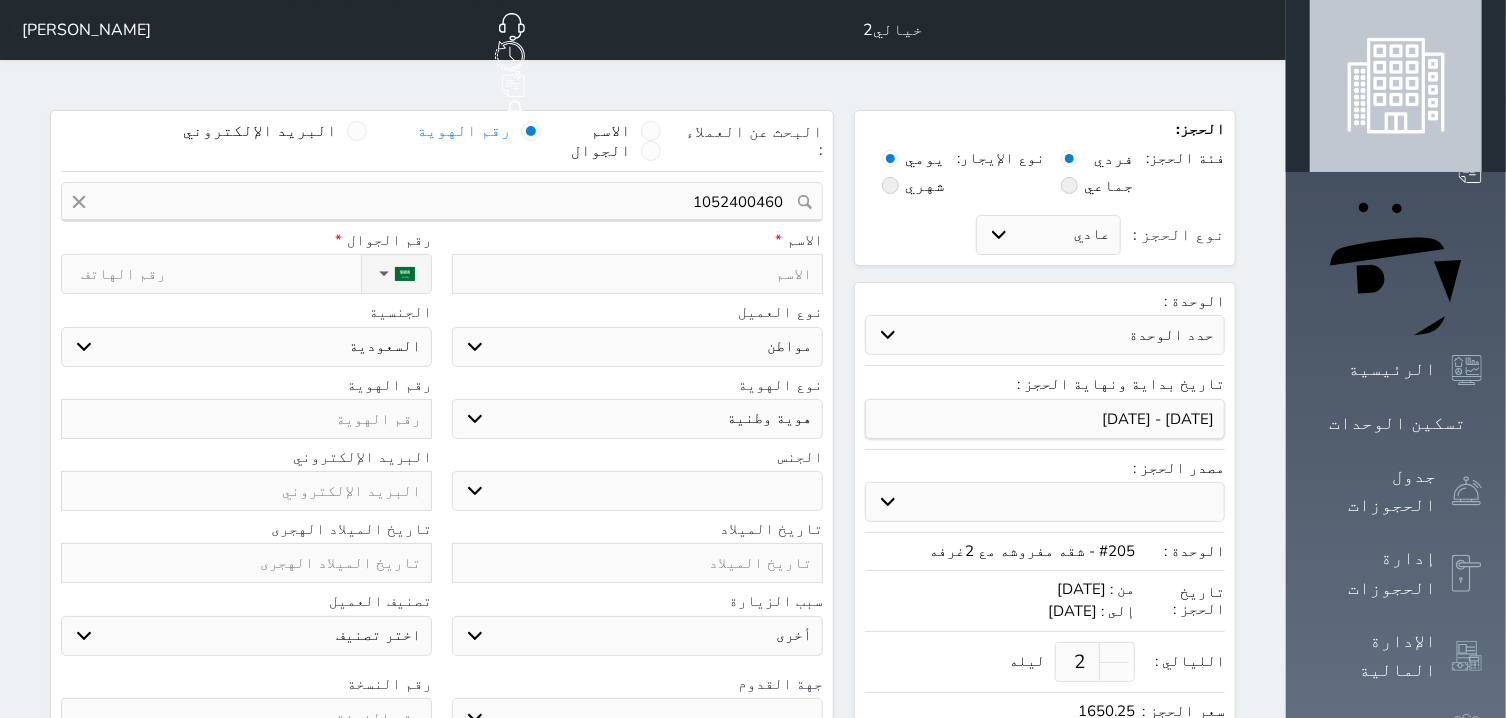 click at bounding box center (246, 419) 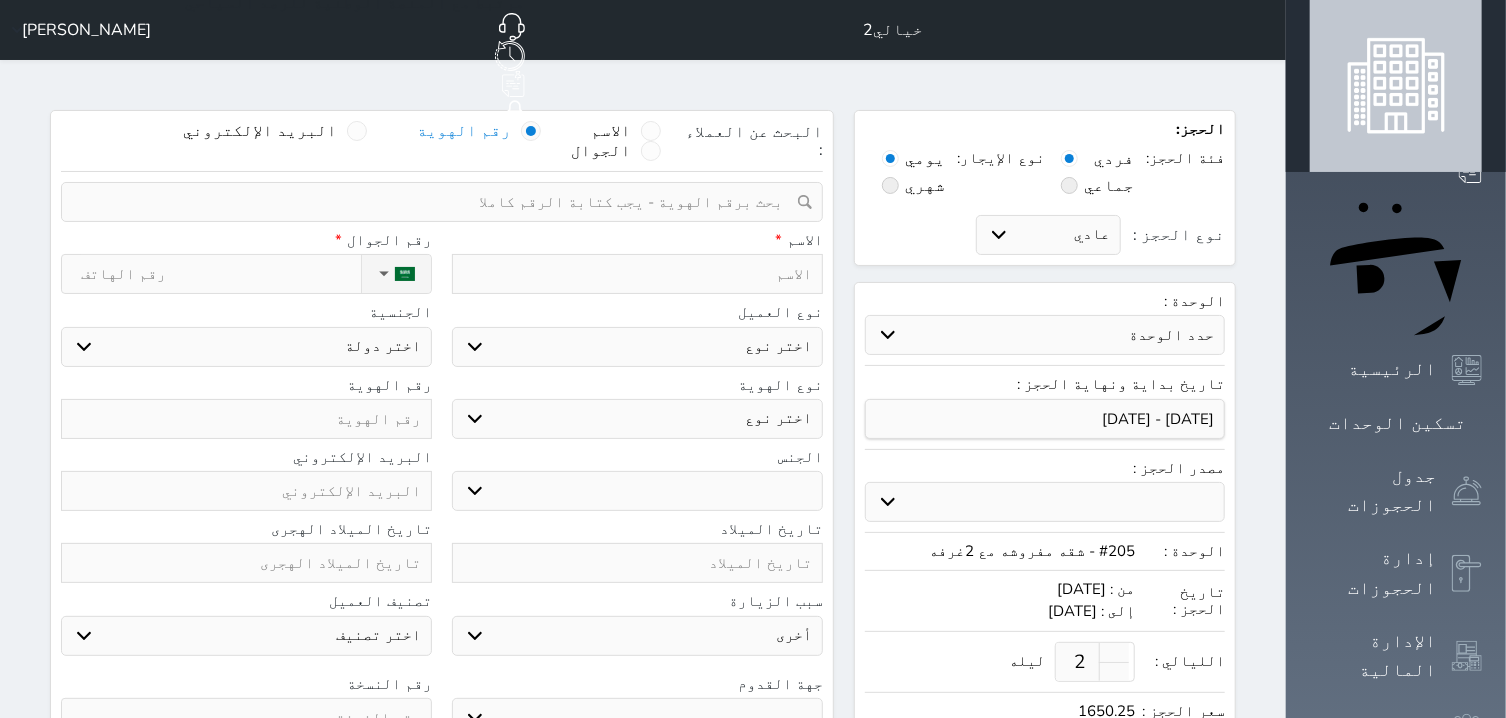 select 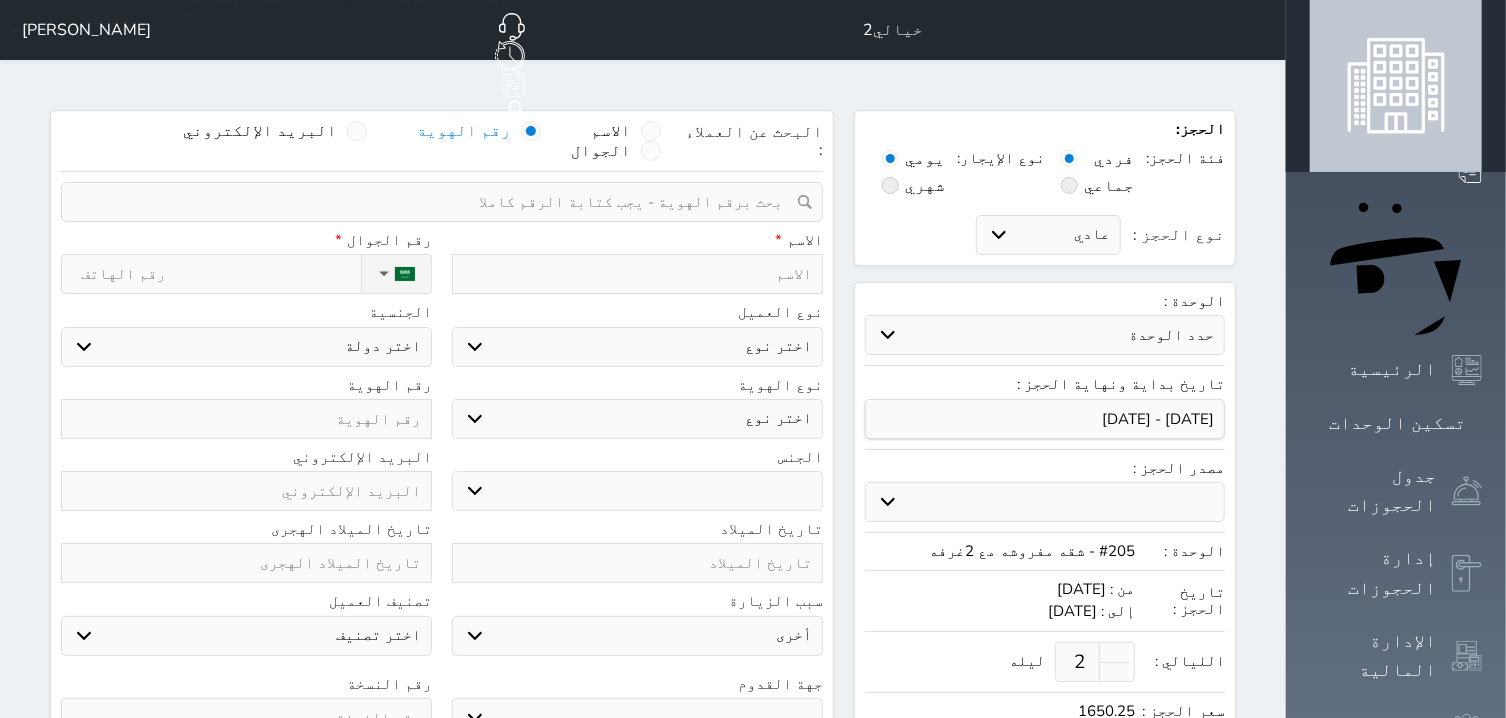 select 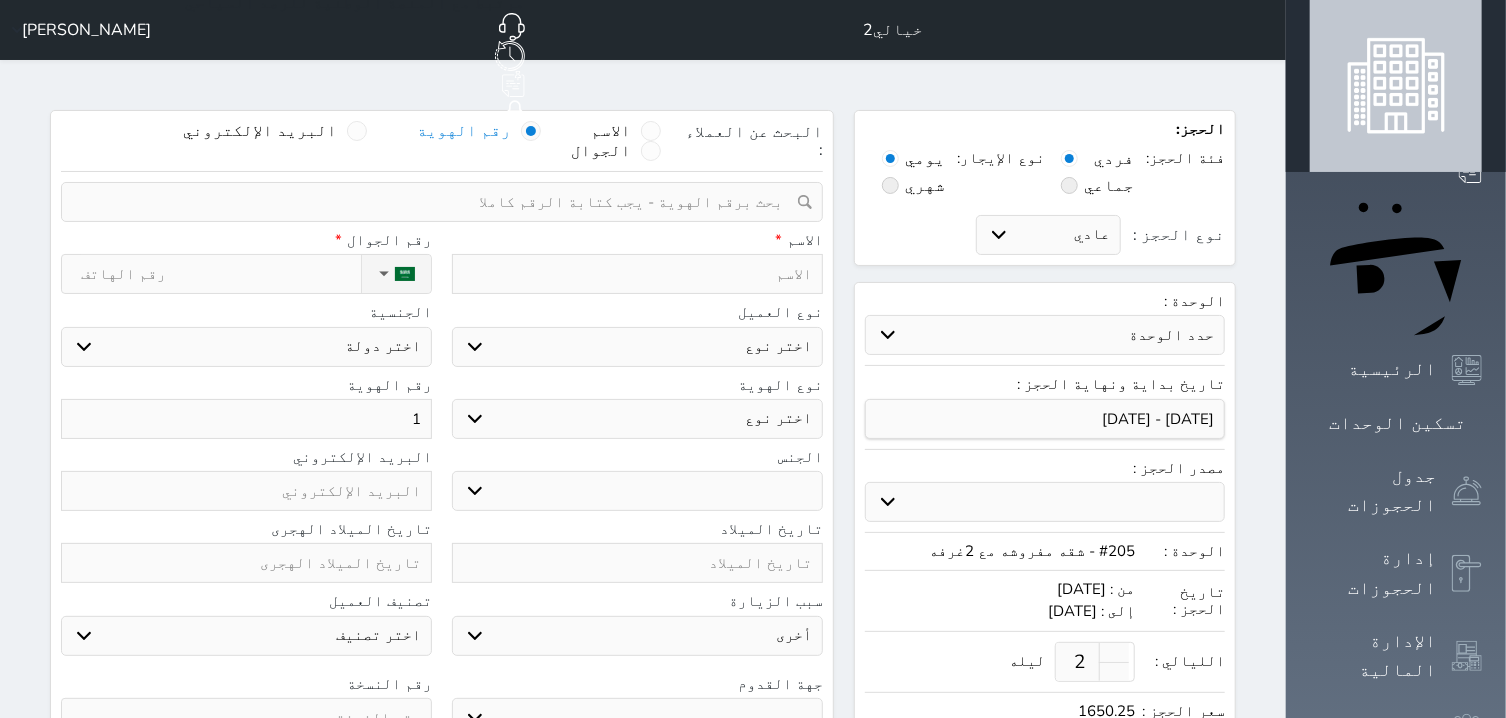 select 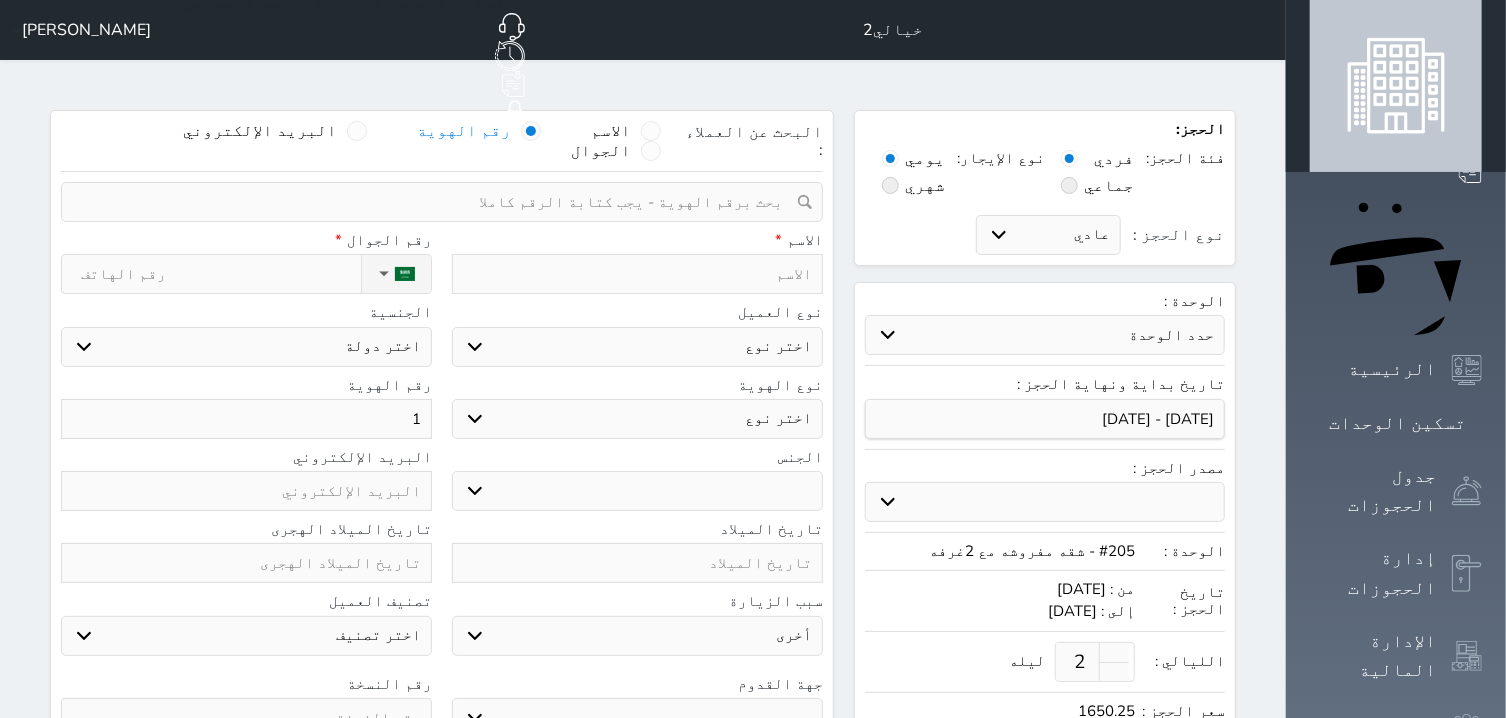select 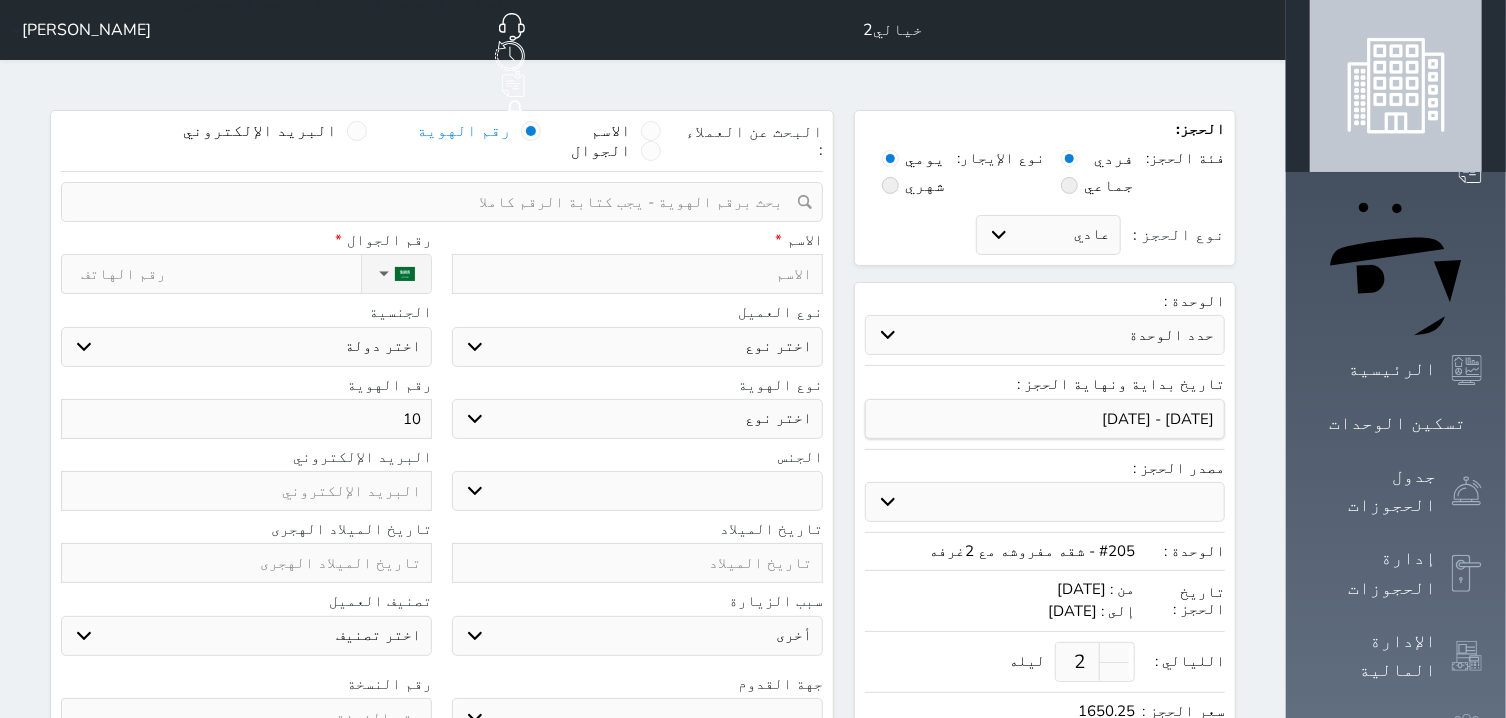 select 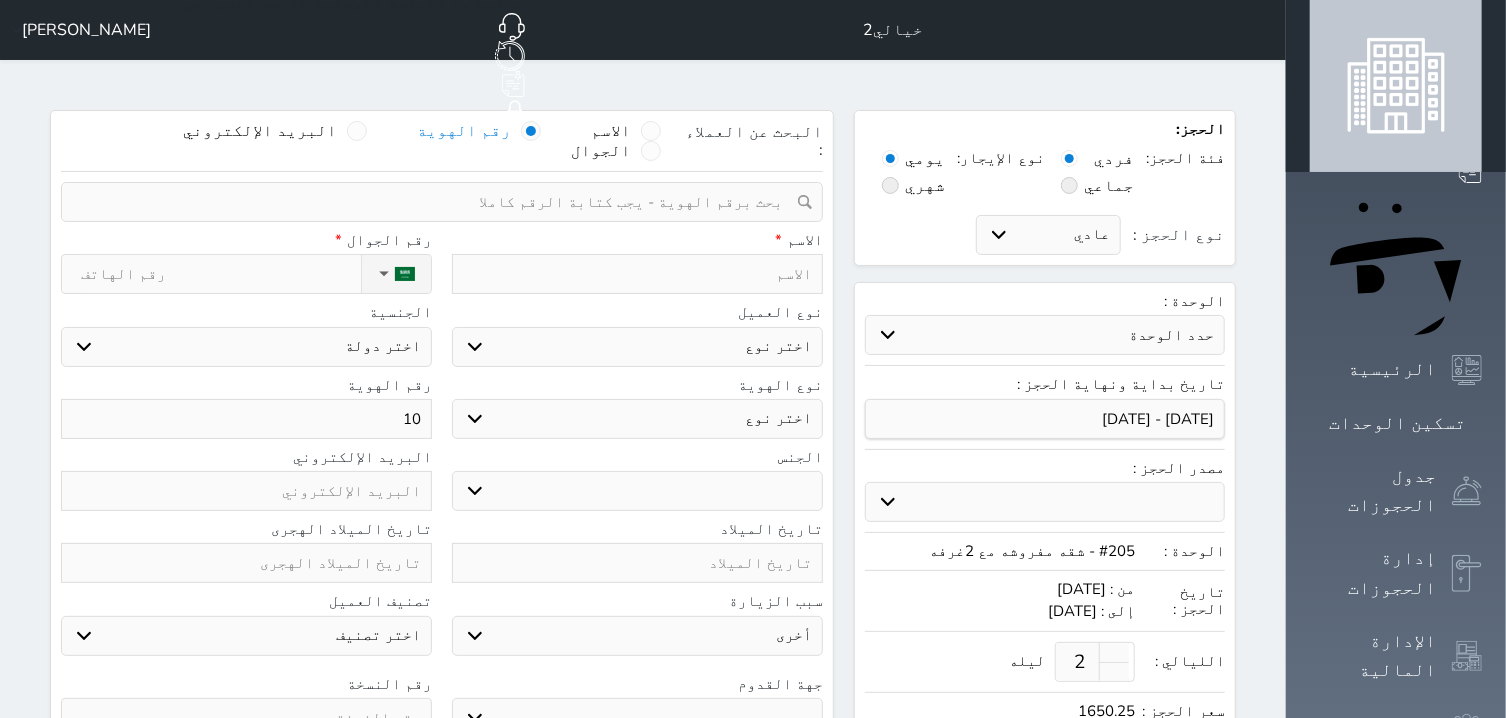 select 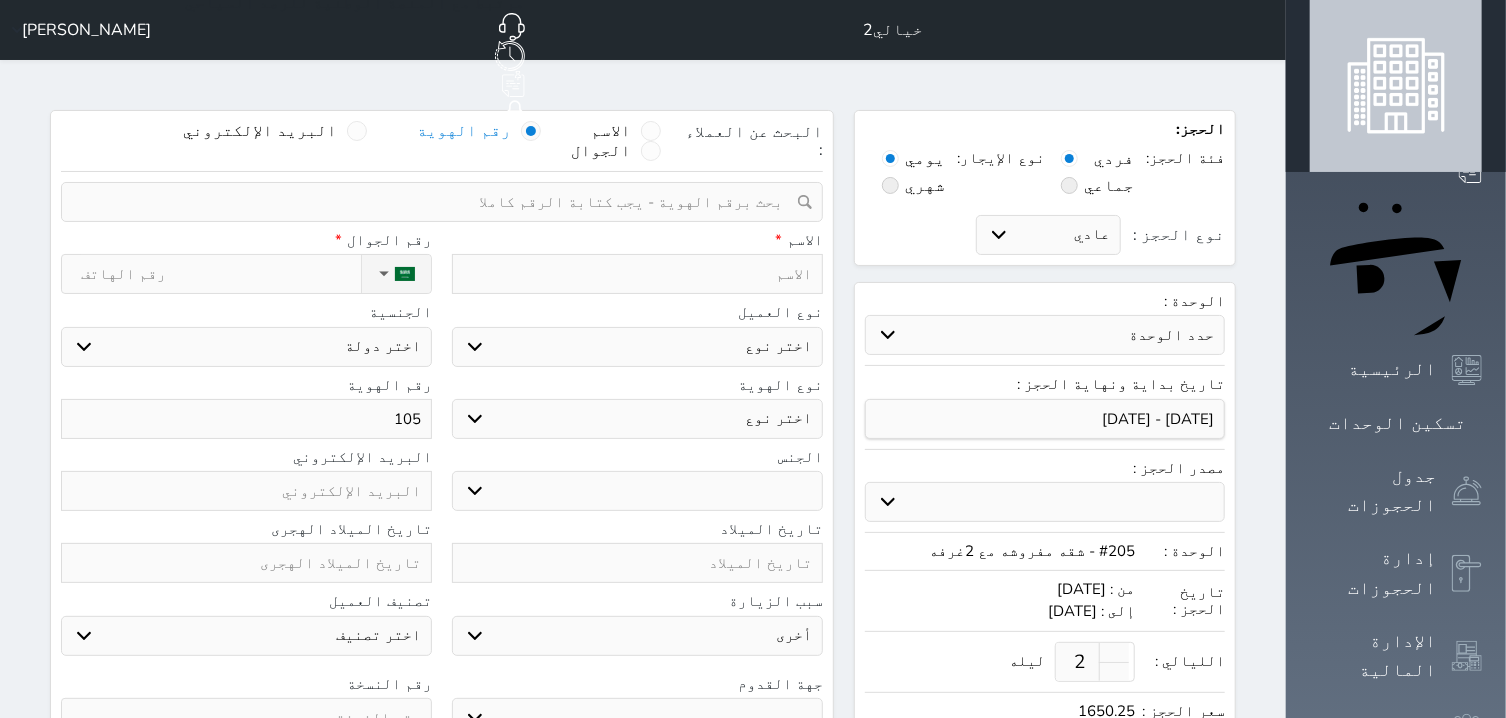 select 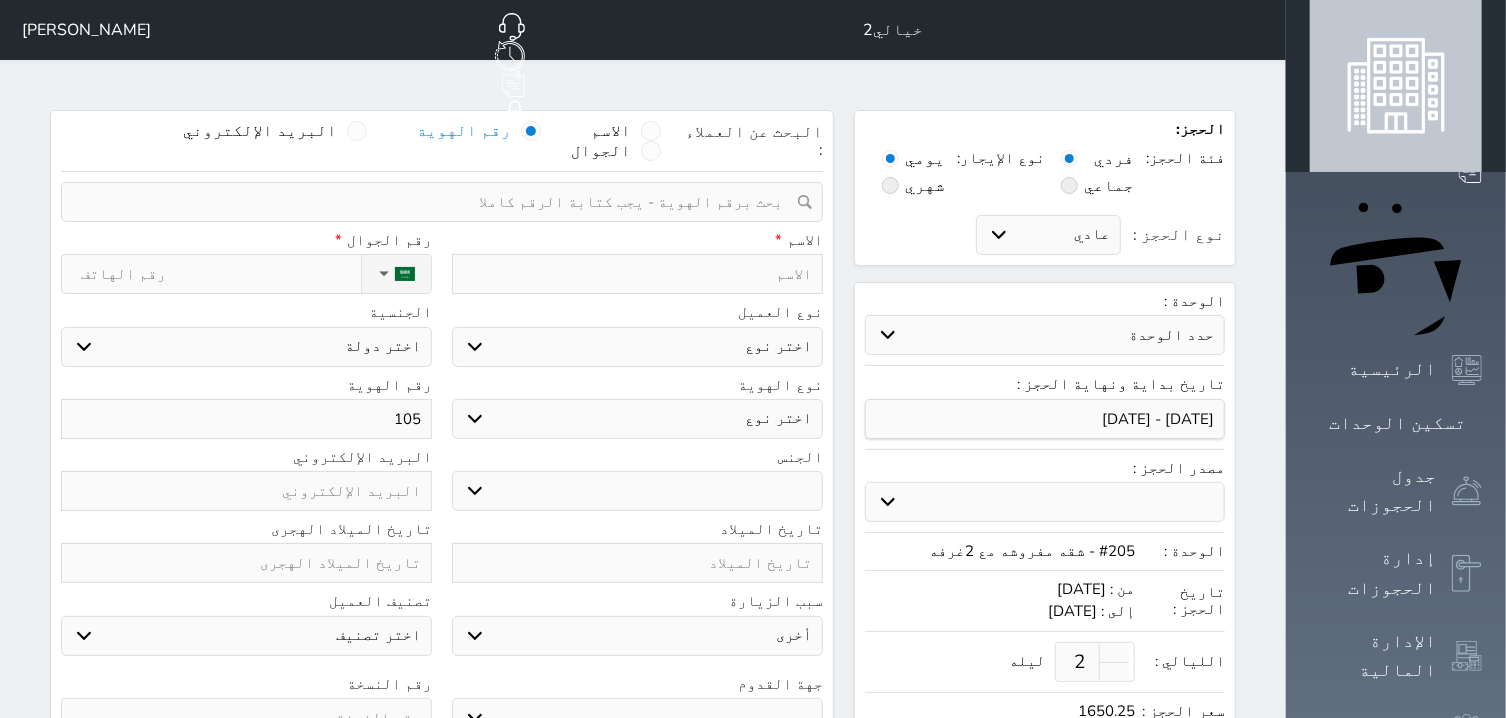 select 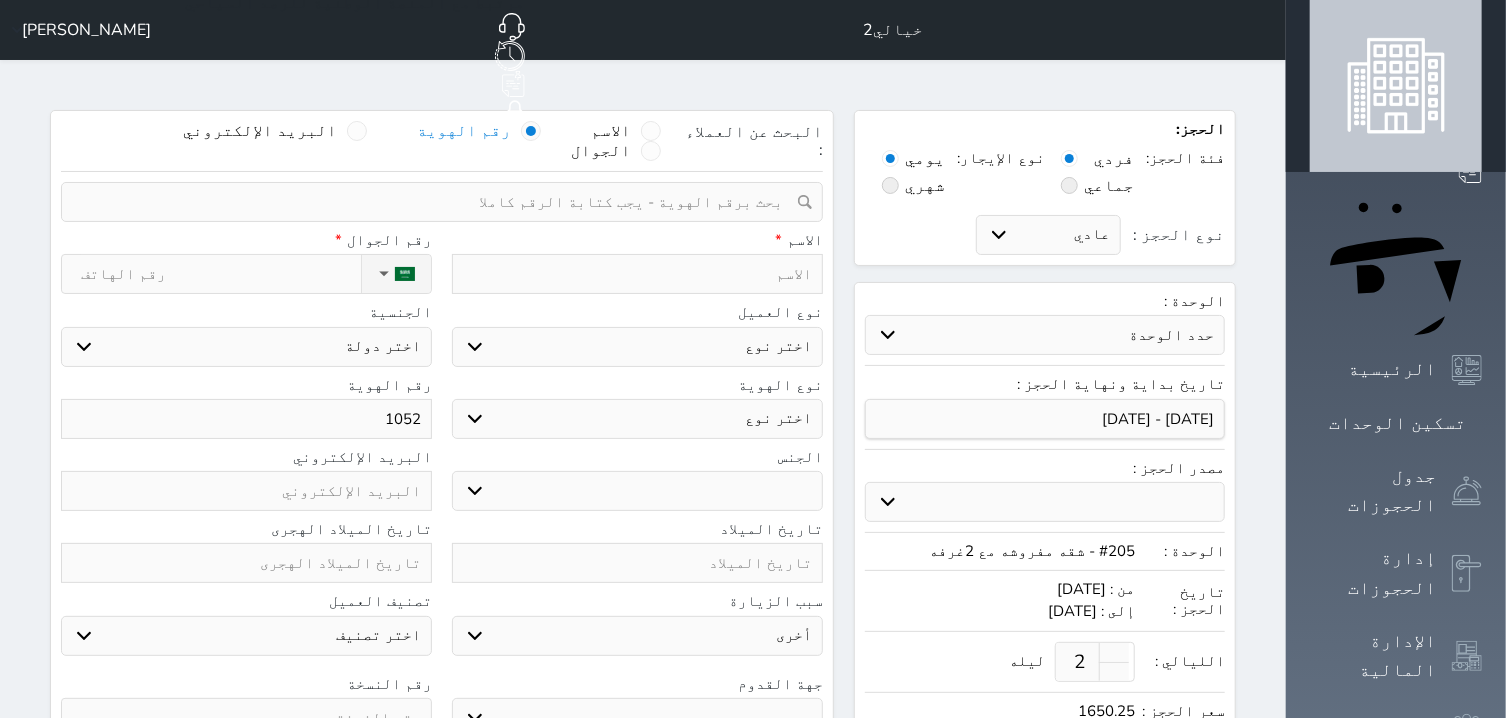 select 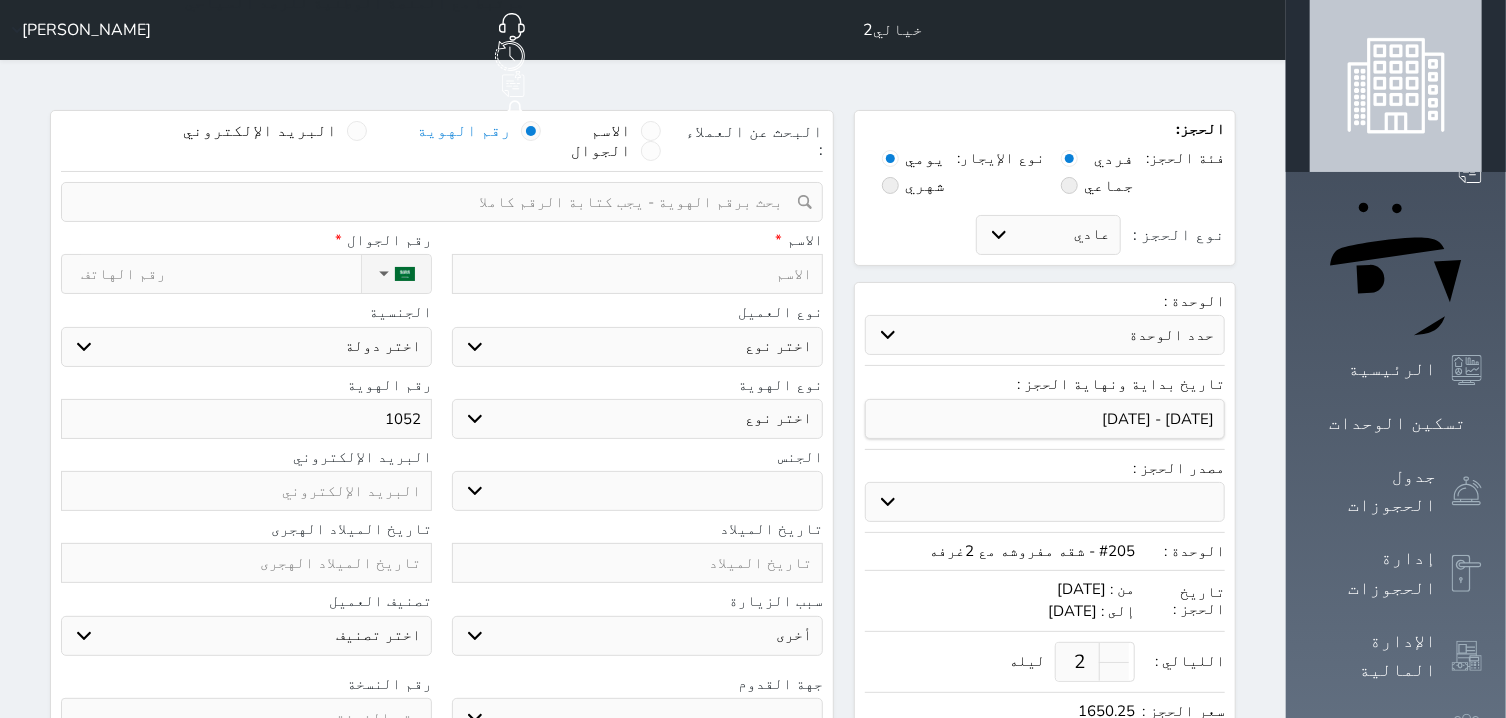 select 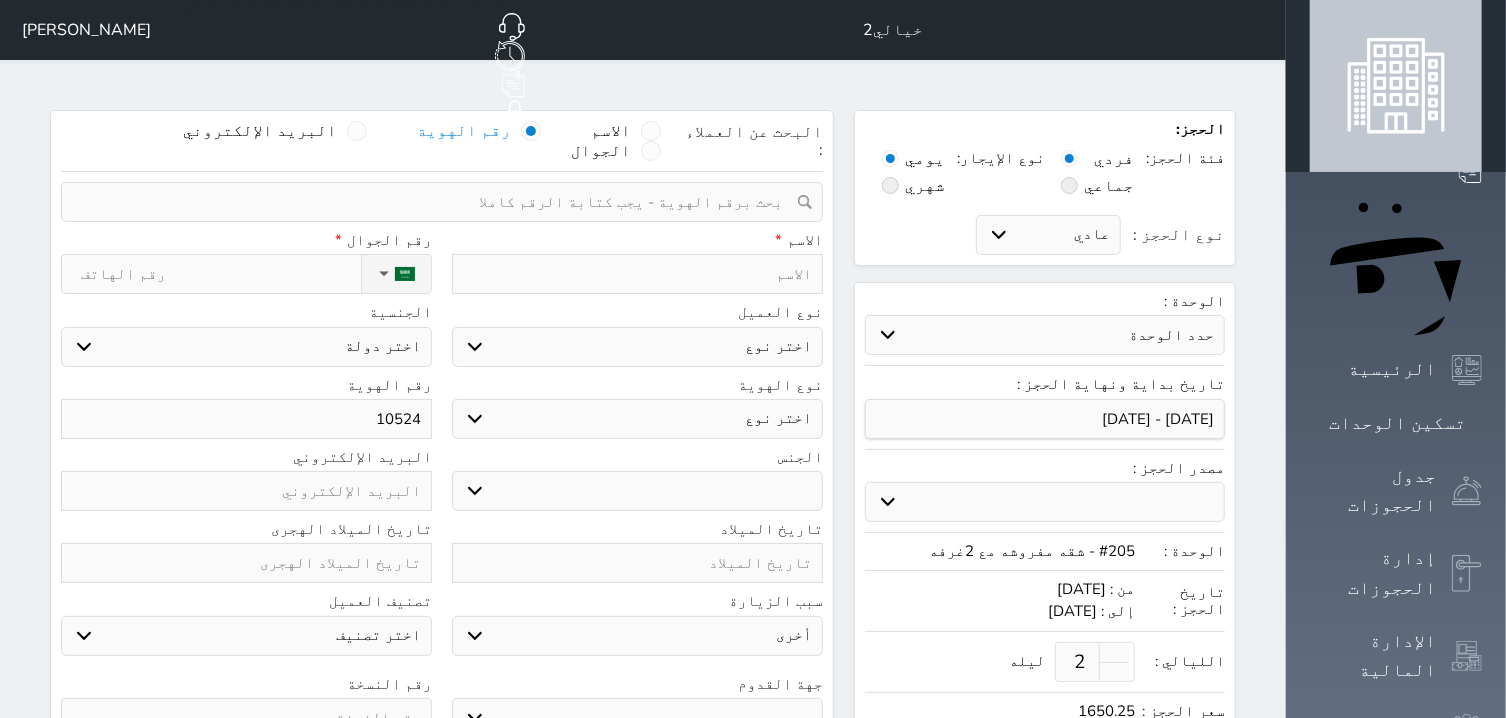 select 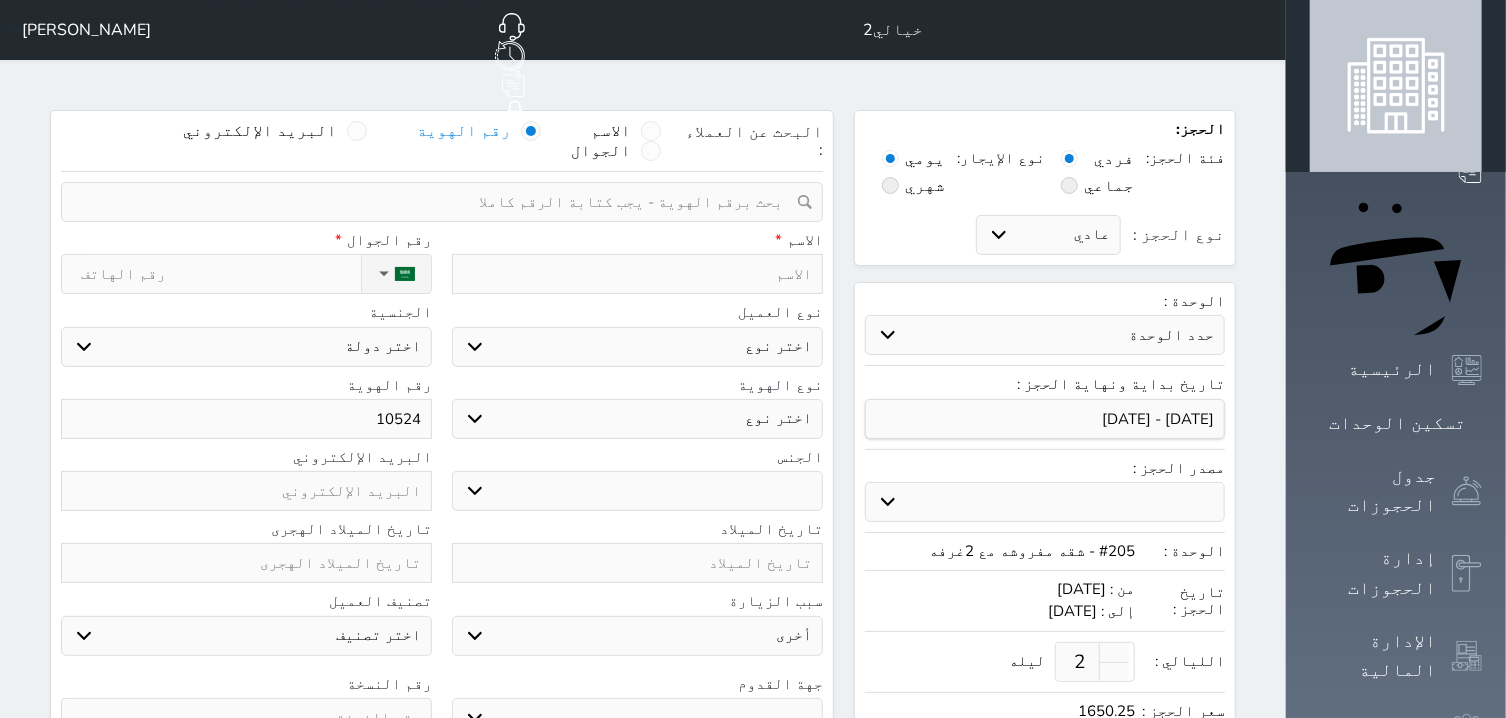 select 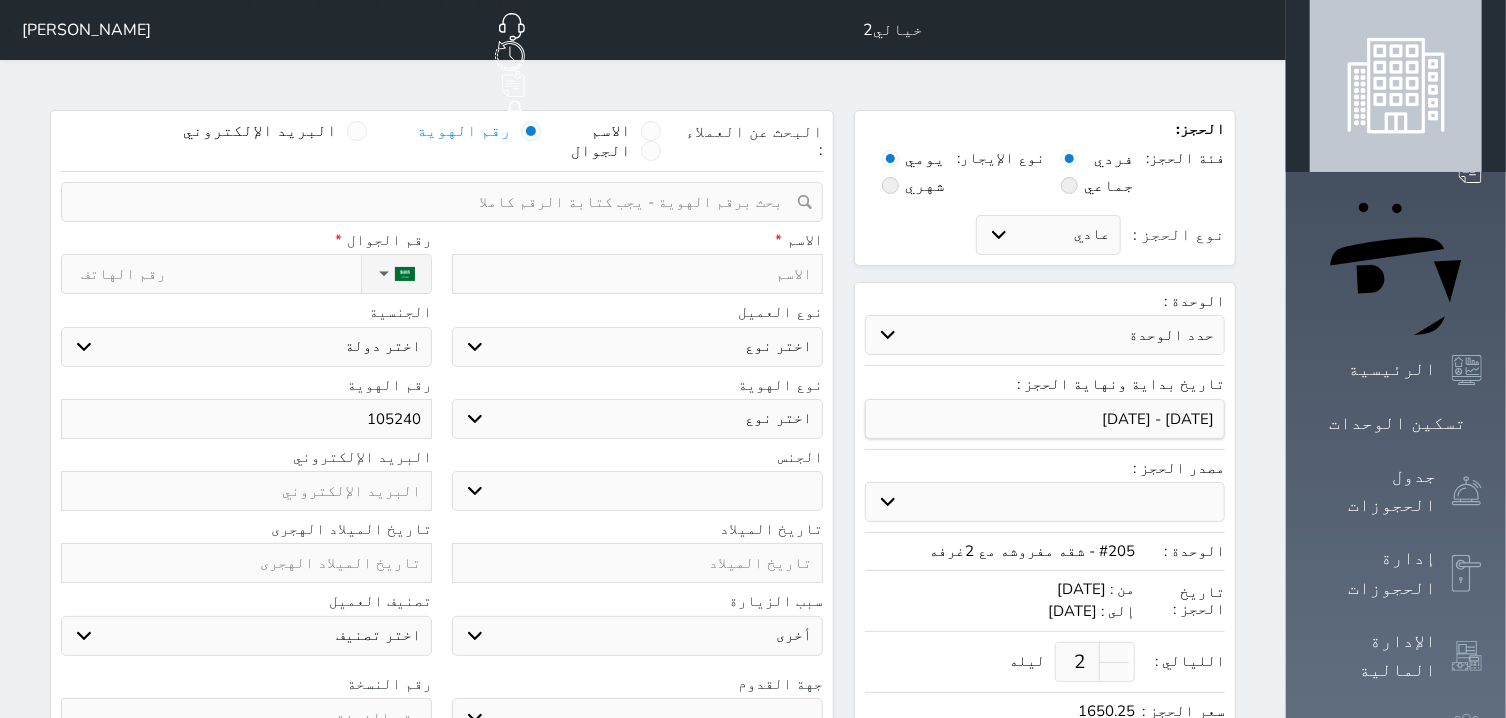 select 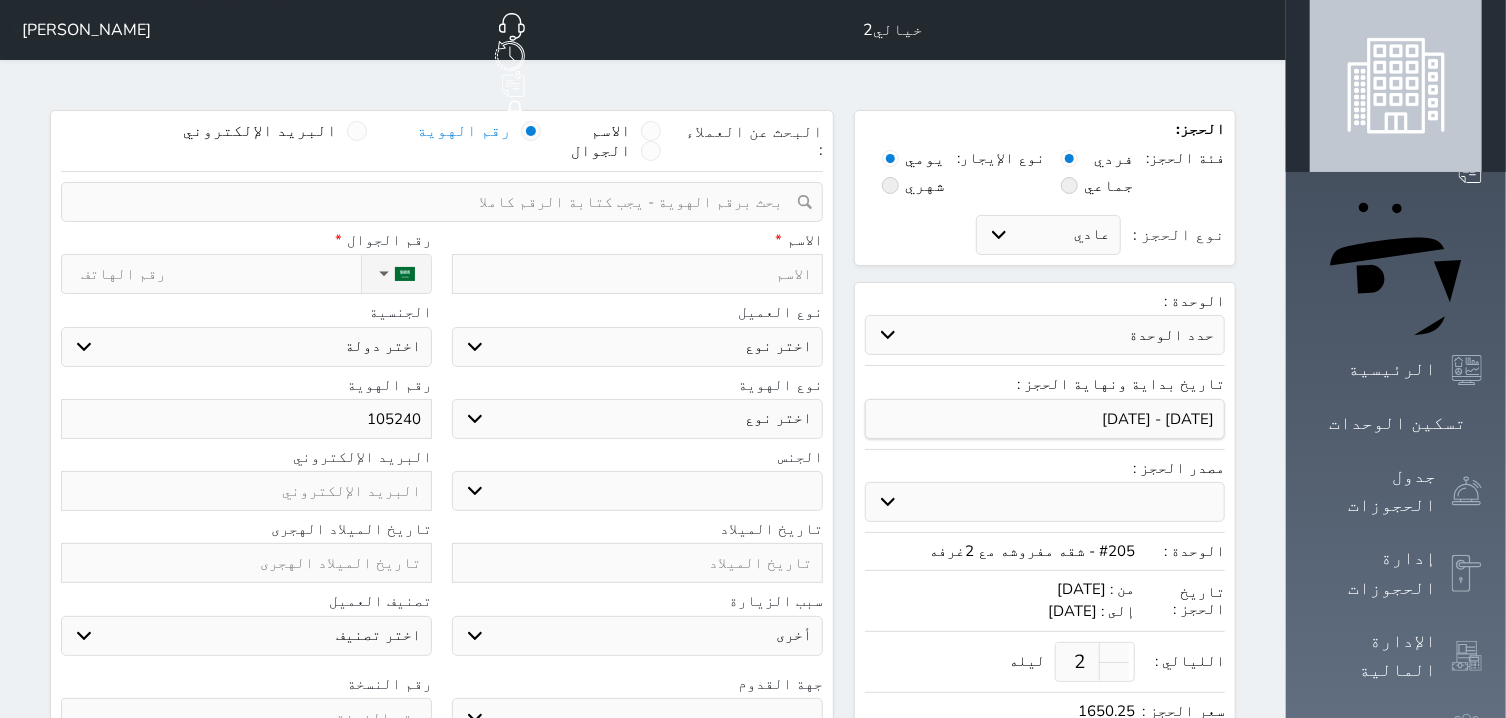 select 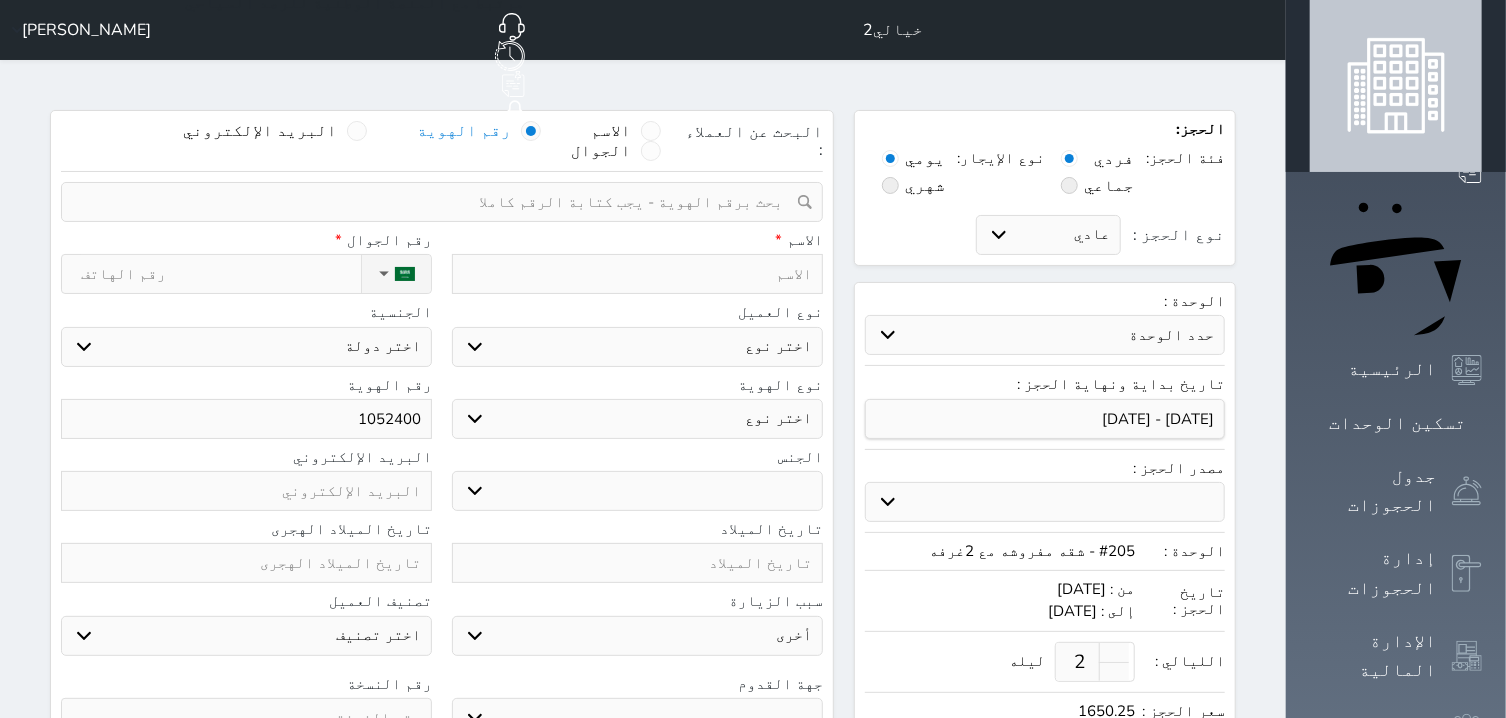 select 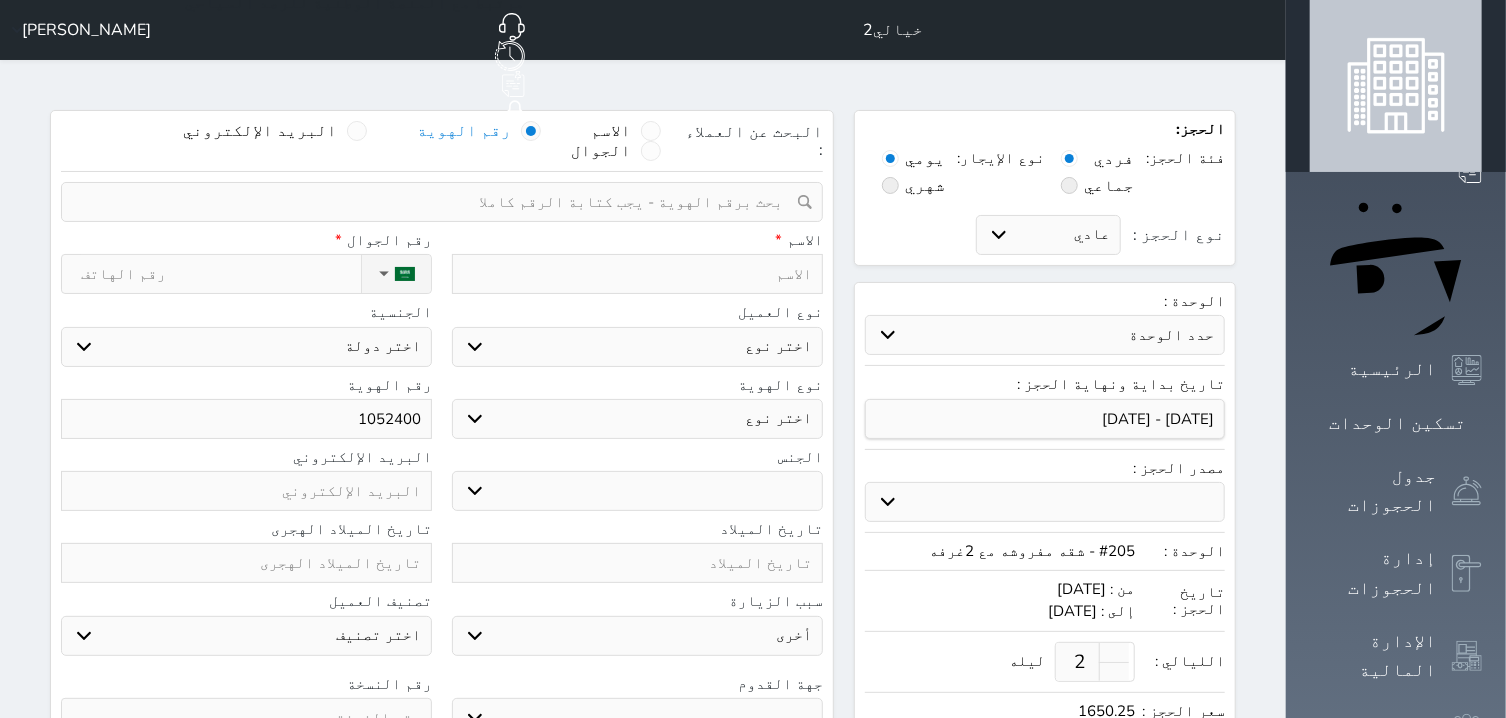 select 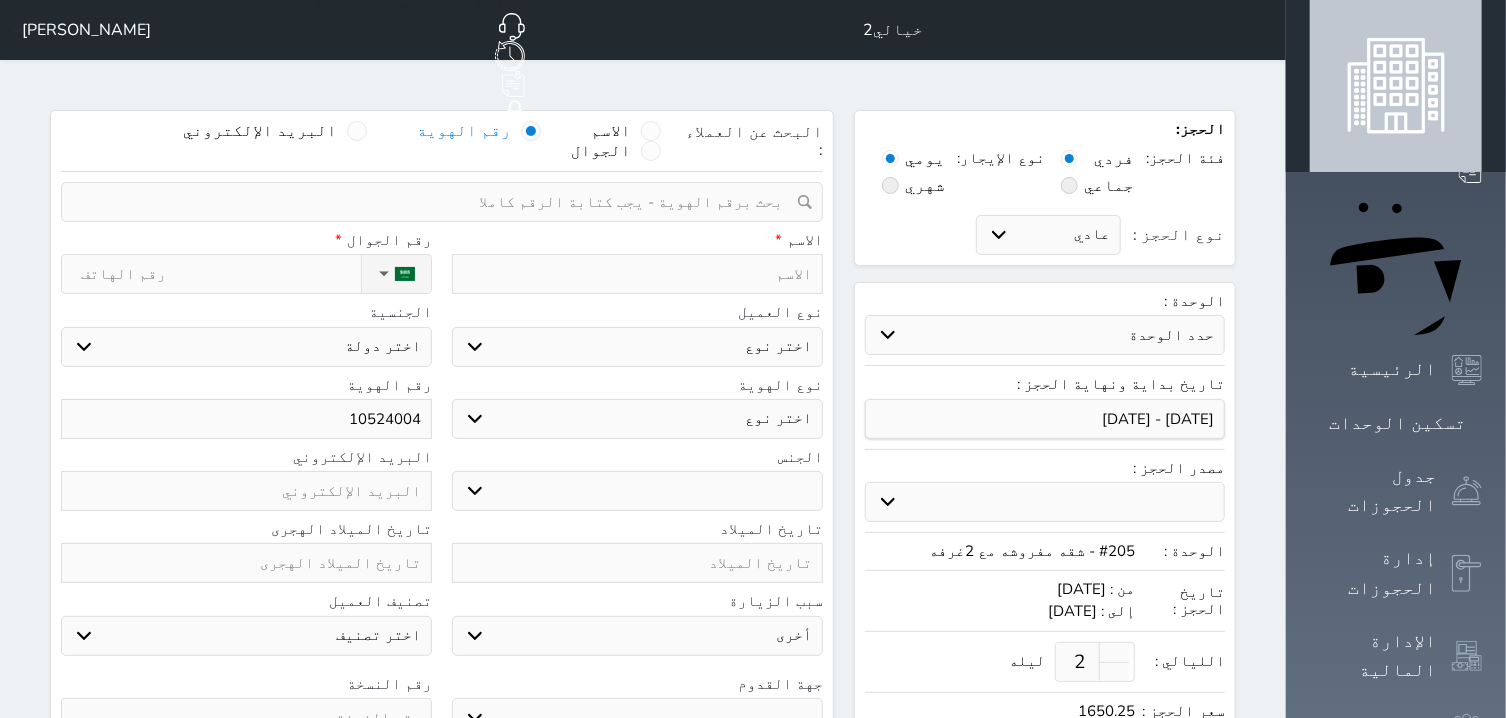 select 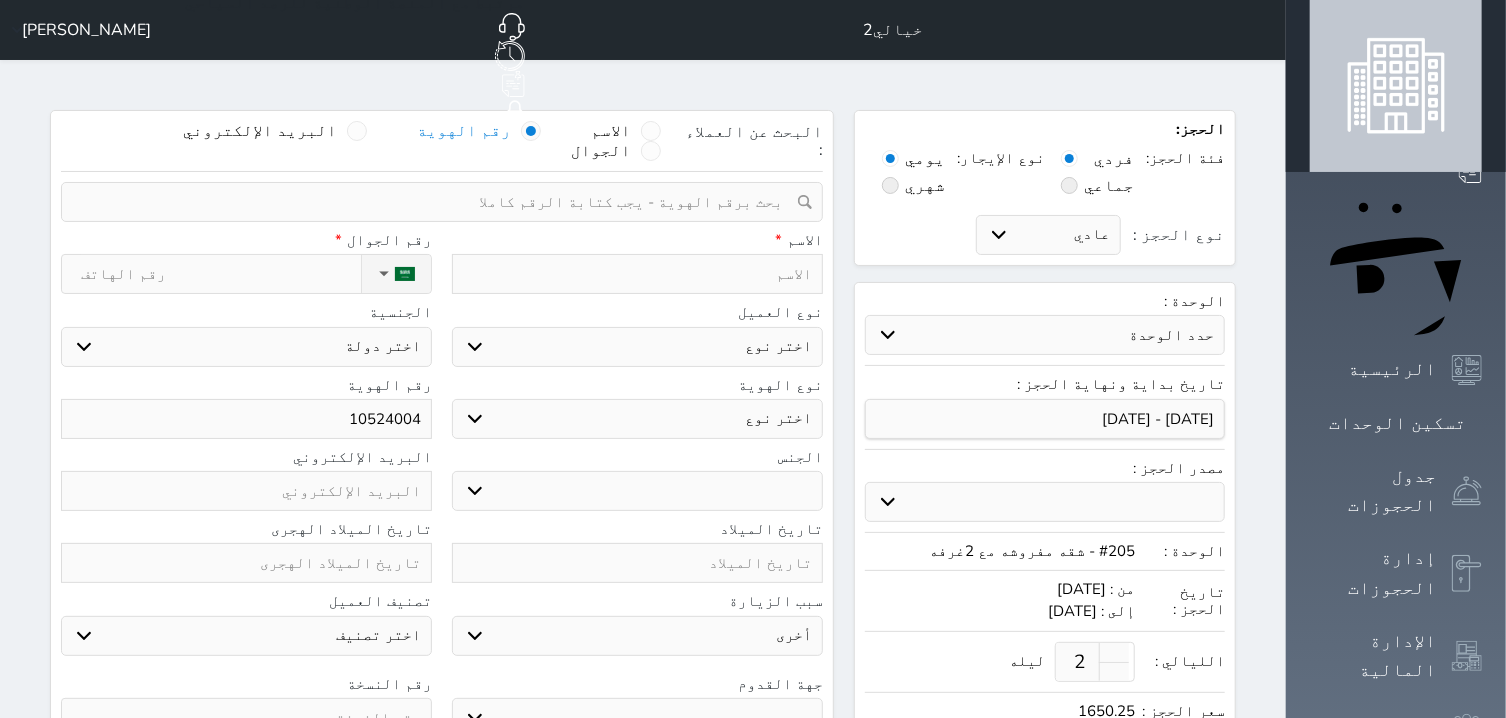 select 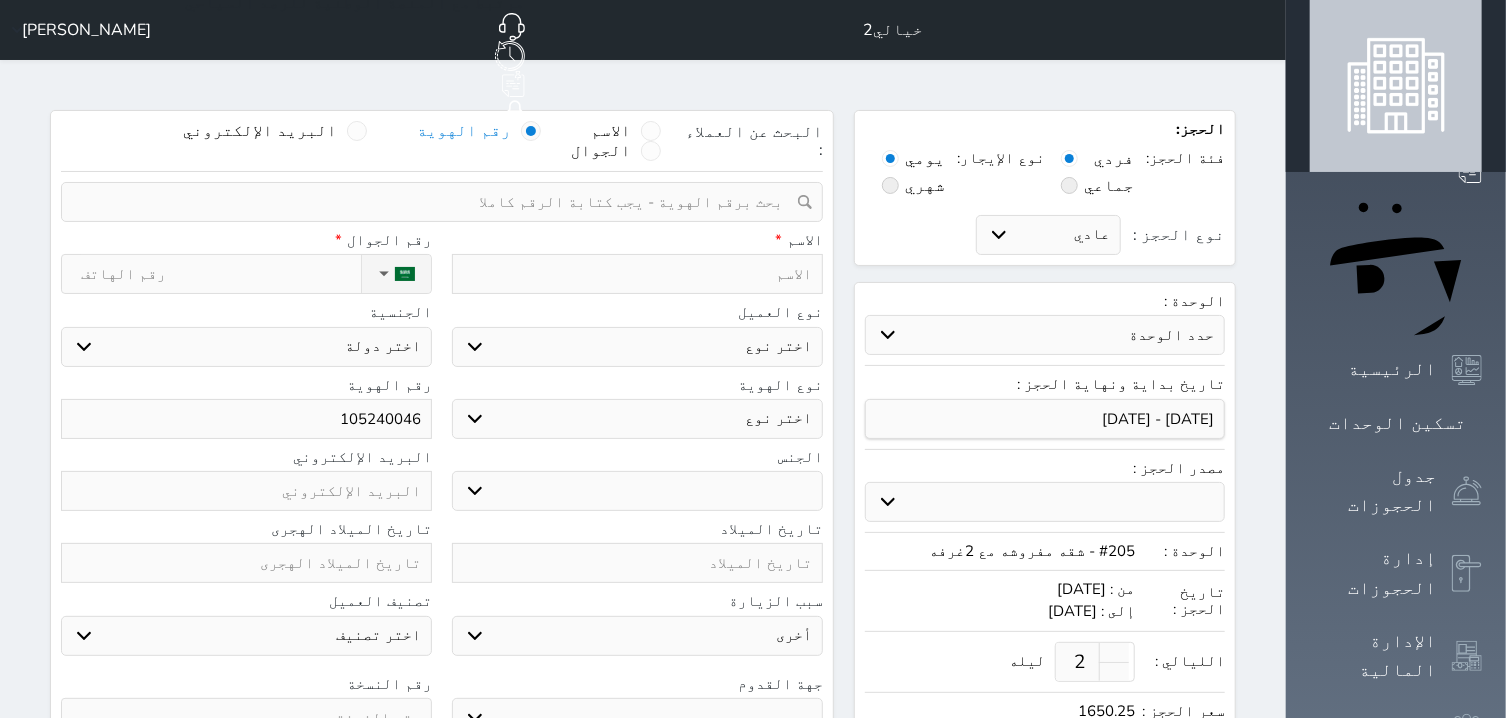 select 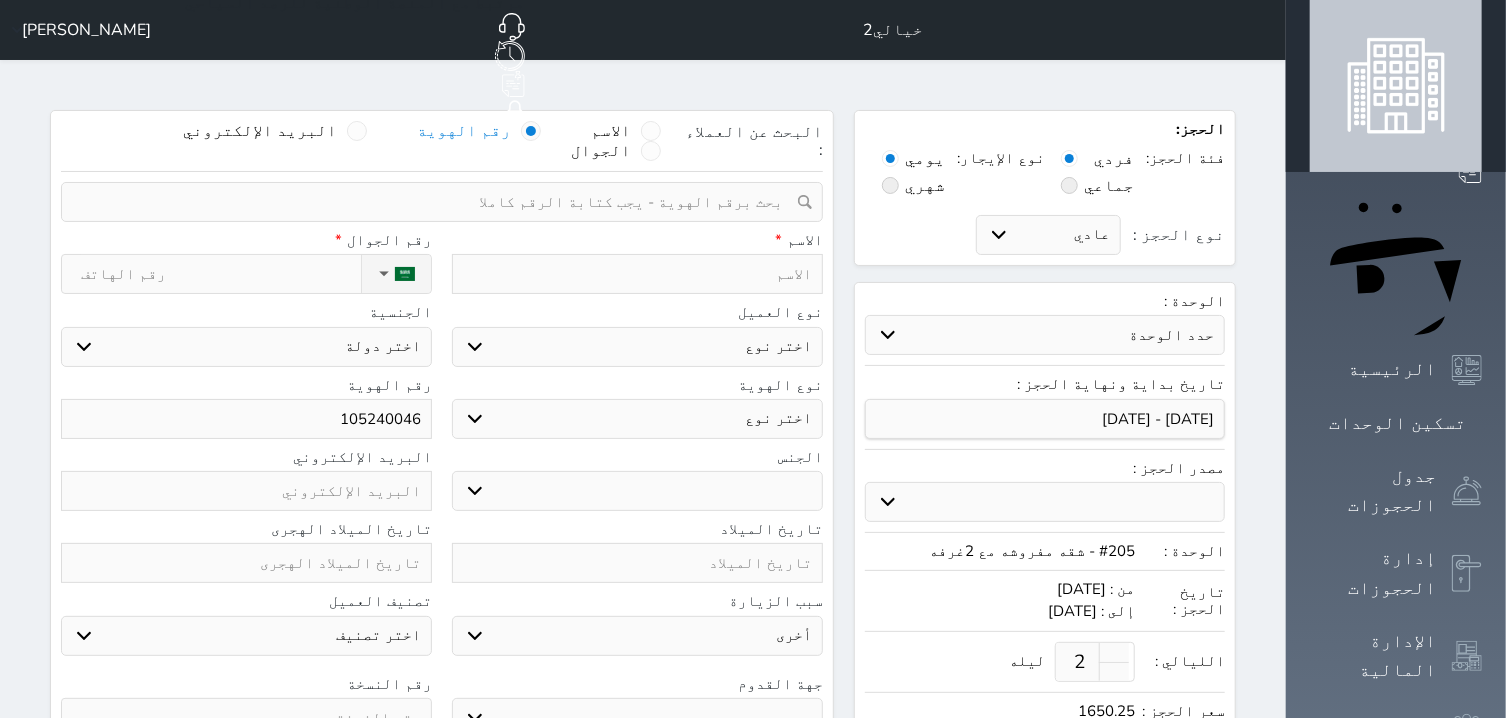 select 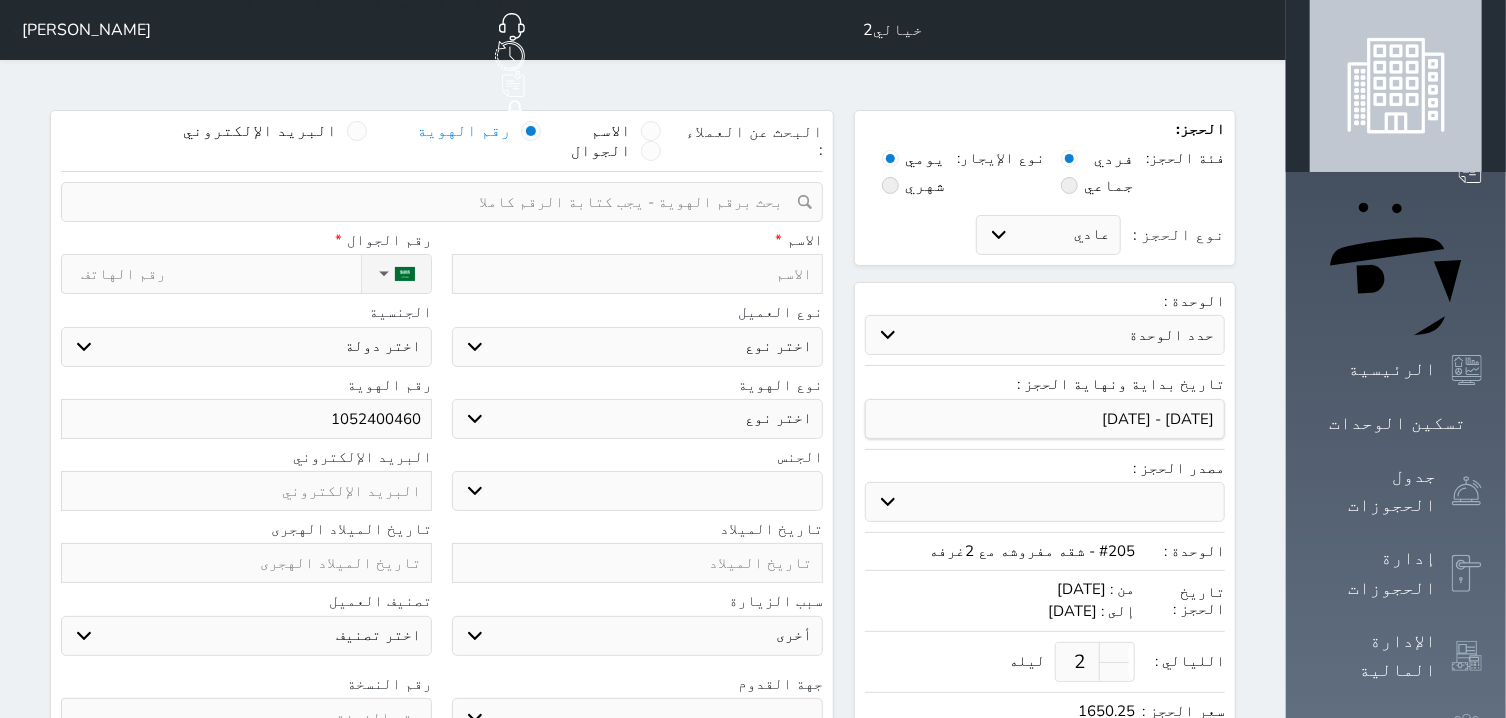 type on "1052400460" 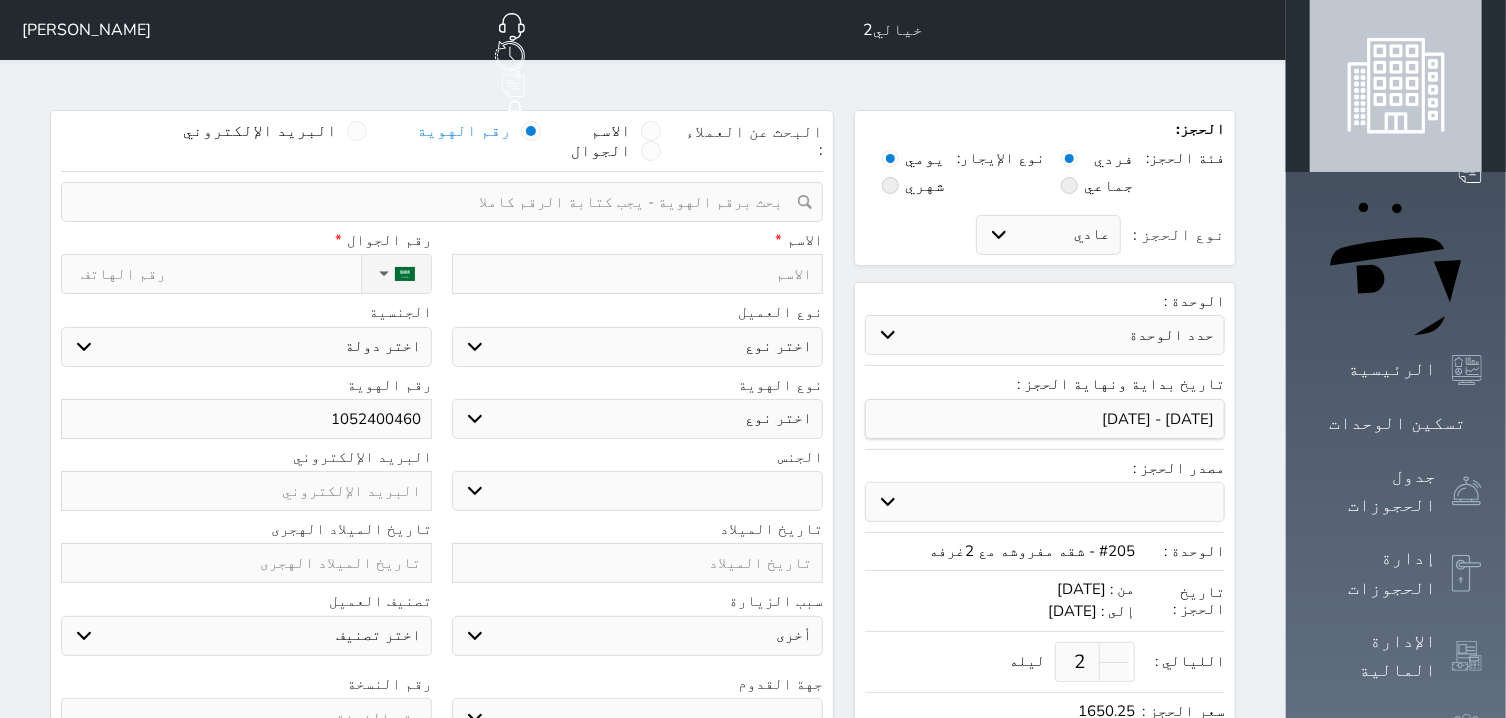 type on "ا" 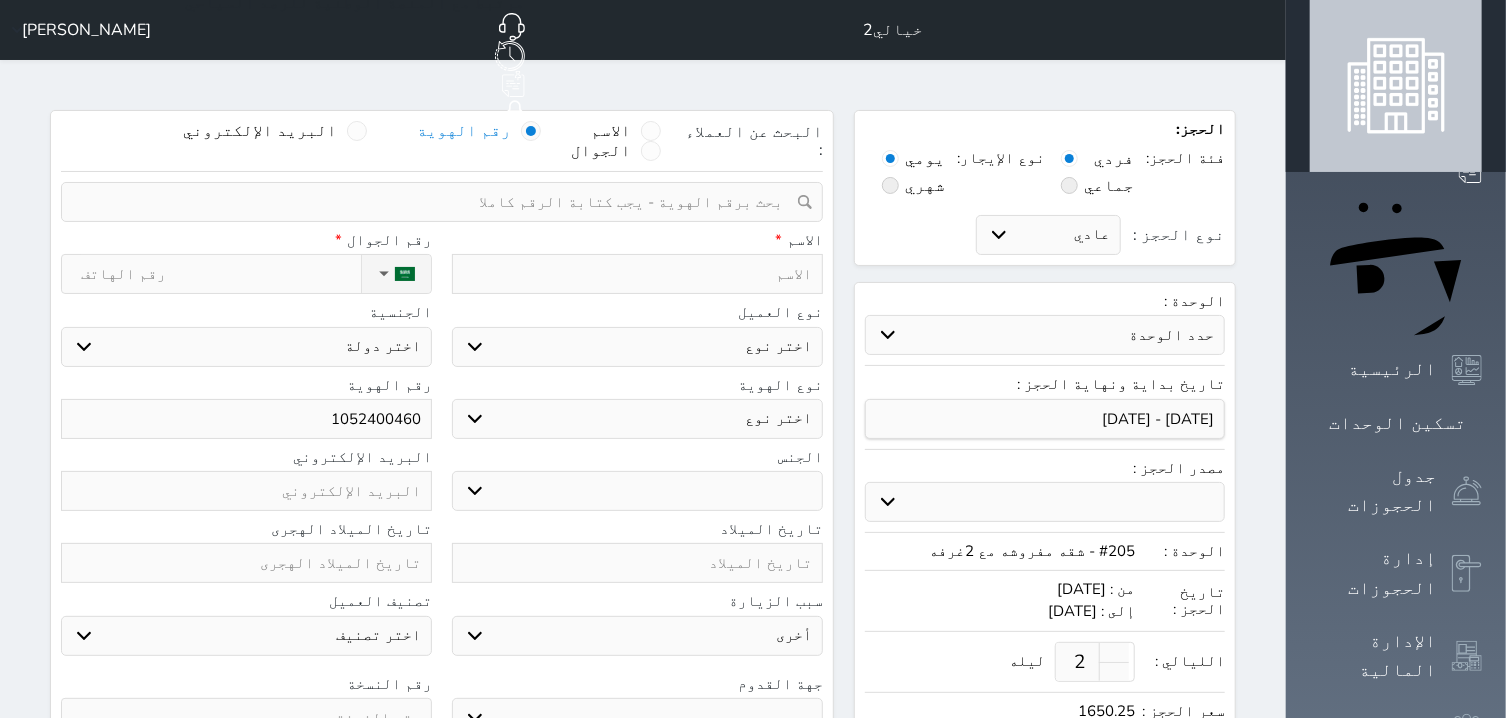 select 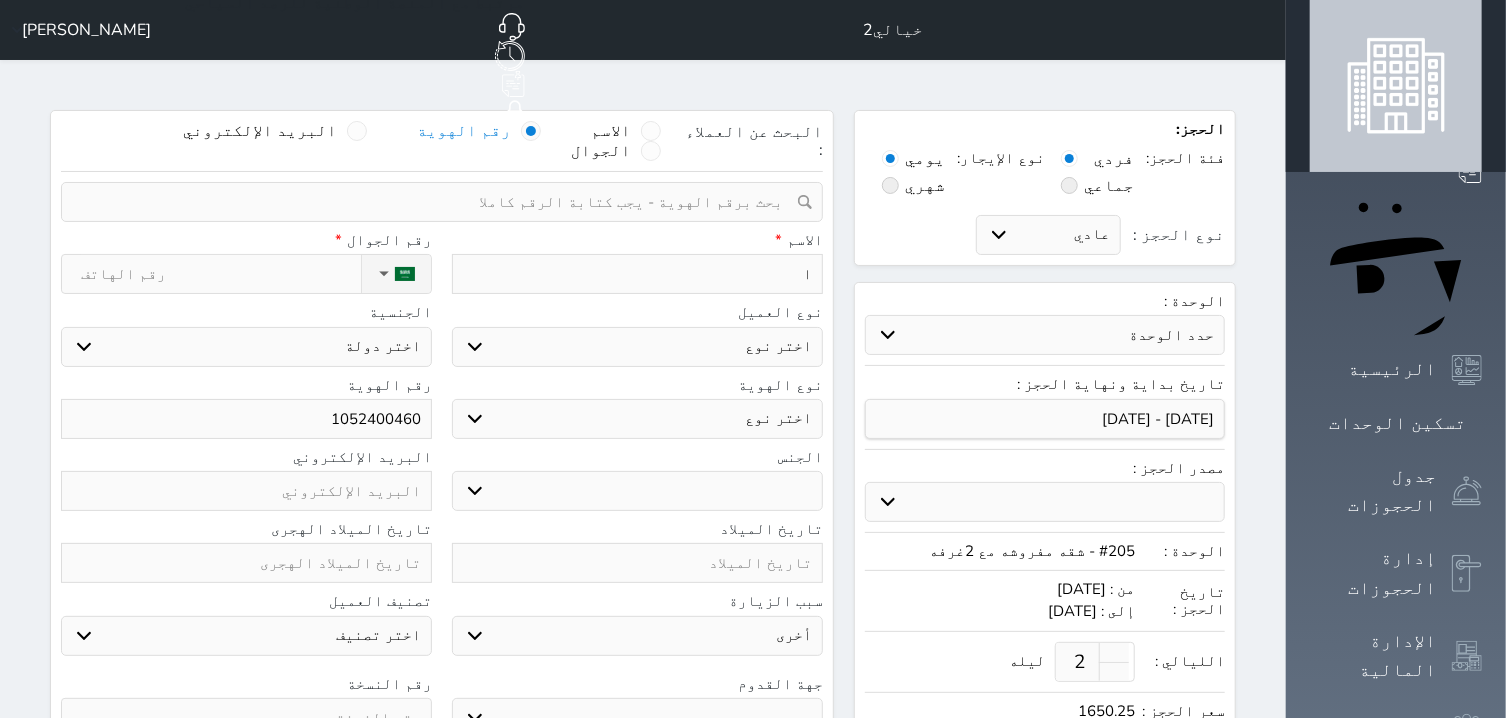 type on "اح" 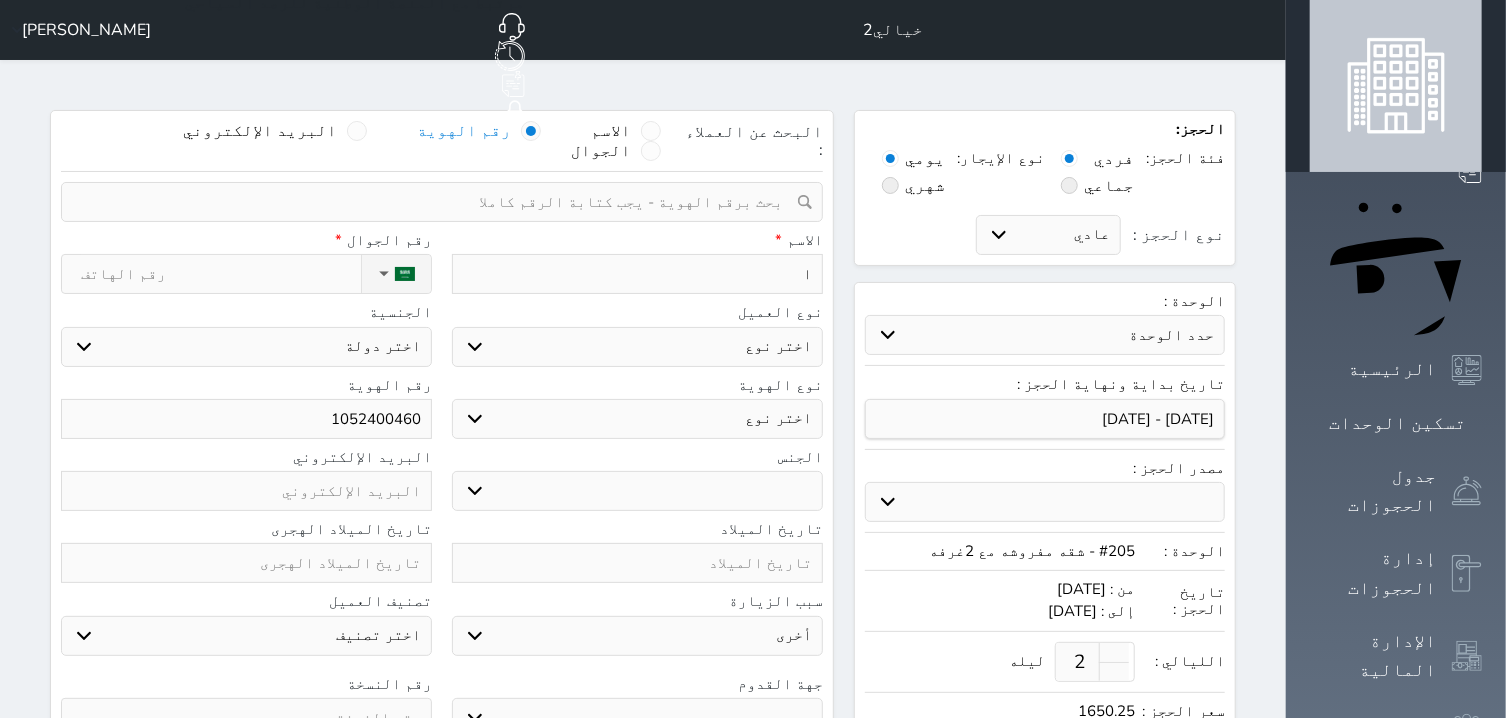 select 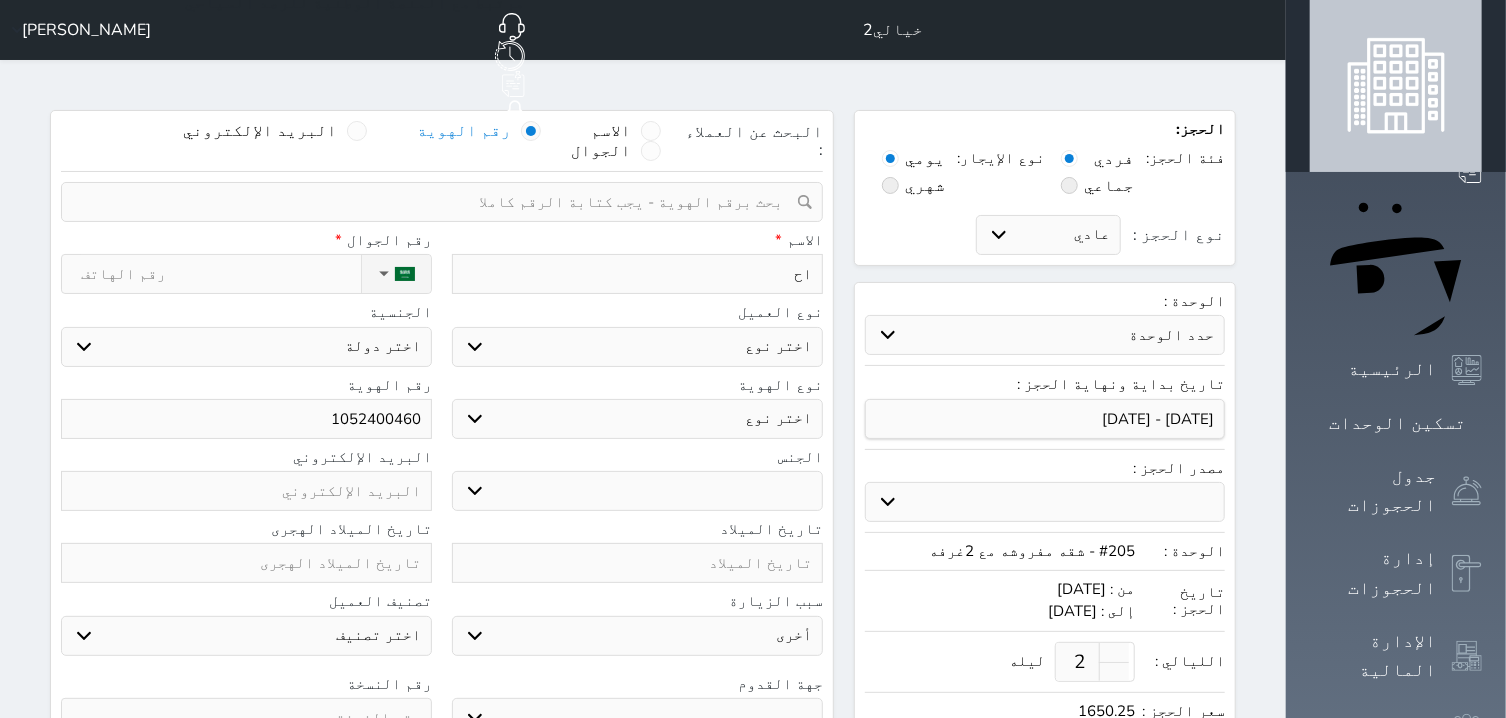 type on "احم" 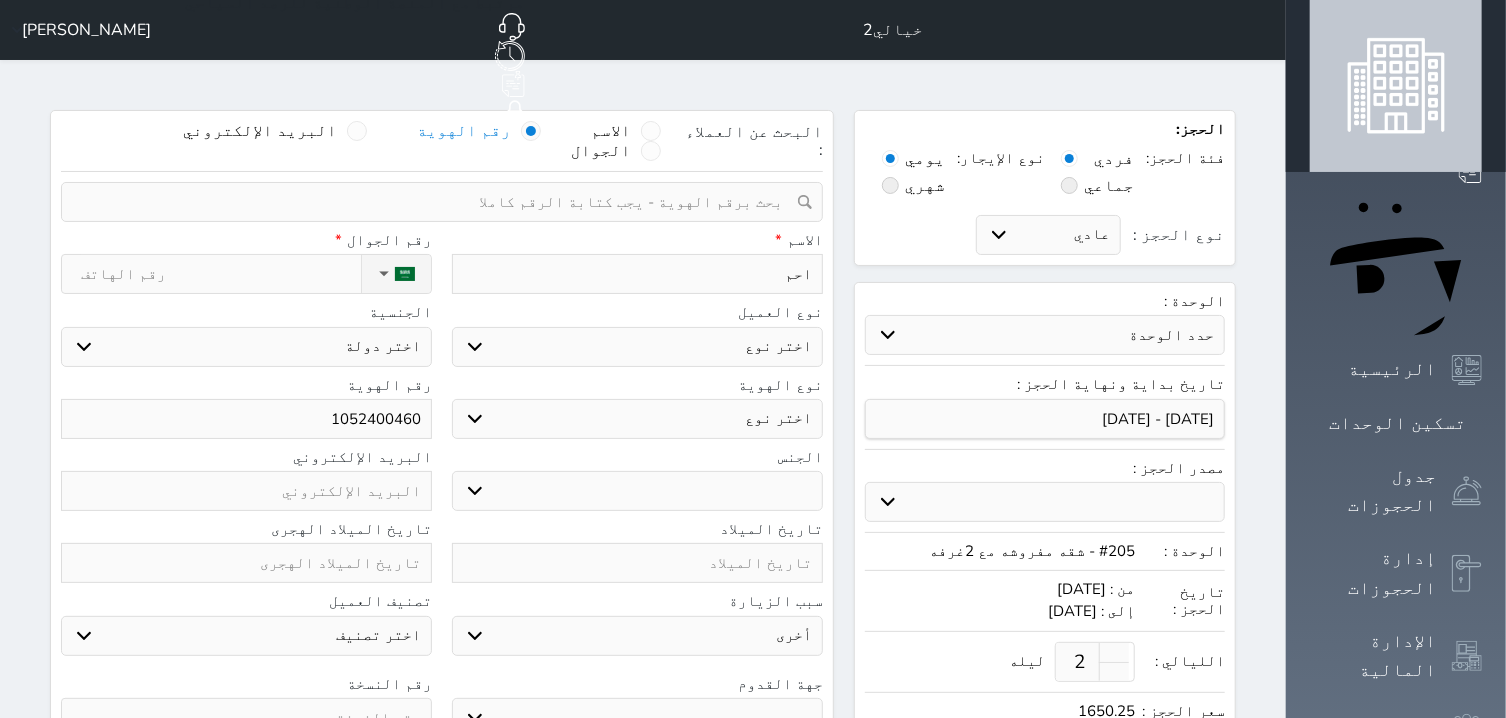 select 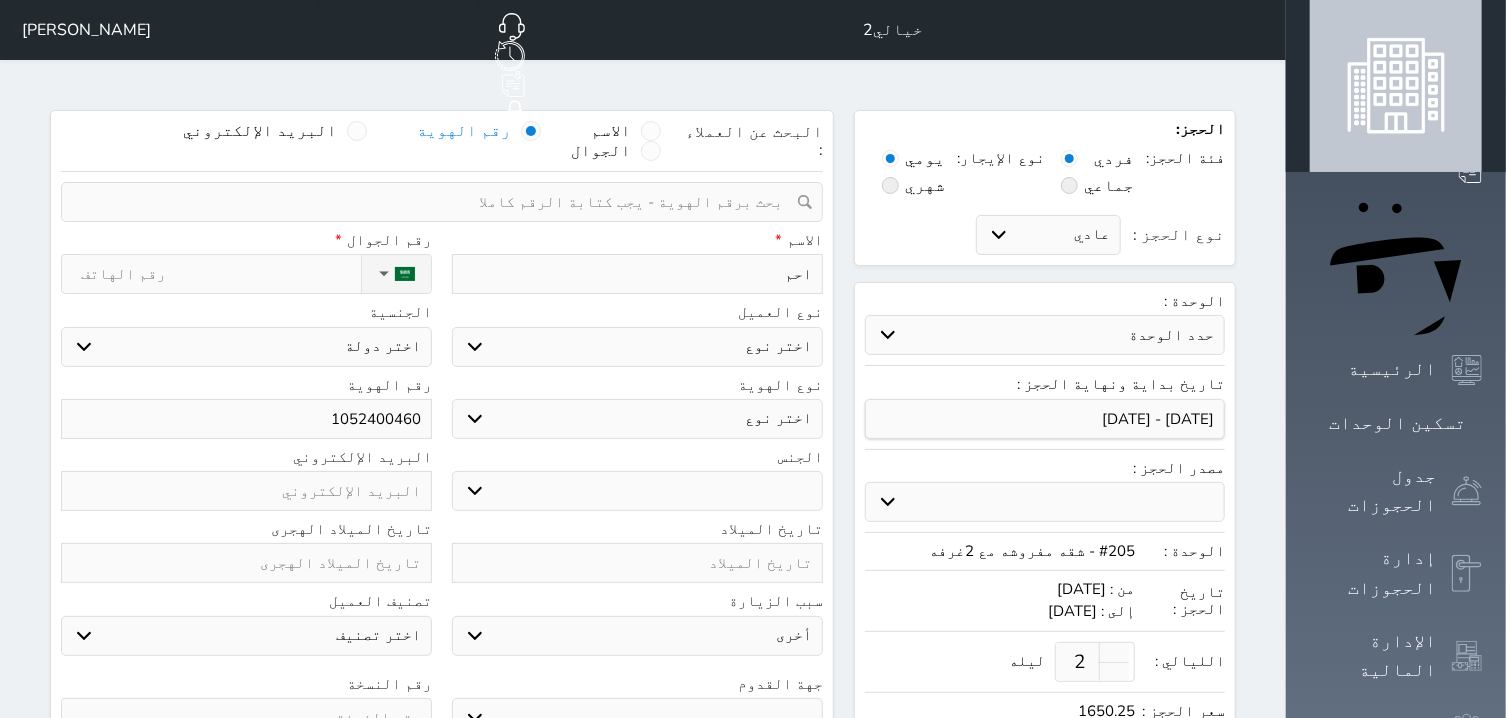 type on "[PERSON_NAME]" 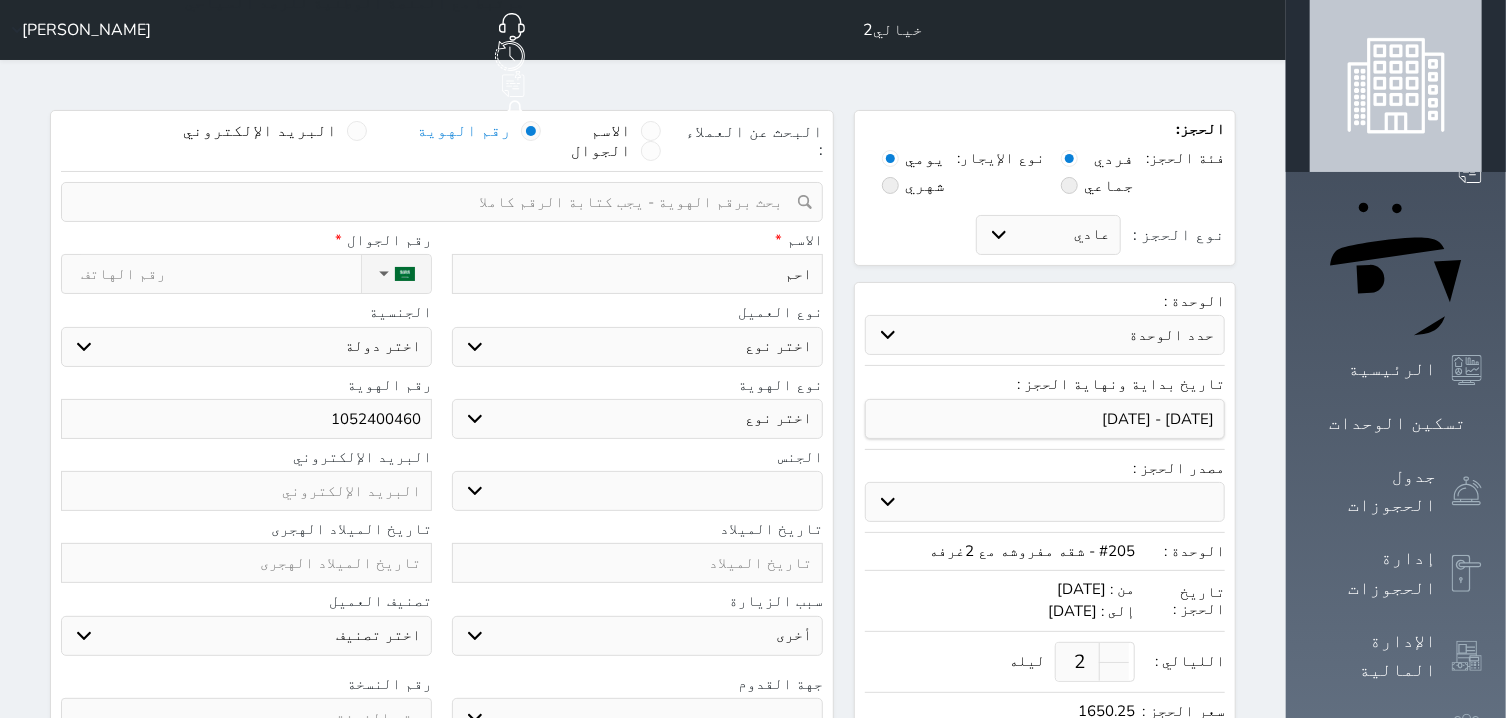 select 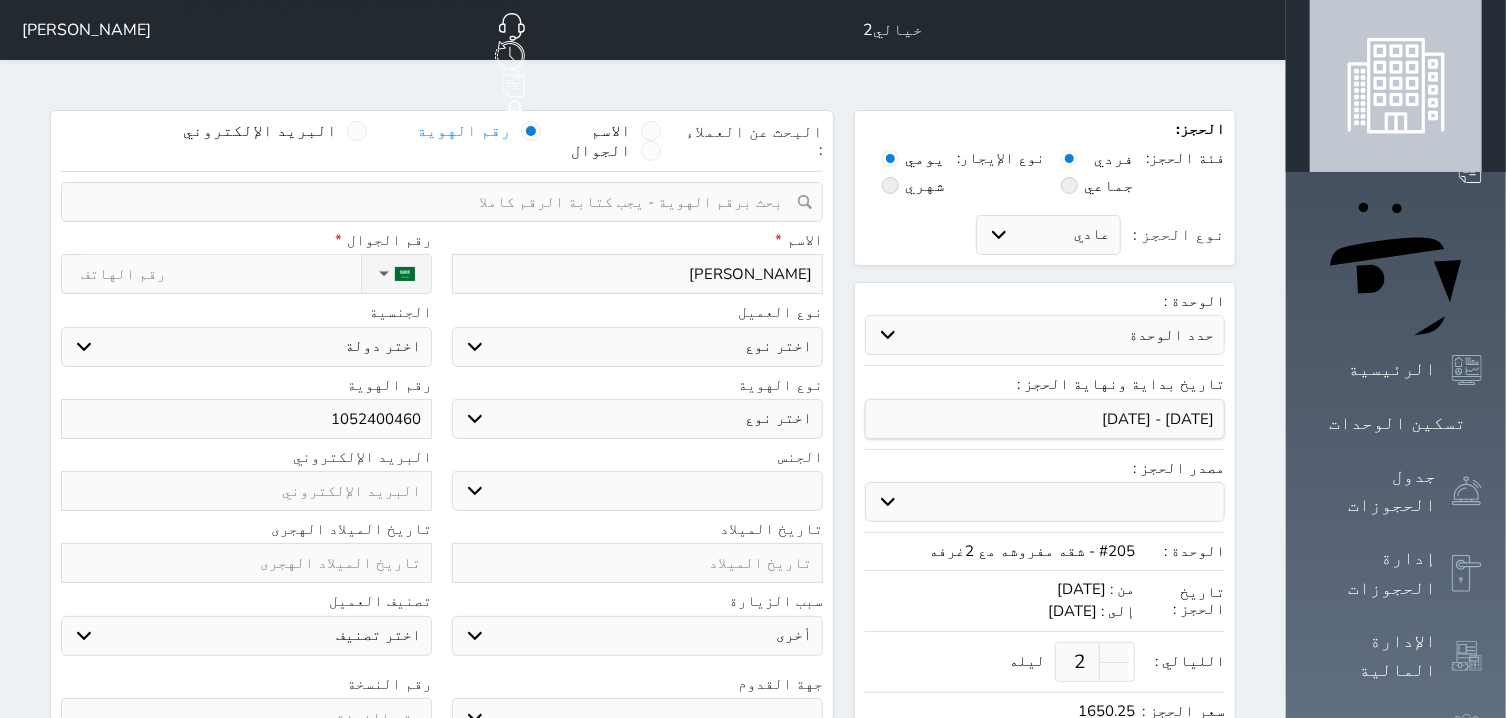 type on "[PERSON_NAME]" 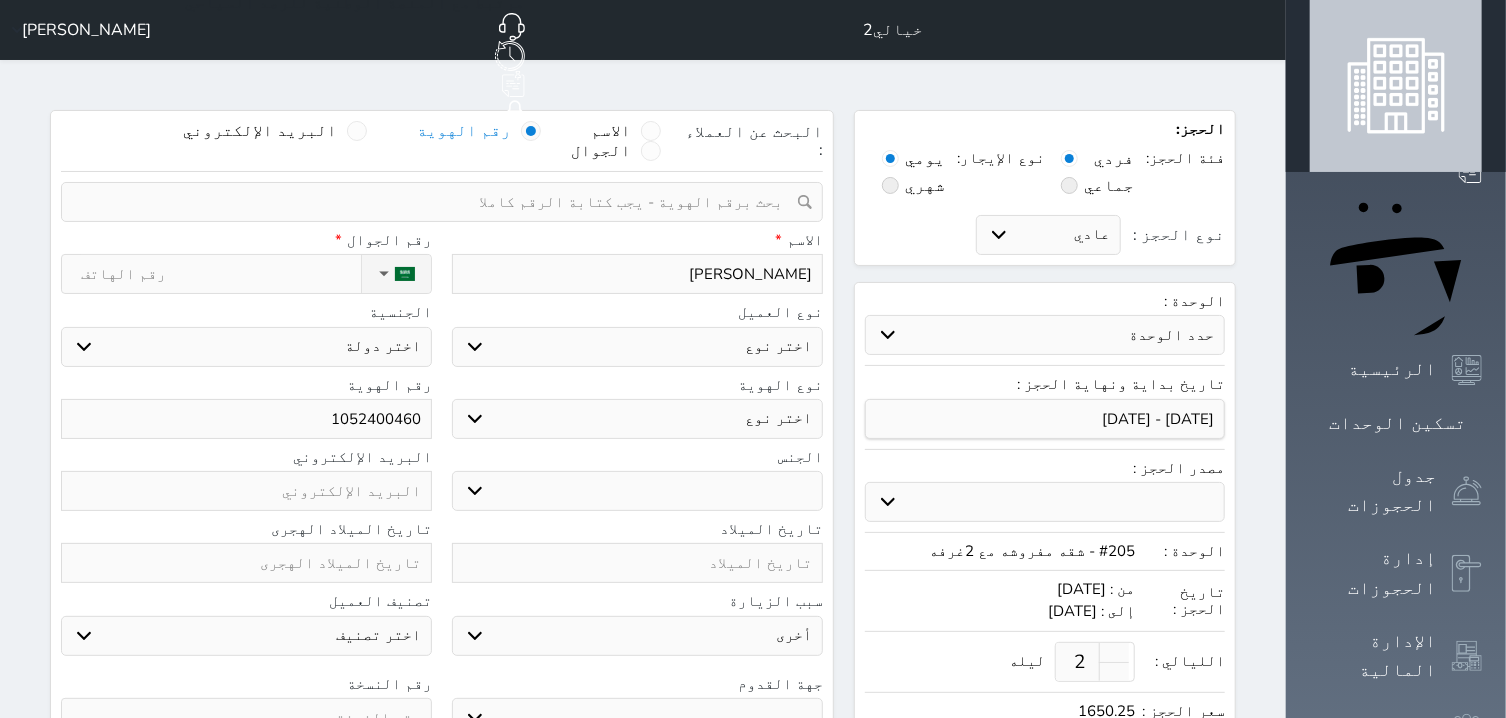 select 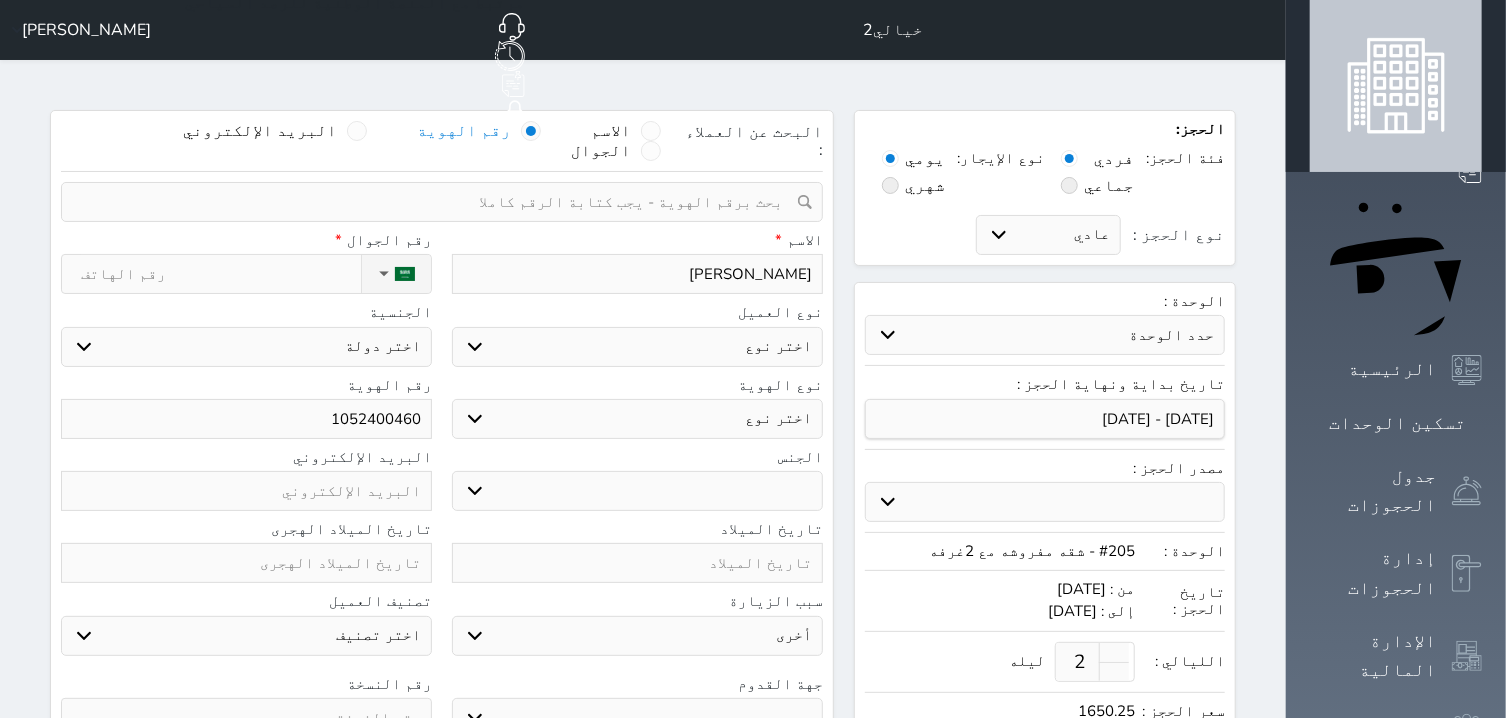type on "[PERSON_NAME]" 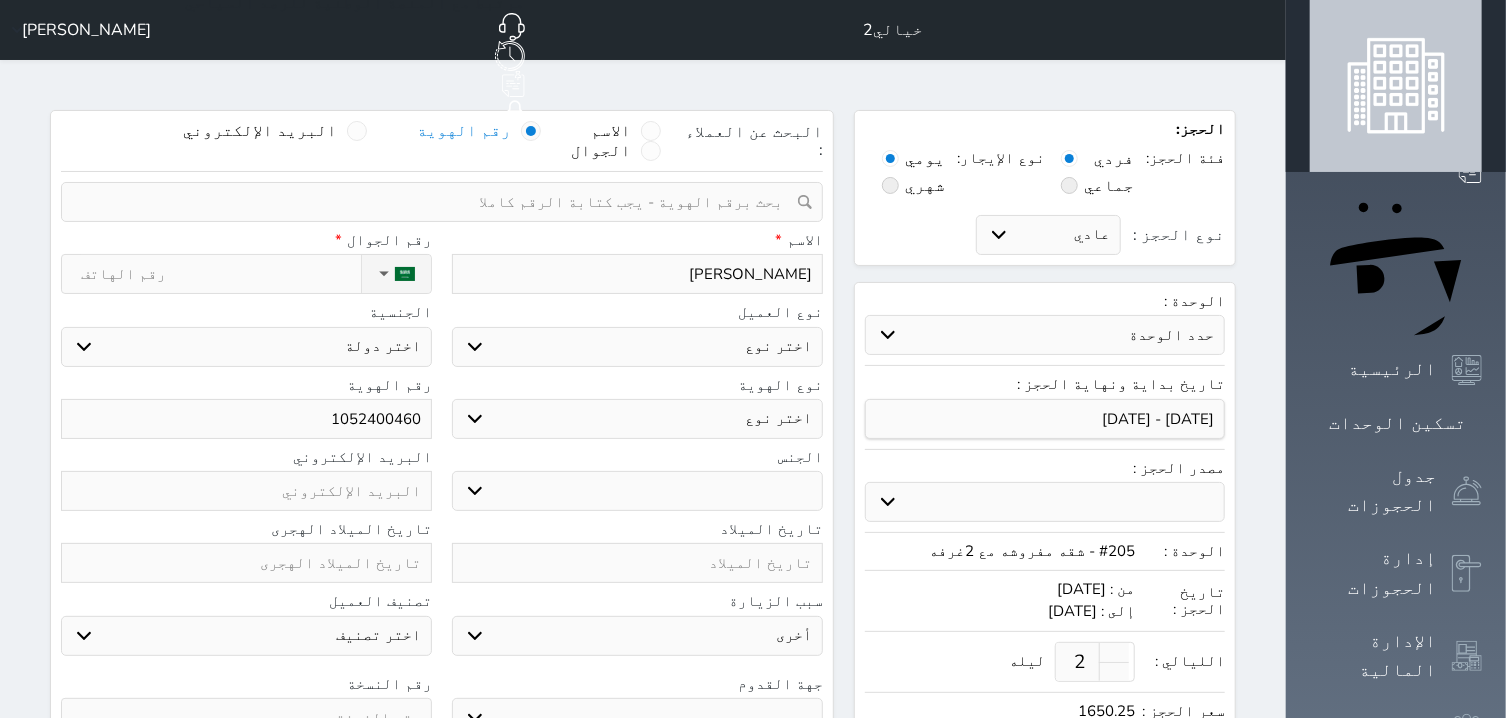 select 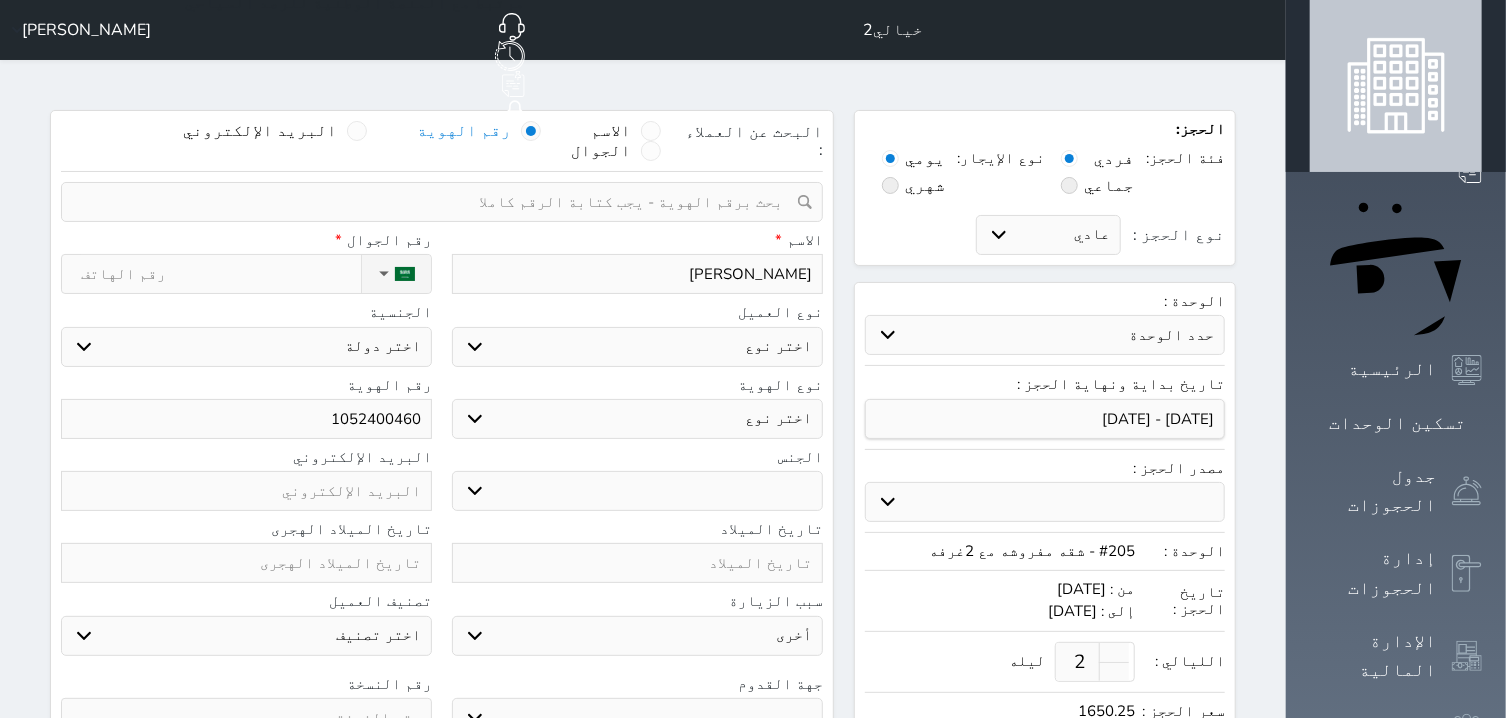 type on "[PERSON_NAME]" 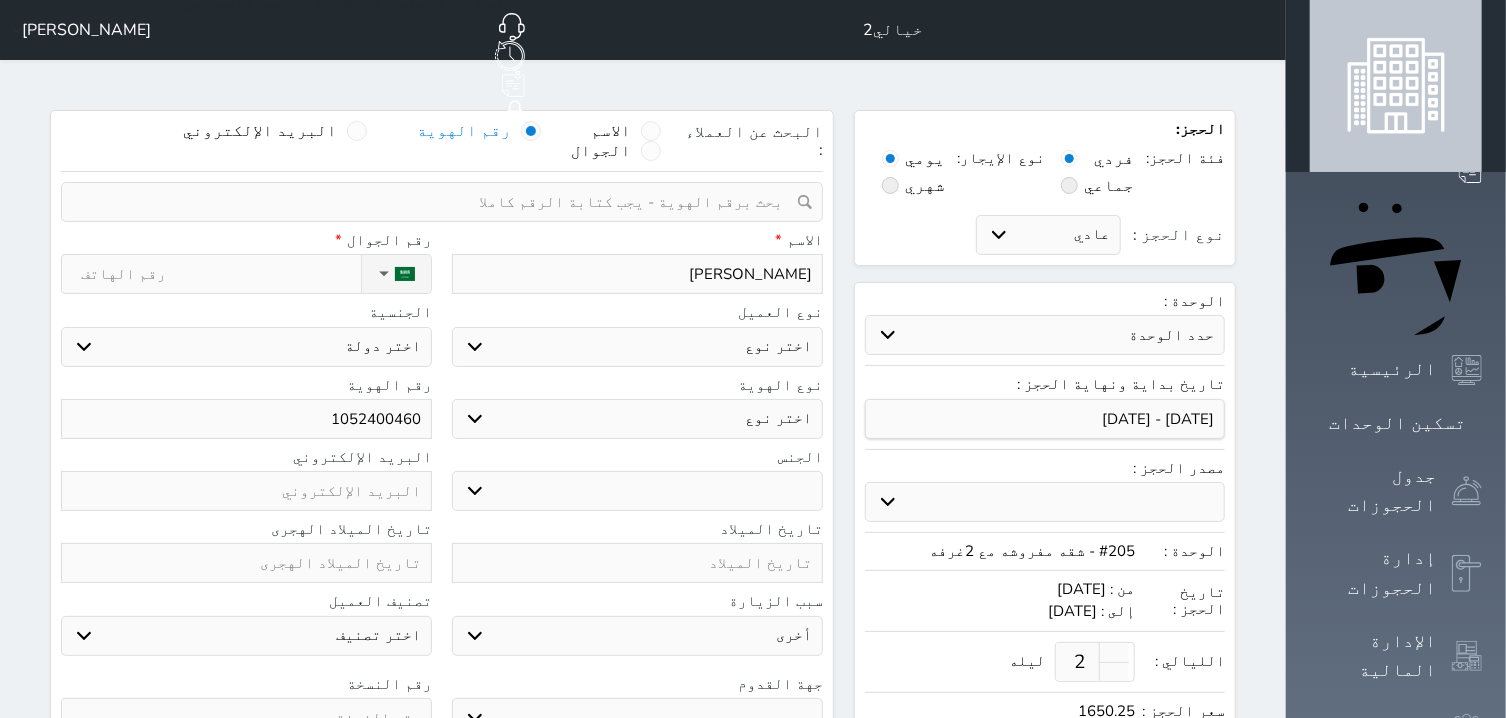 select 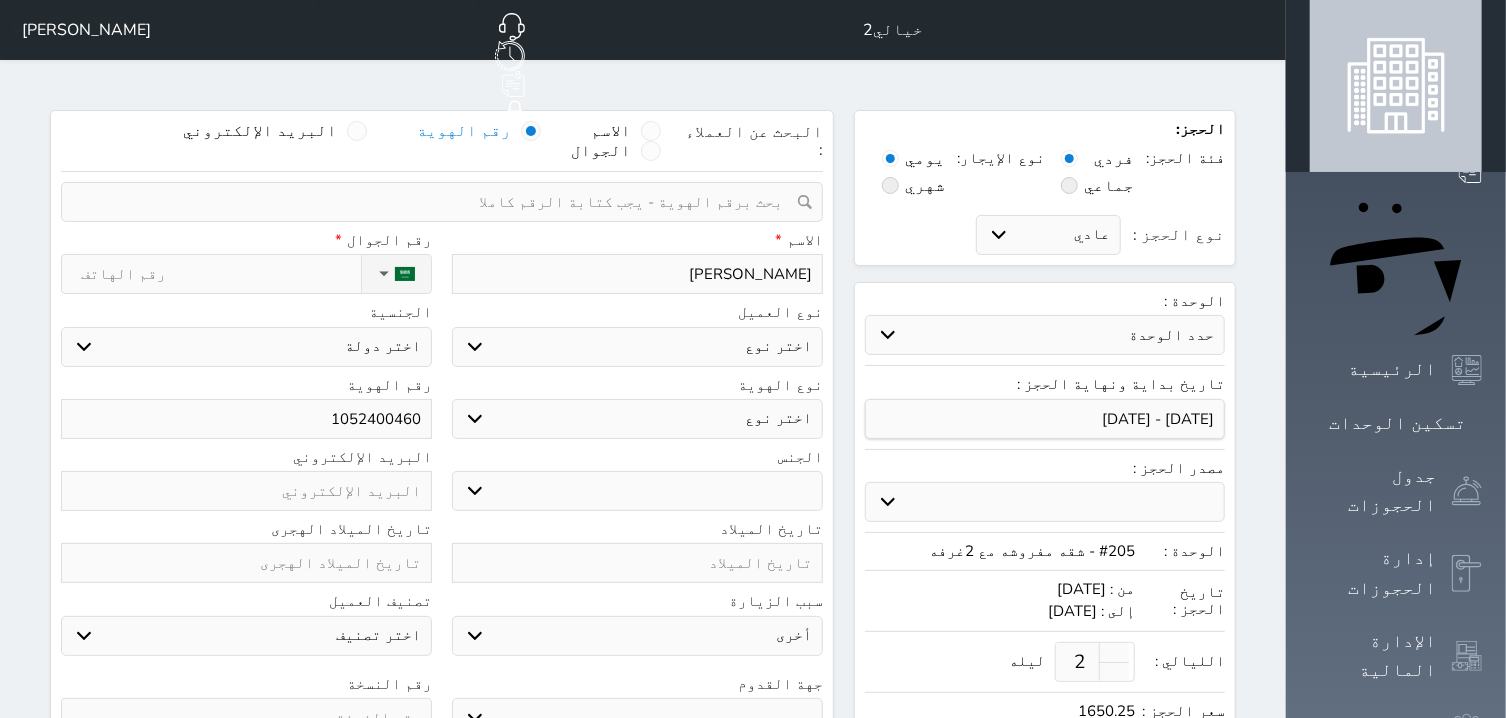 type on "[PERSON_NAME]" 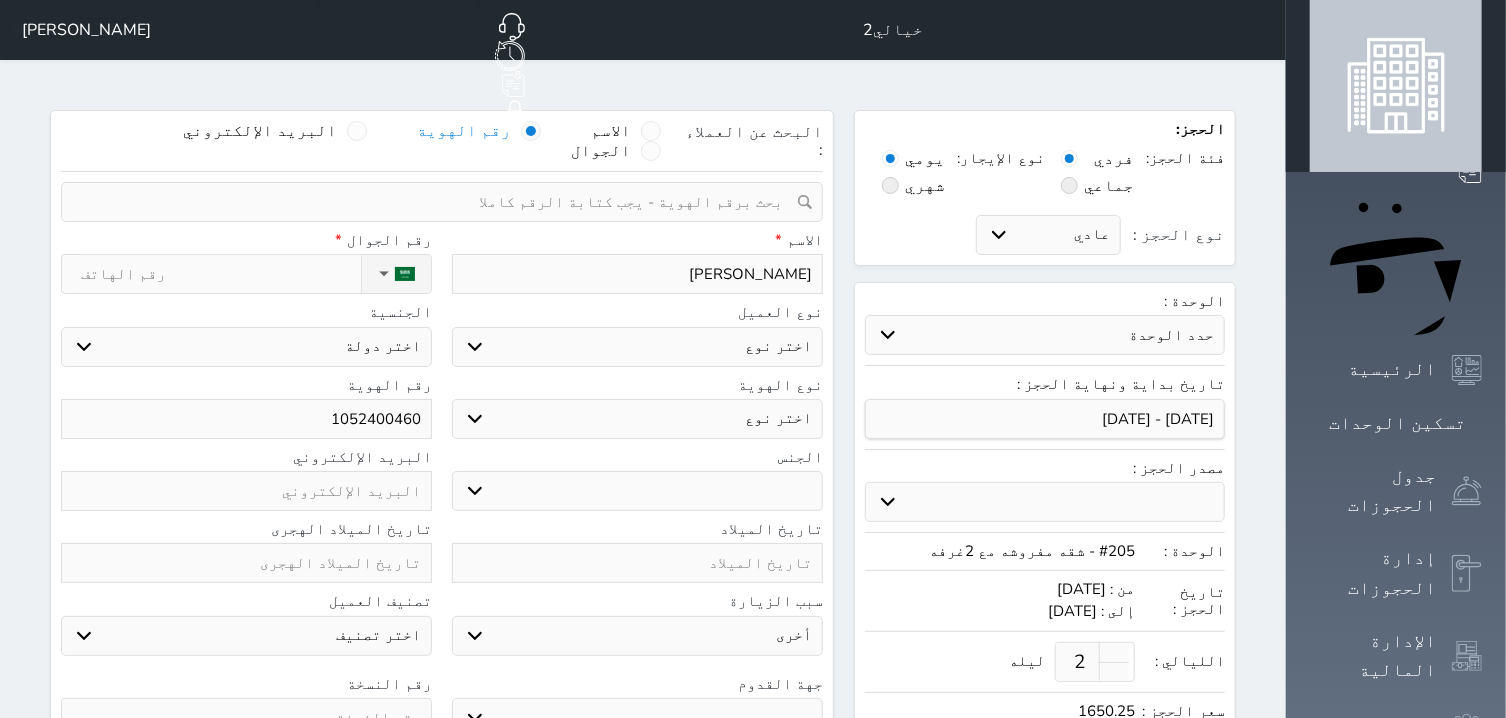 select 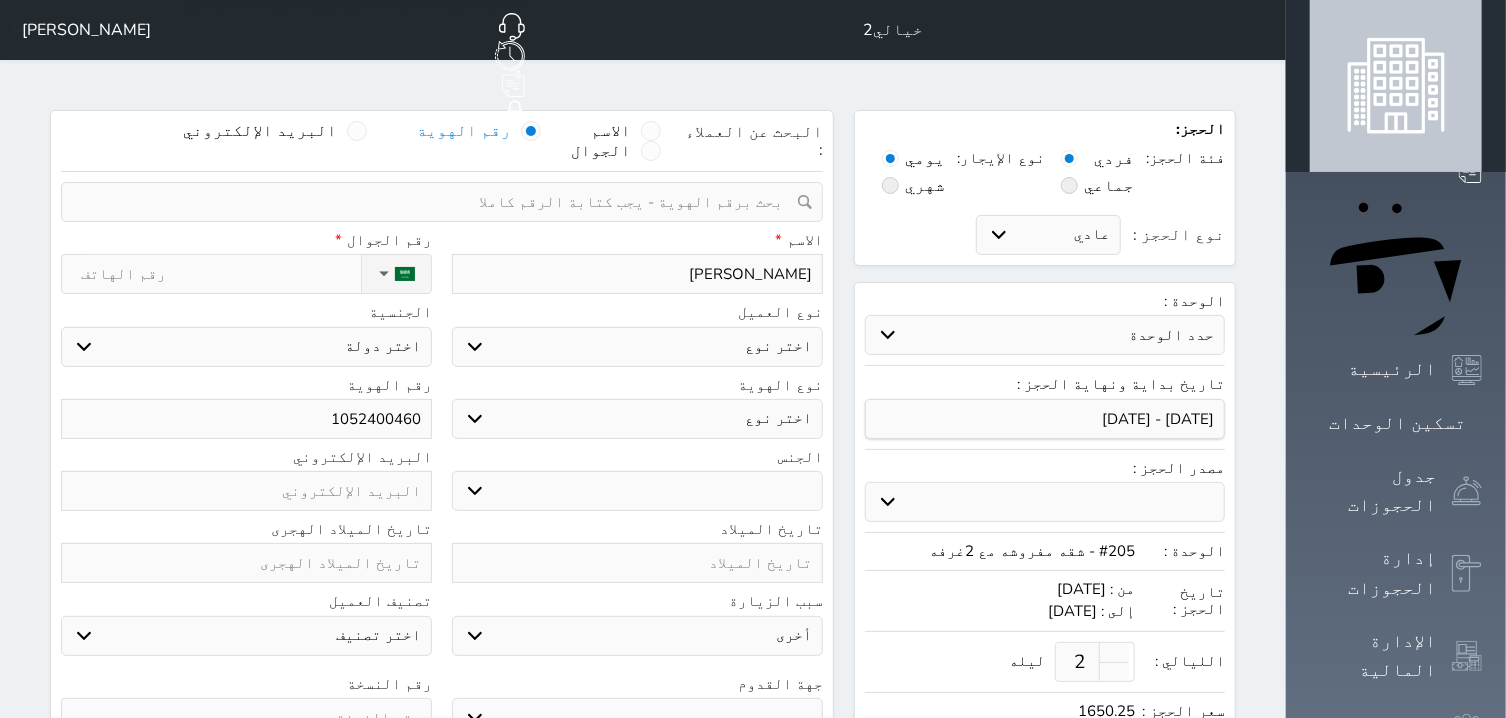 select 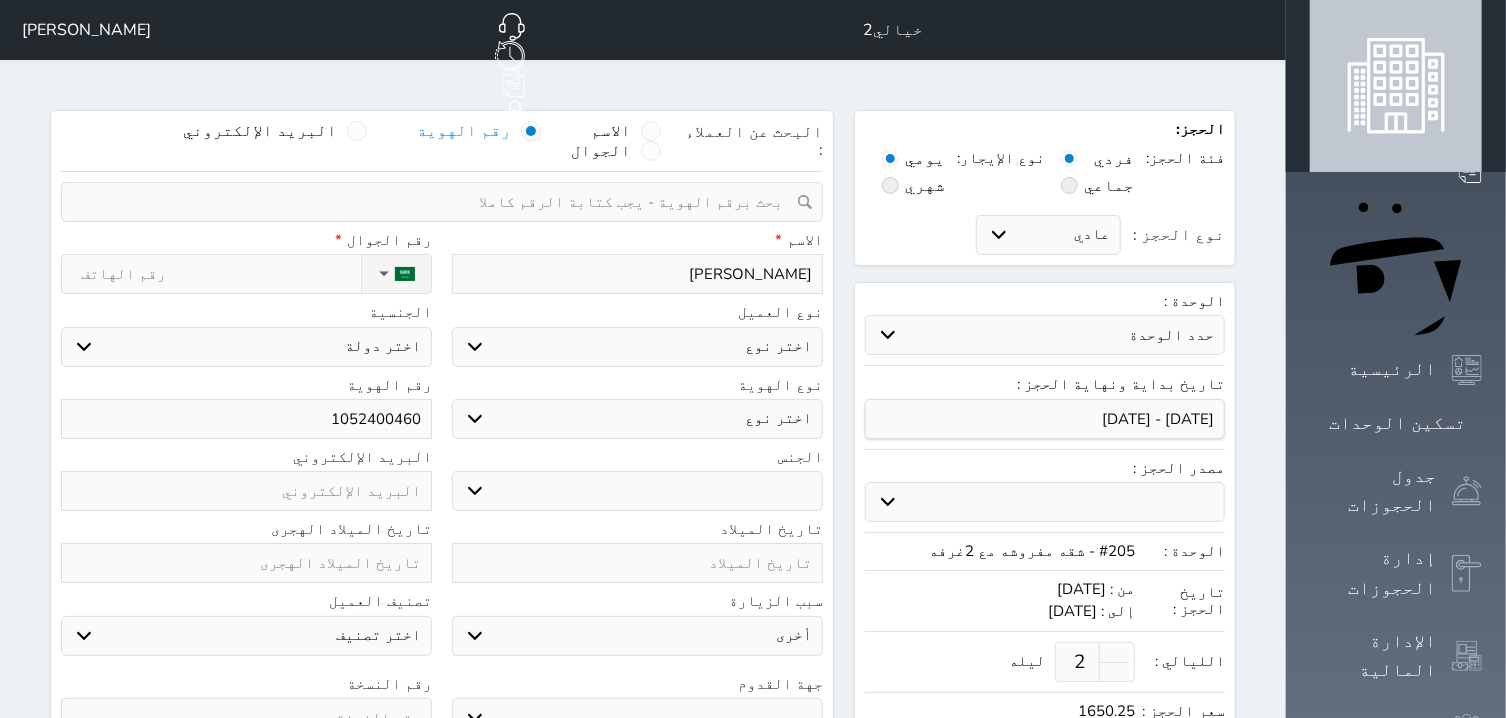 type on "[PERSON_NAME]" 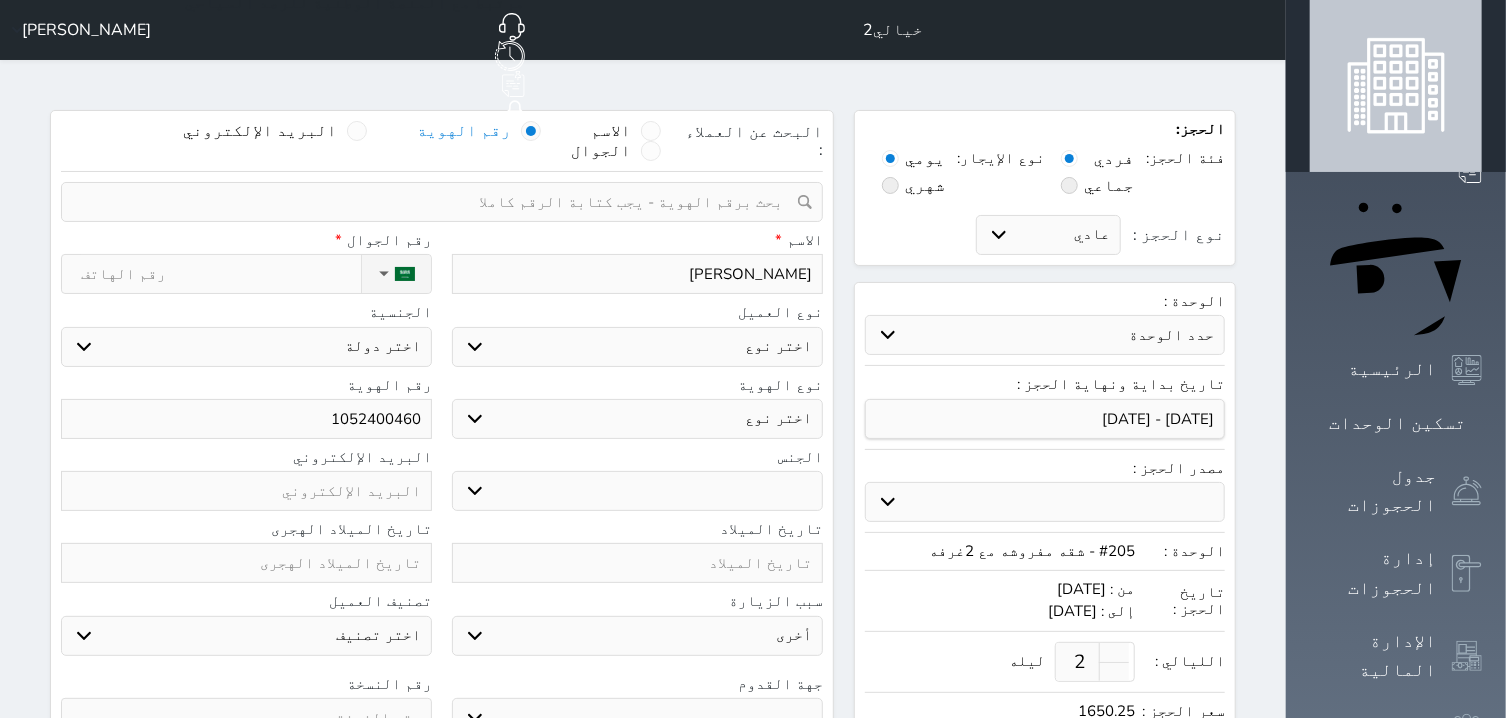 select 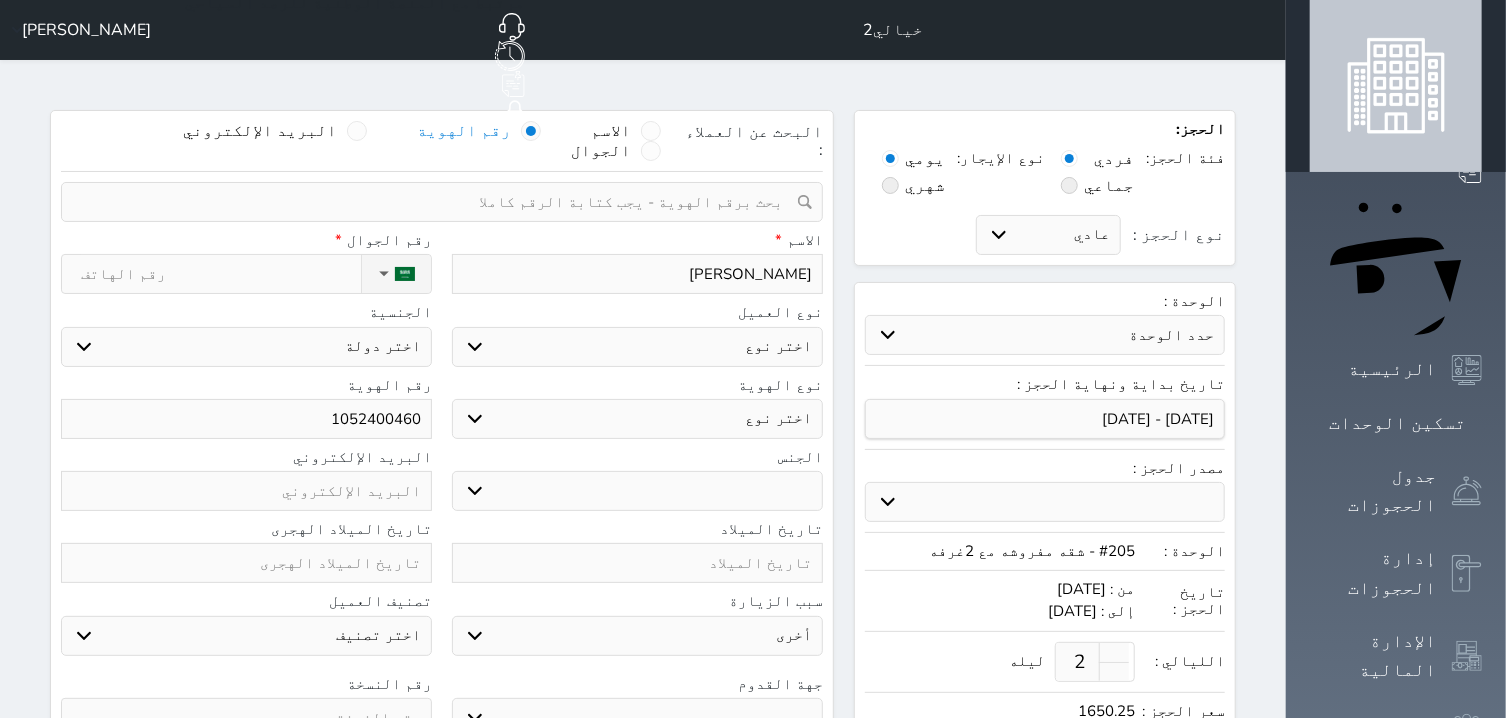 type on "[PERSON_NAME]" 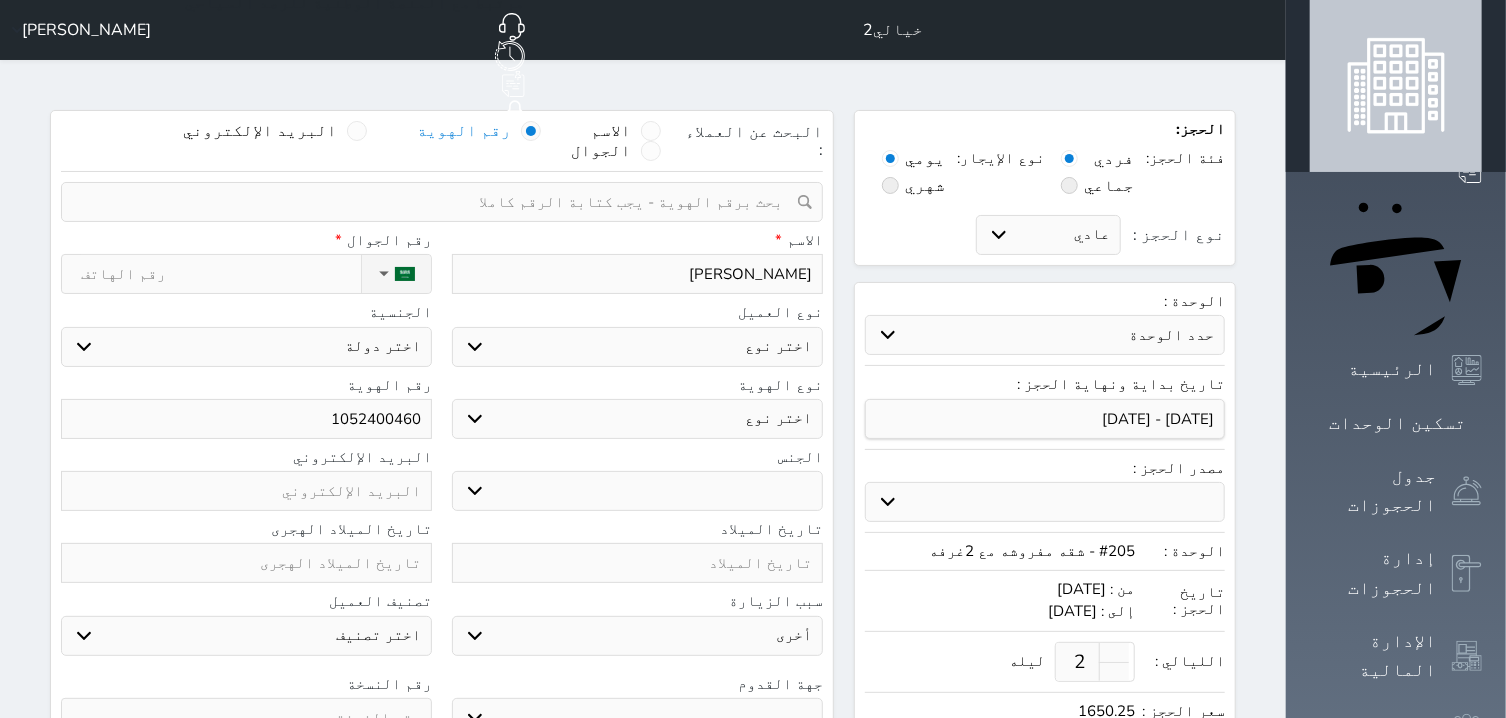 select 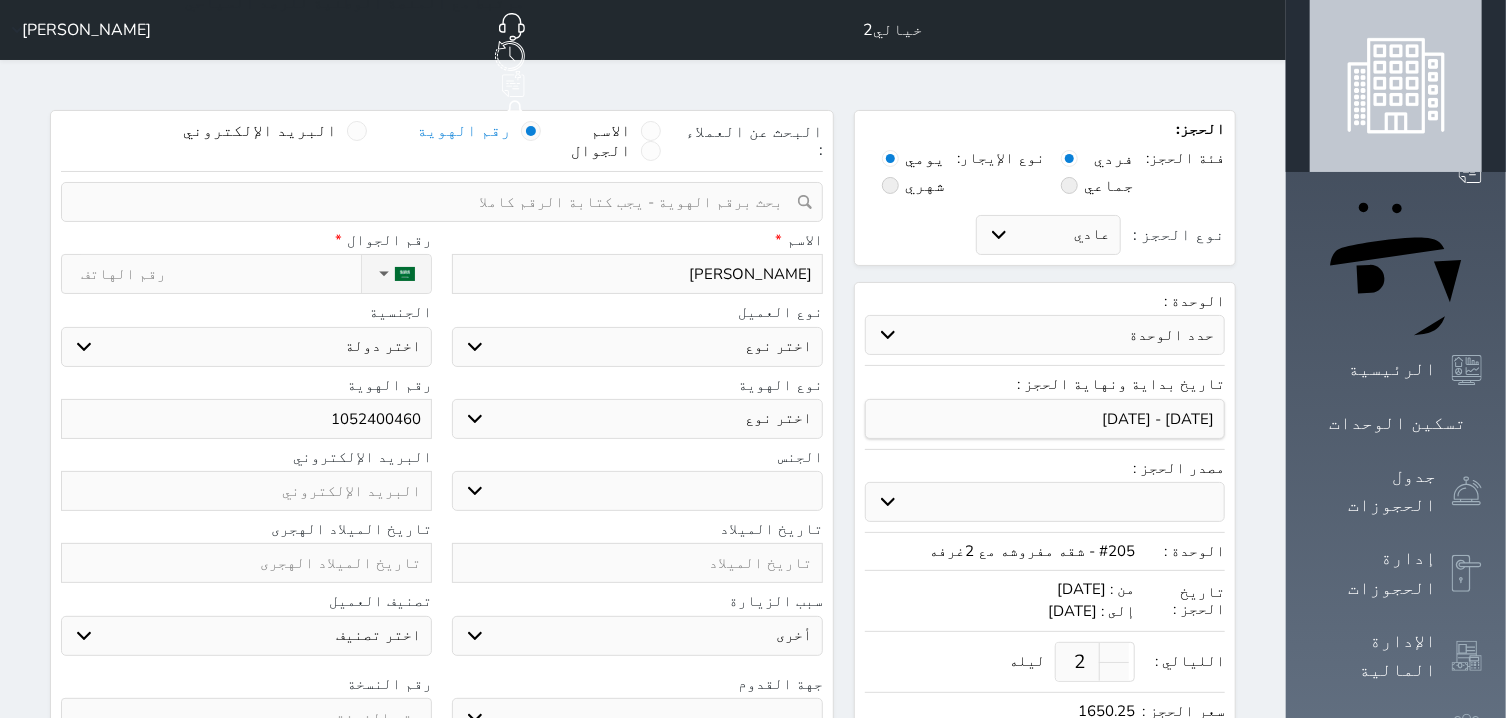 type on "[PERSON_NAME] ا" 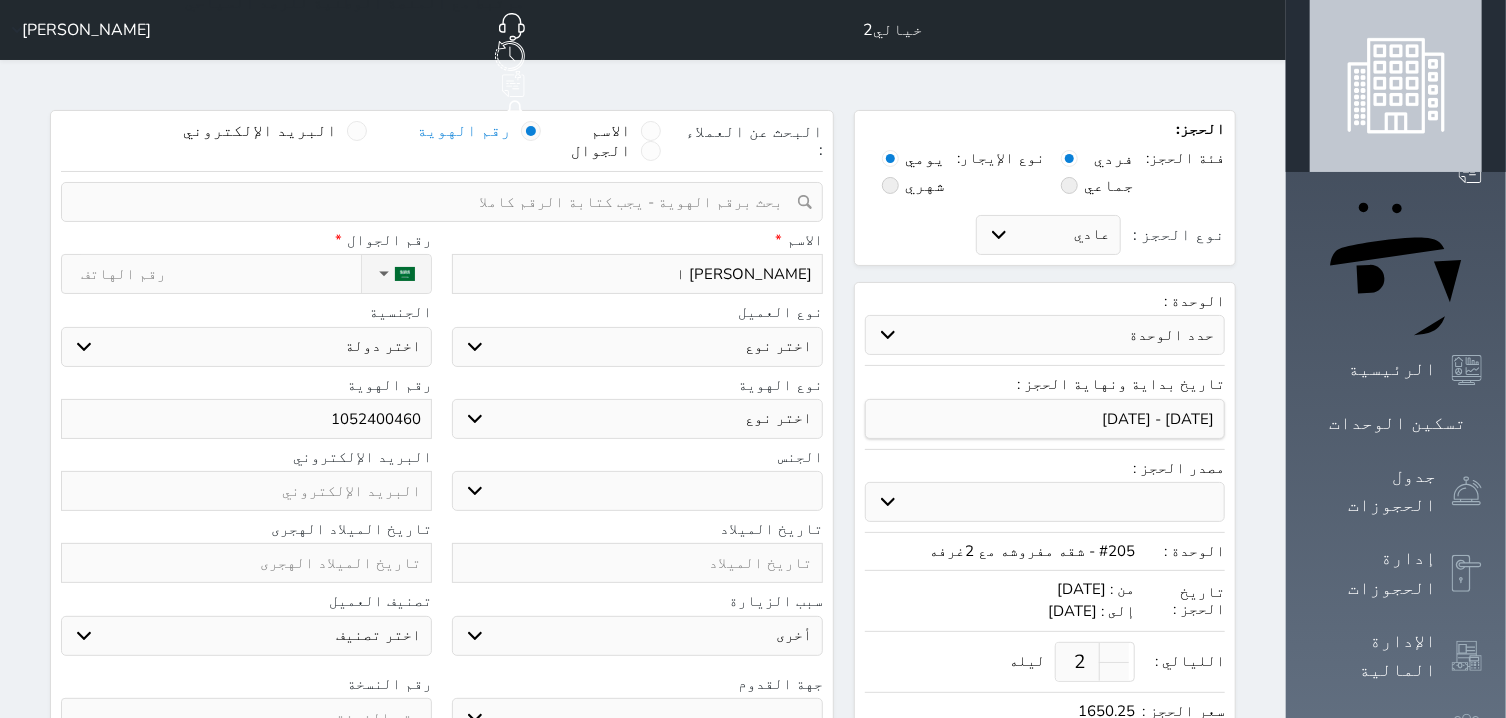 select 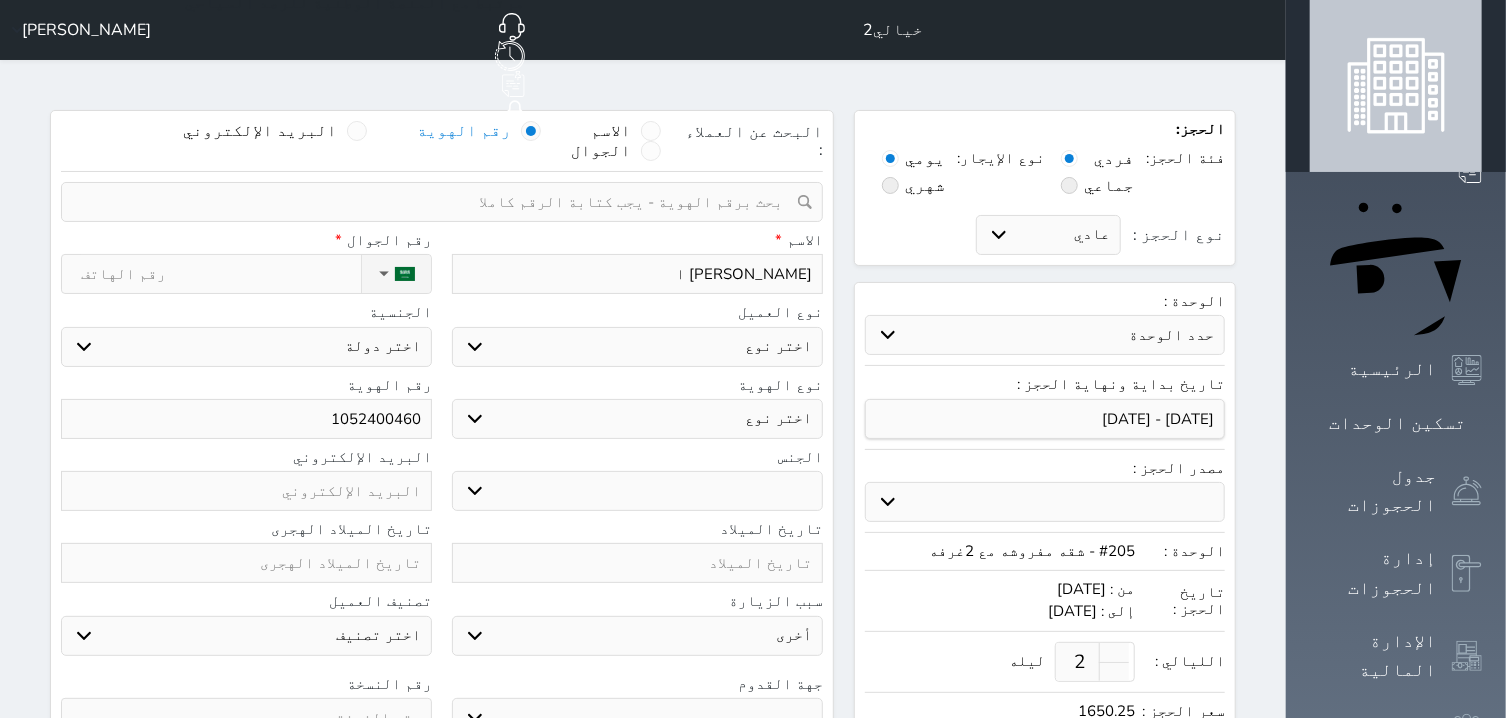 type on "[PERSON_NAME] ال" 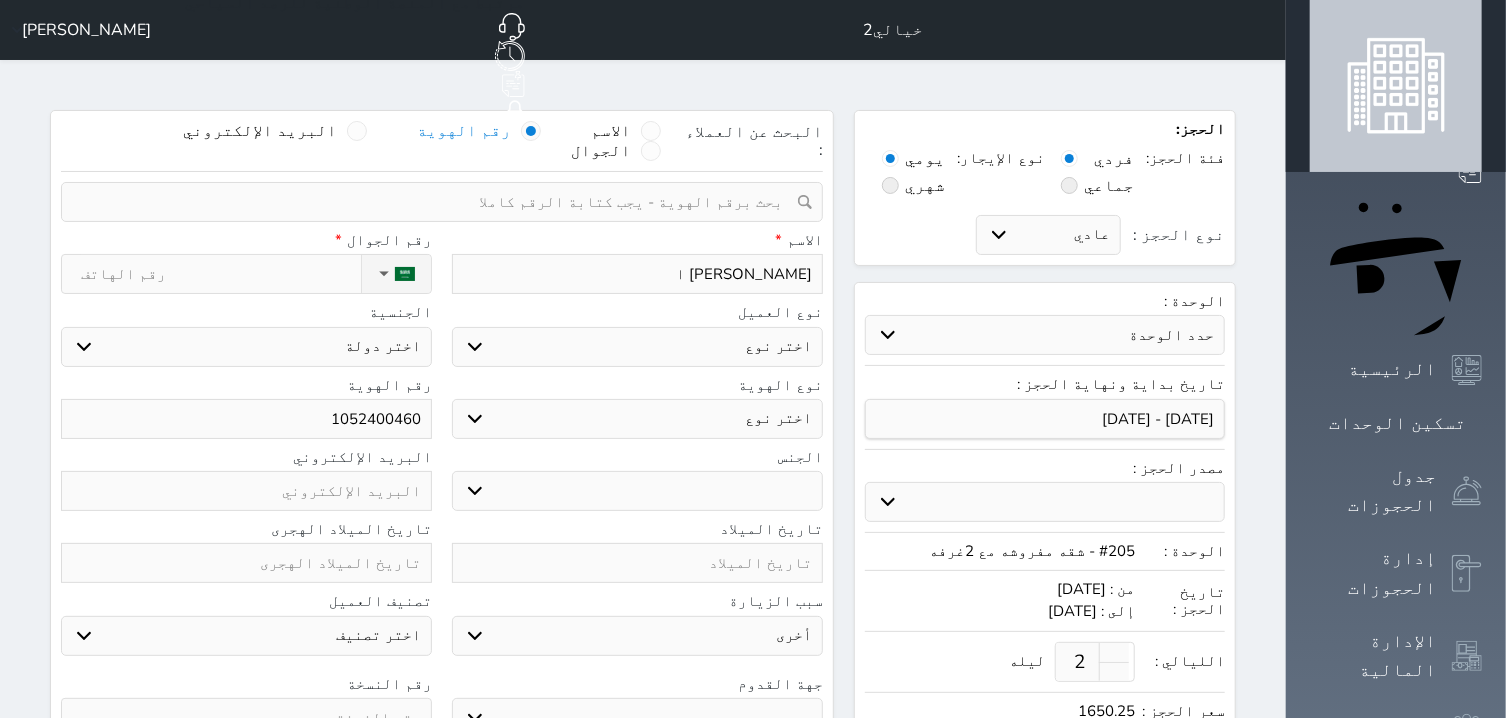 select 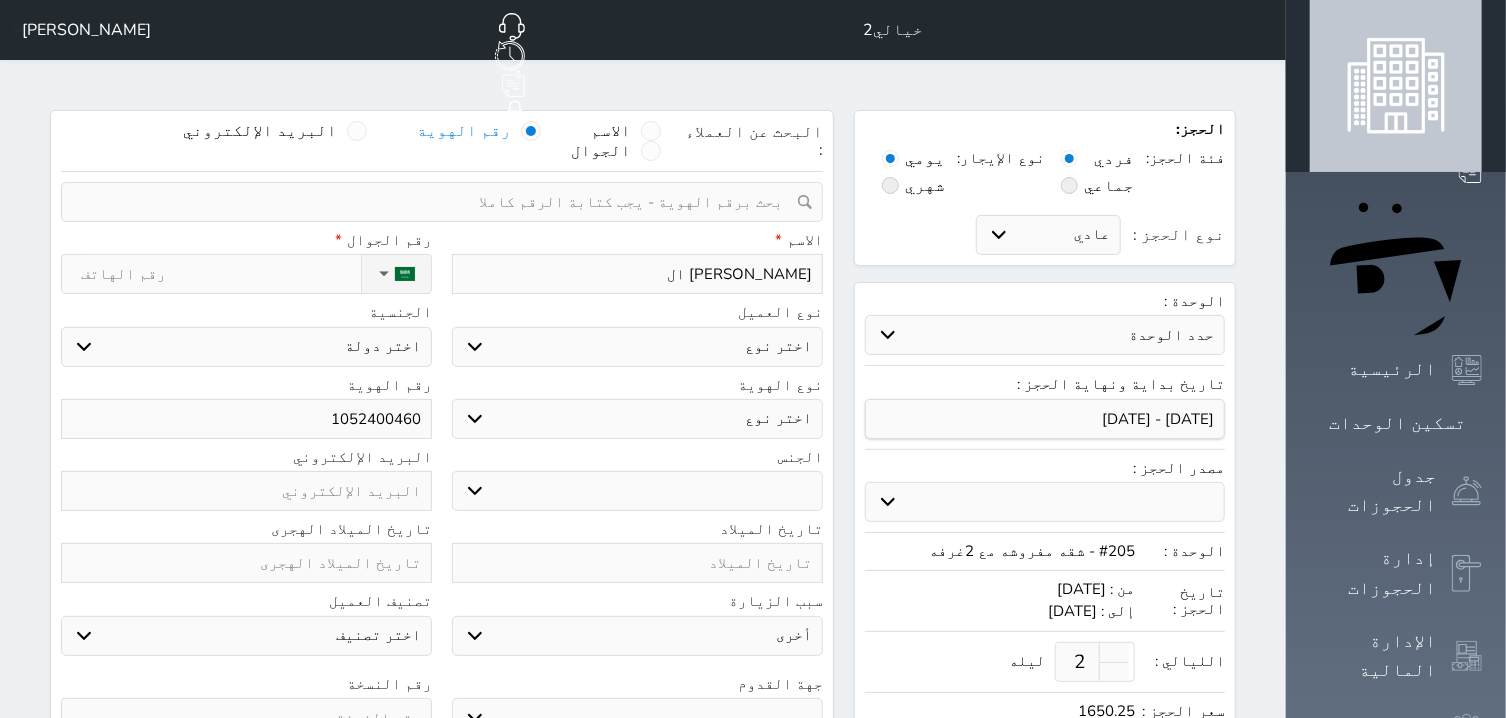 type on "[PERSON_NAME]" 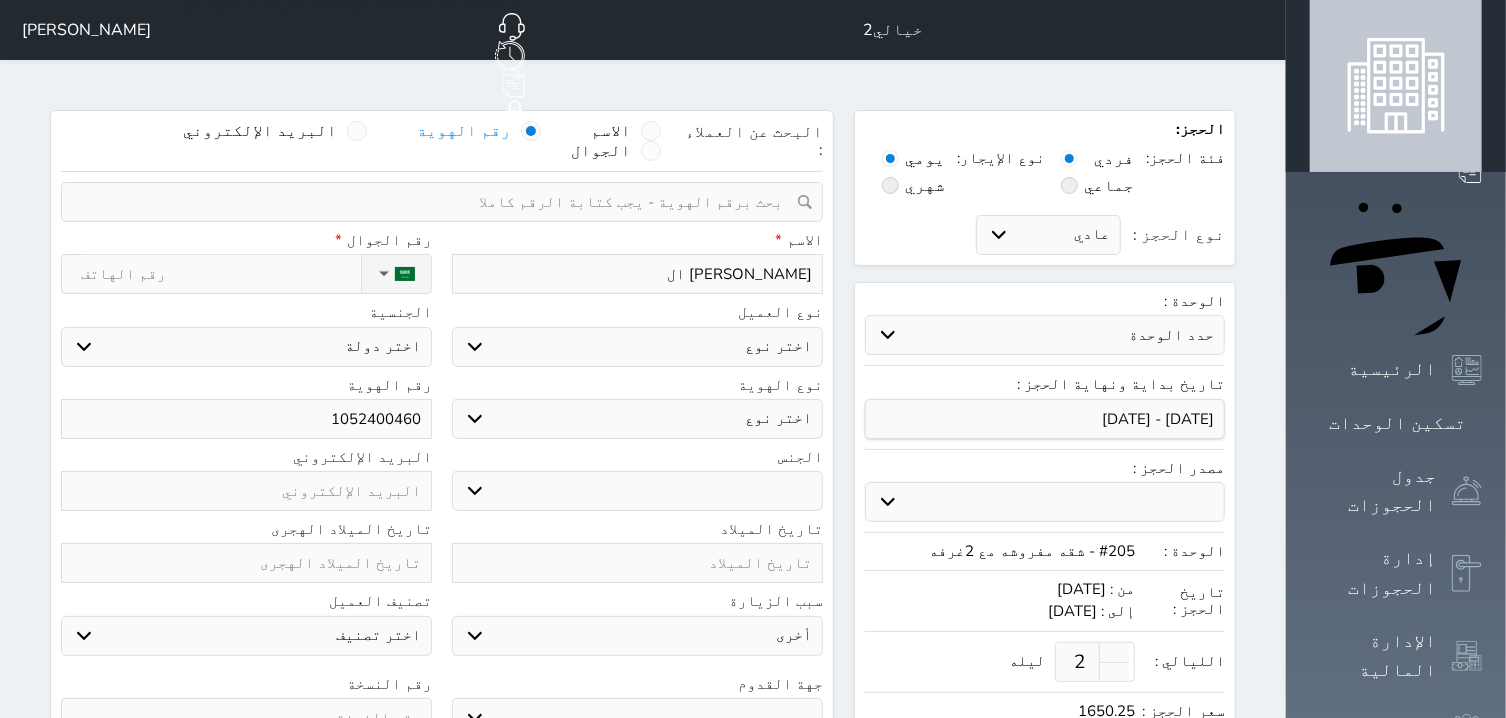 select 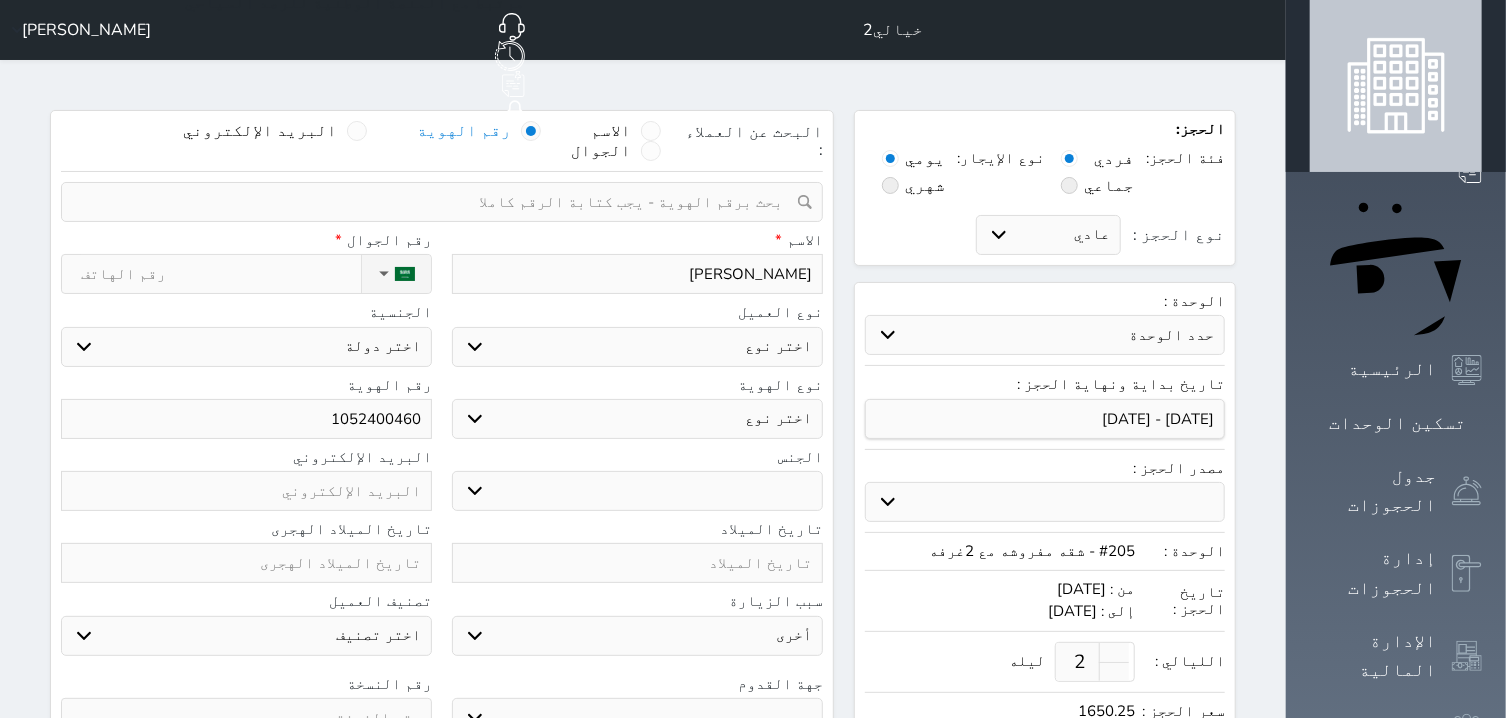 type on "[PERSON_NAME] المط" 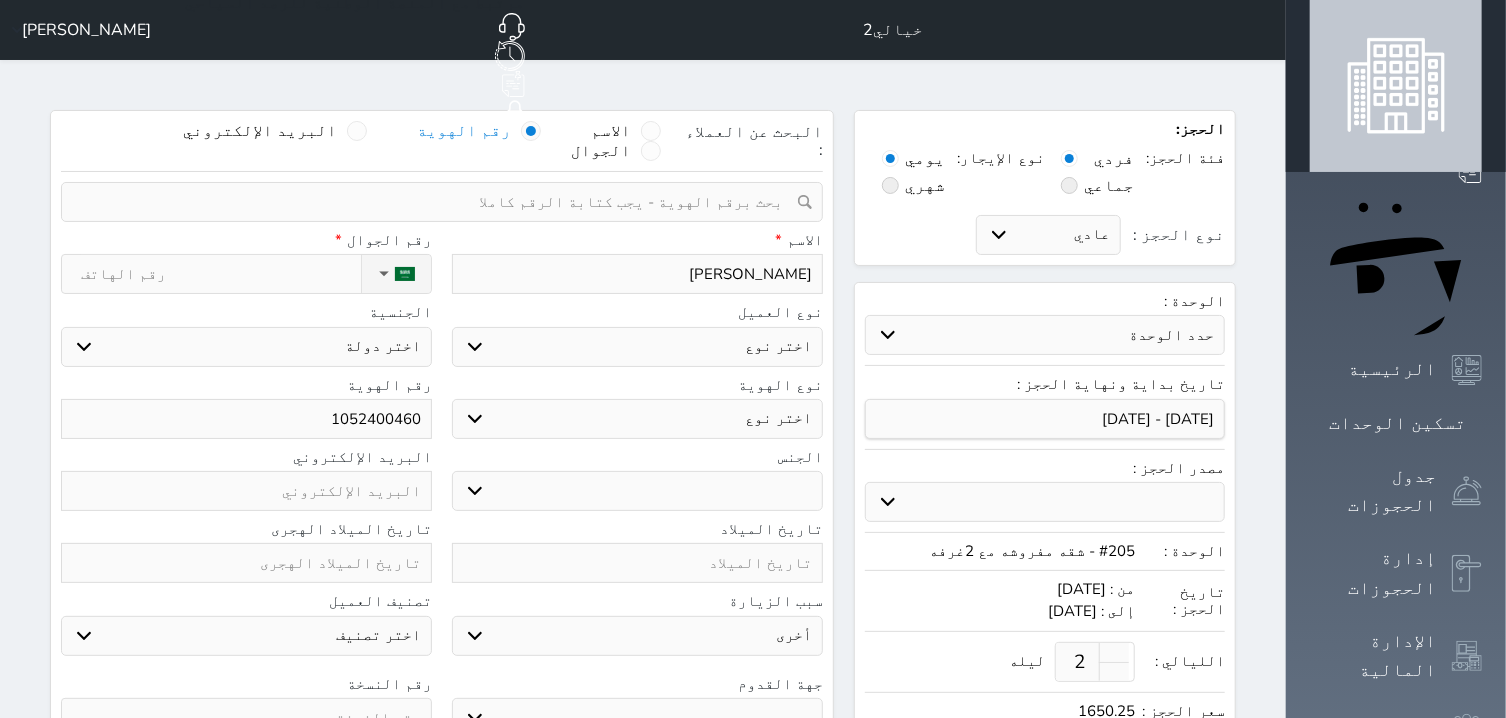 select 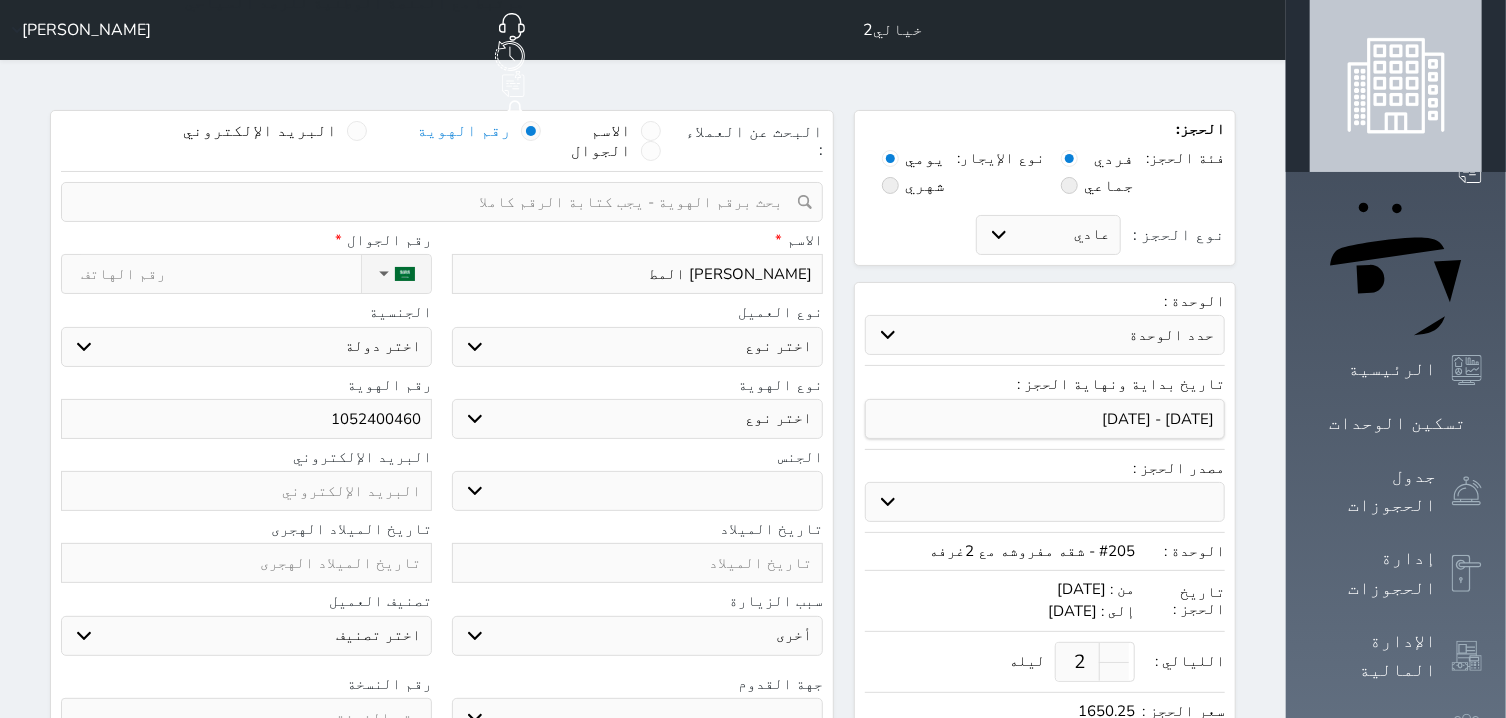 type on "[PERSON_NAME]" 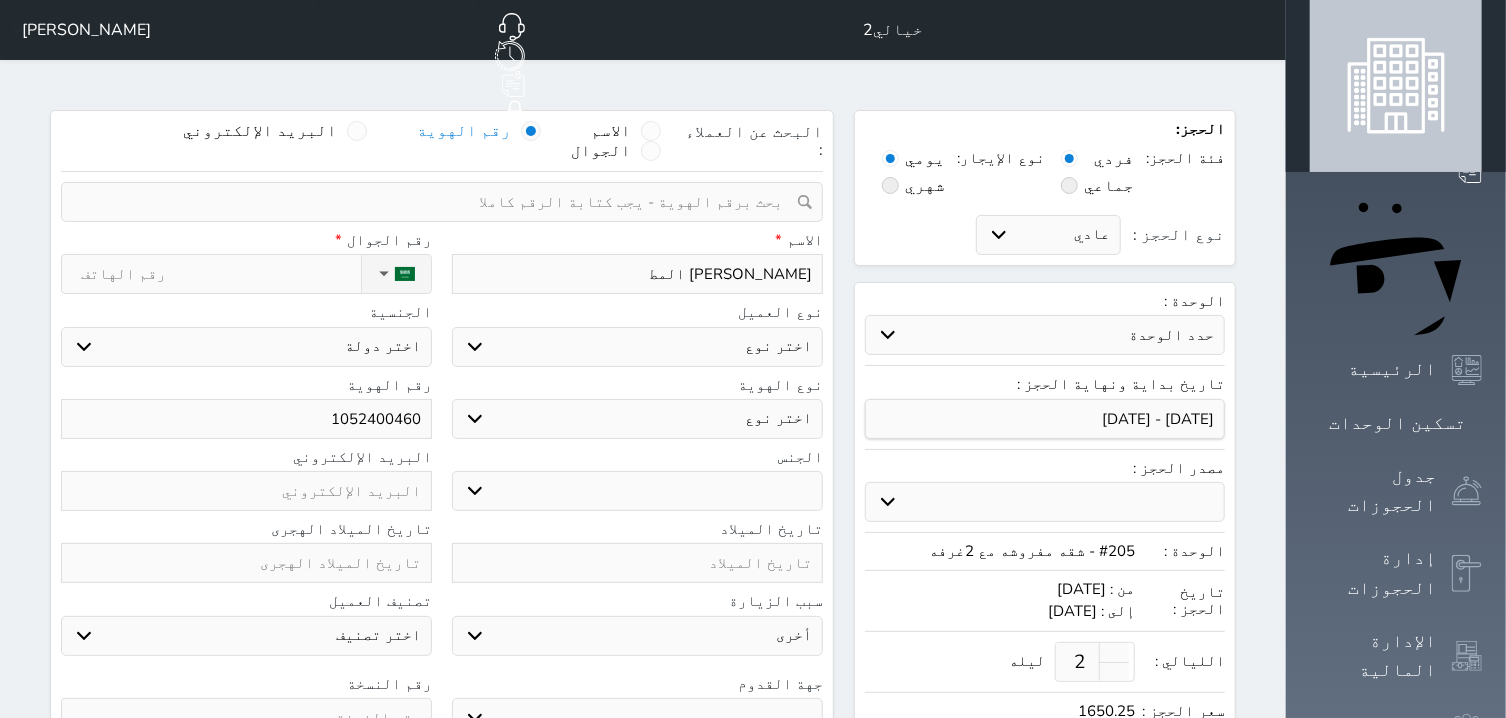 select 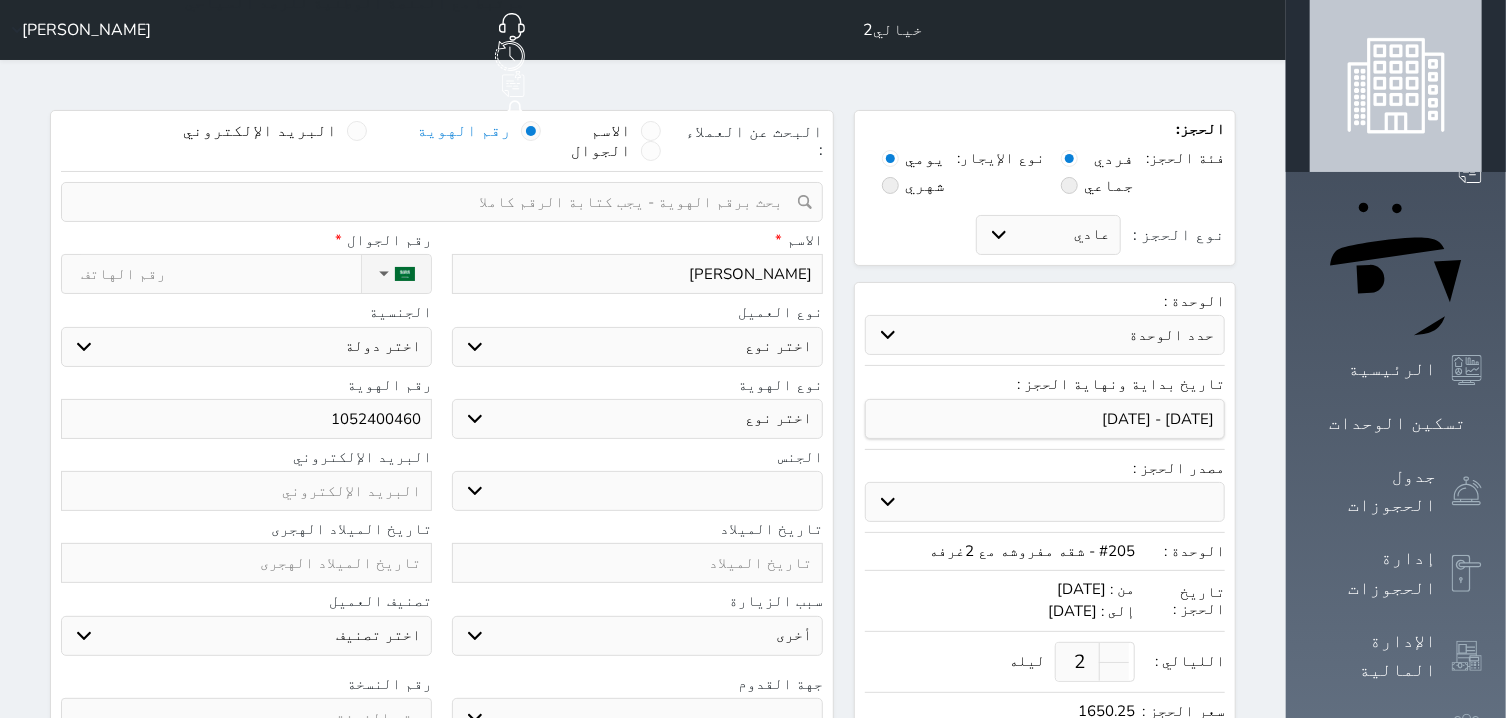 type on "[PERSON_NAME]" 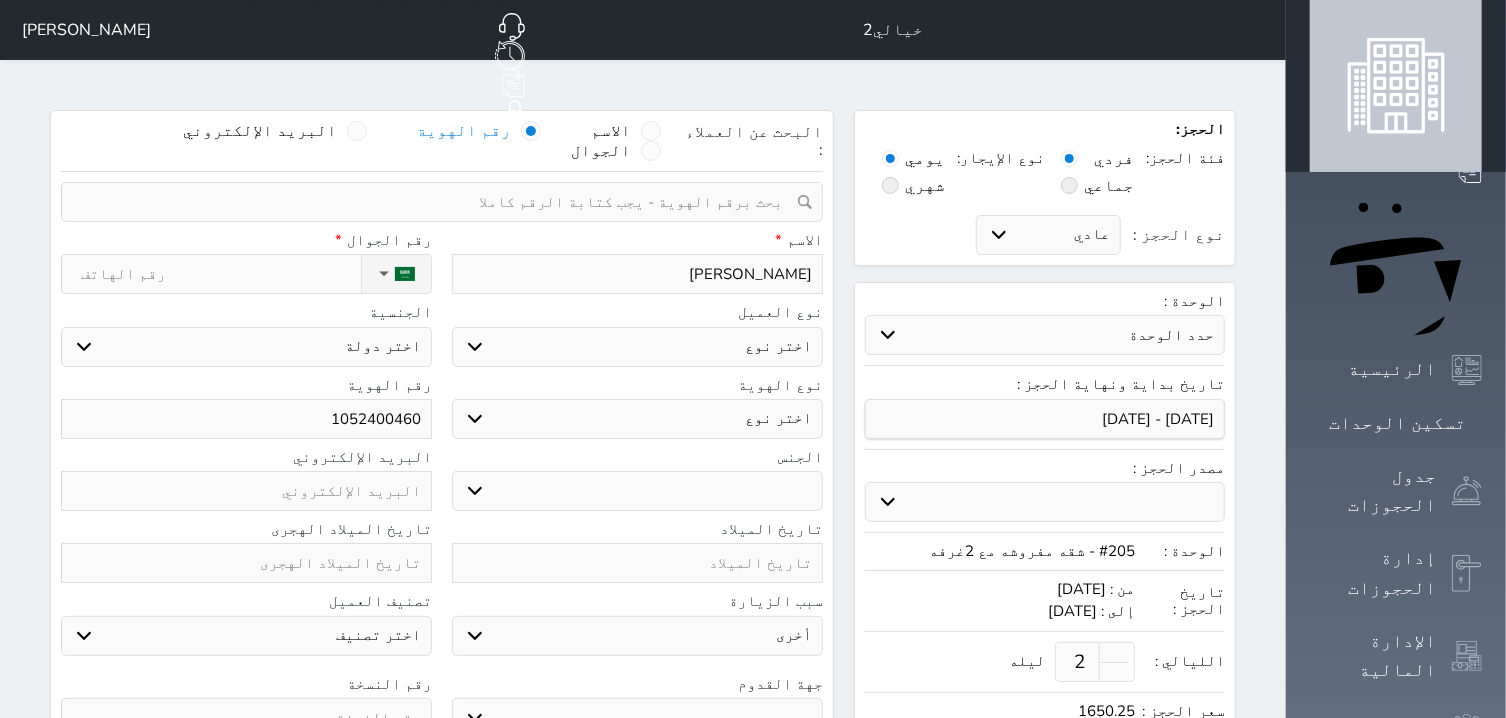 select 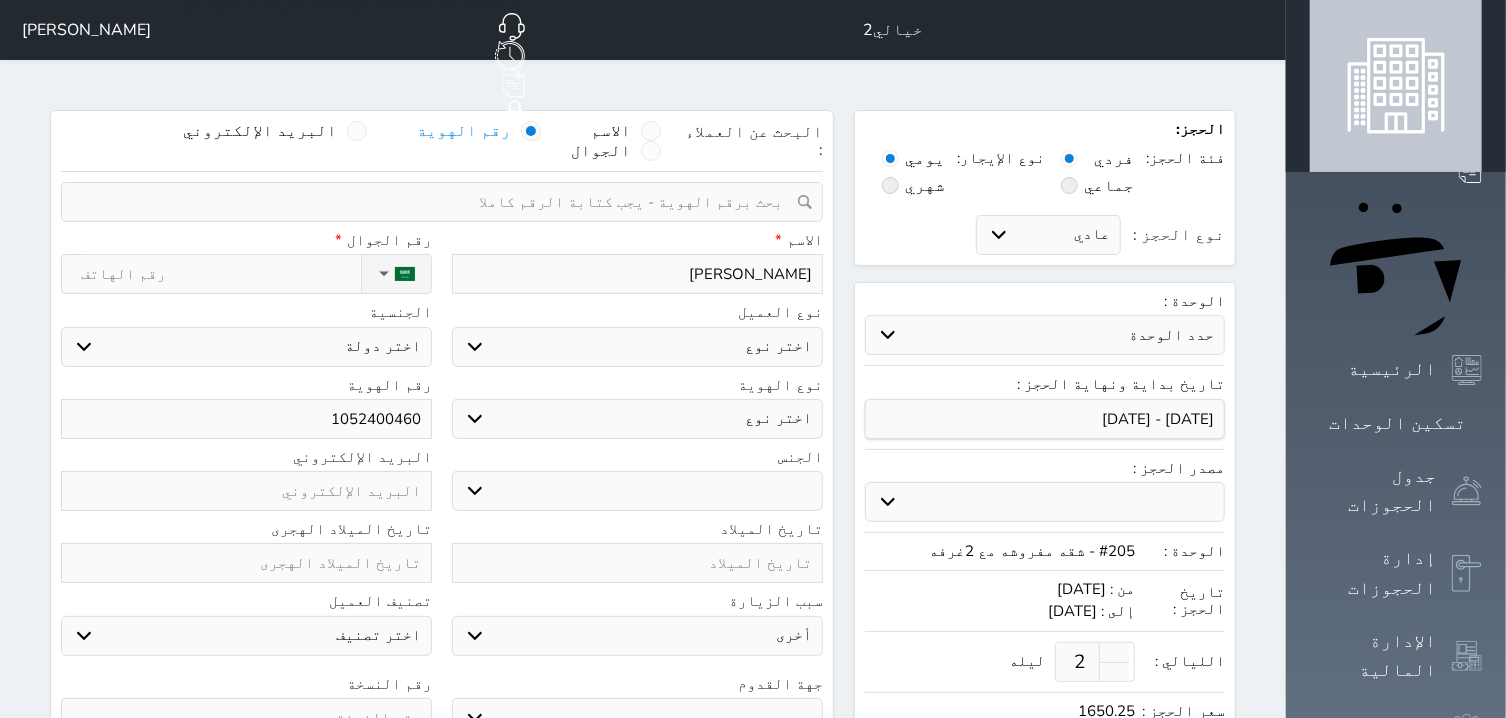type on "[PERSON_NAME]" 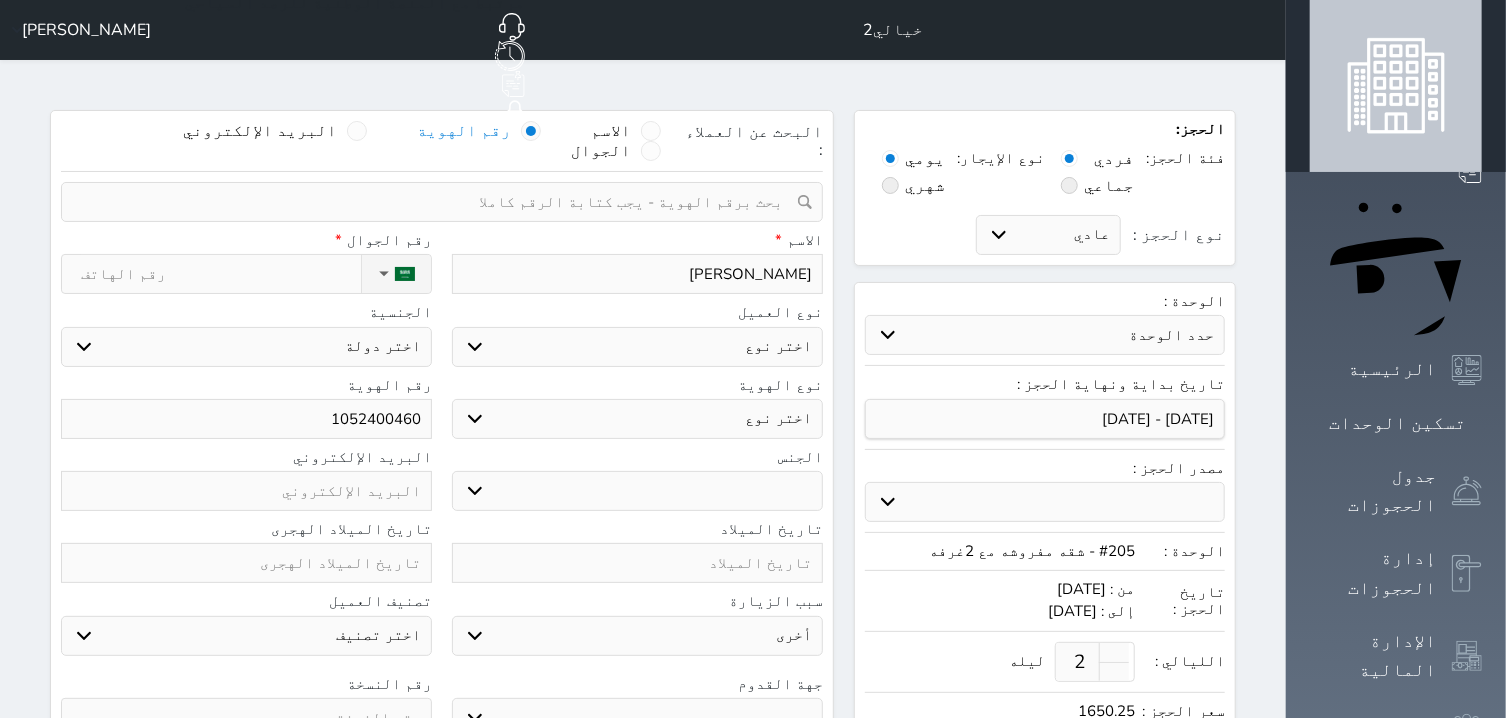 select 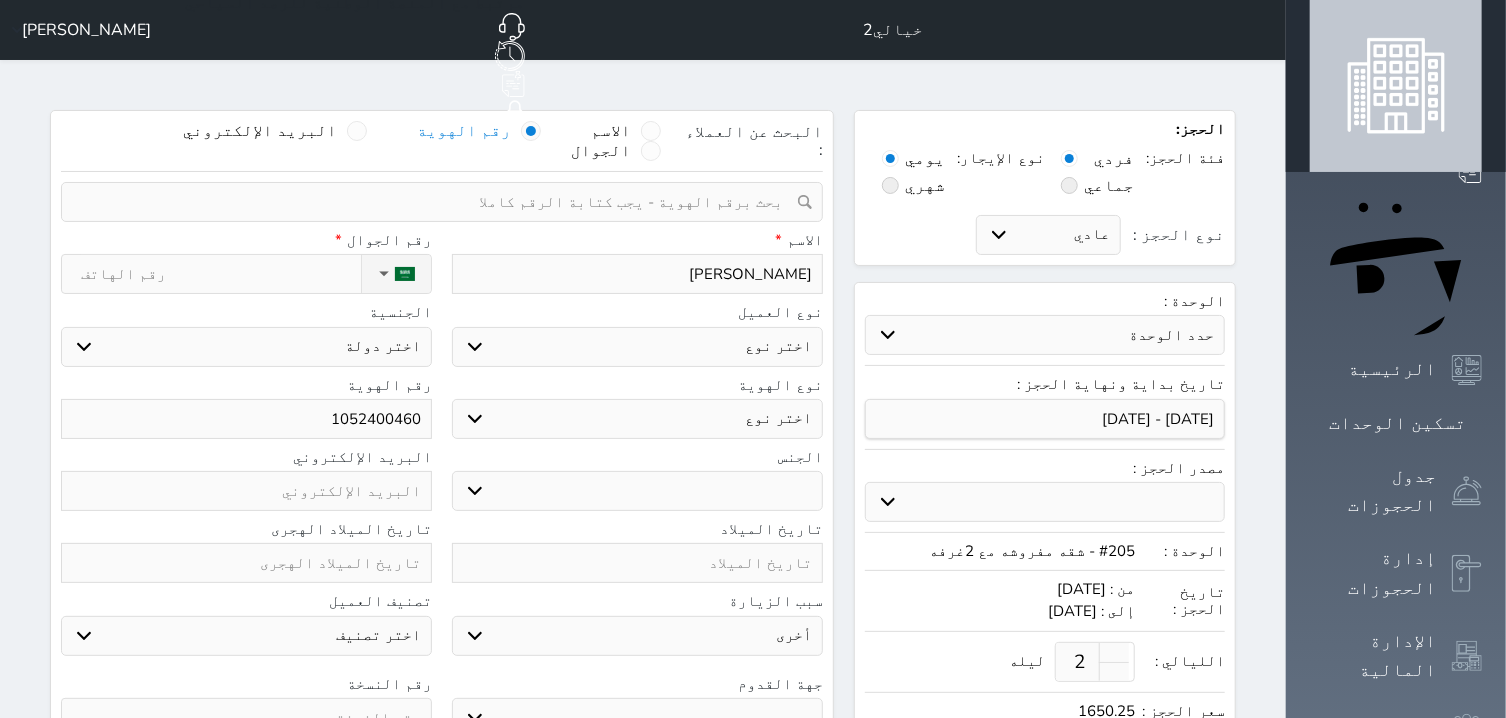 click on "اختر نوع   مواطن مواطن خليجي زائر مقيم" at bounding box center [637, 347] 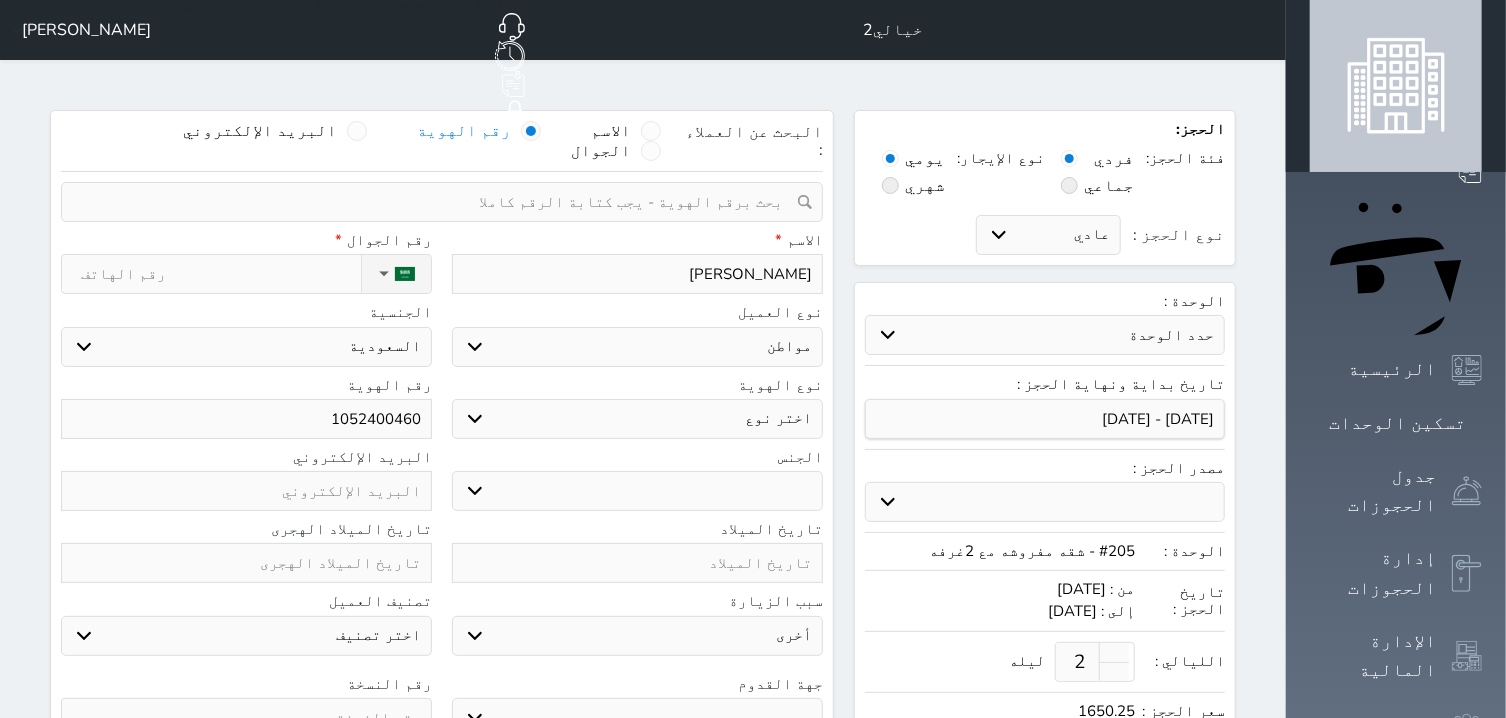 click on "اختر نوع   هوية وطنية هوية عائلية جواز السفر" at bounding box center (637, 419) 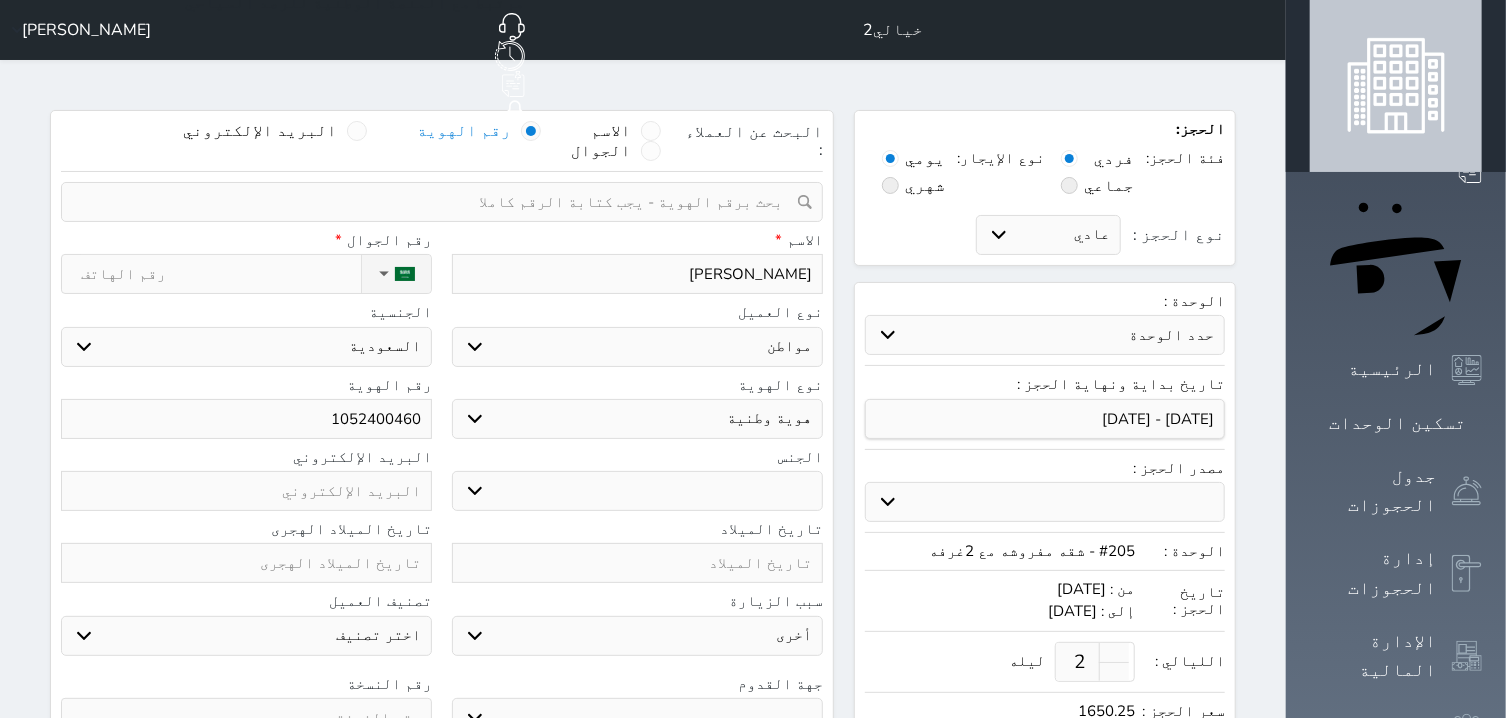 click on "هوية وطنية" at bounding box center [0, 0] 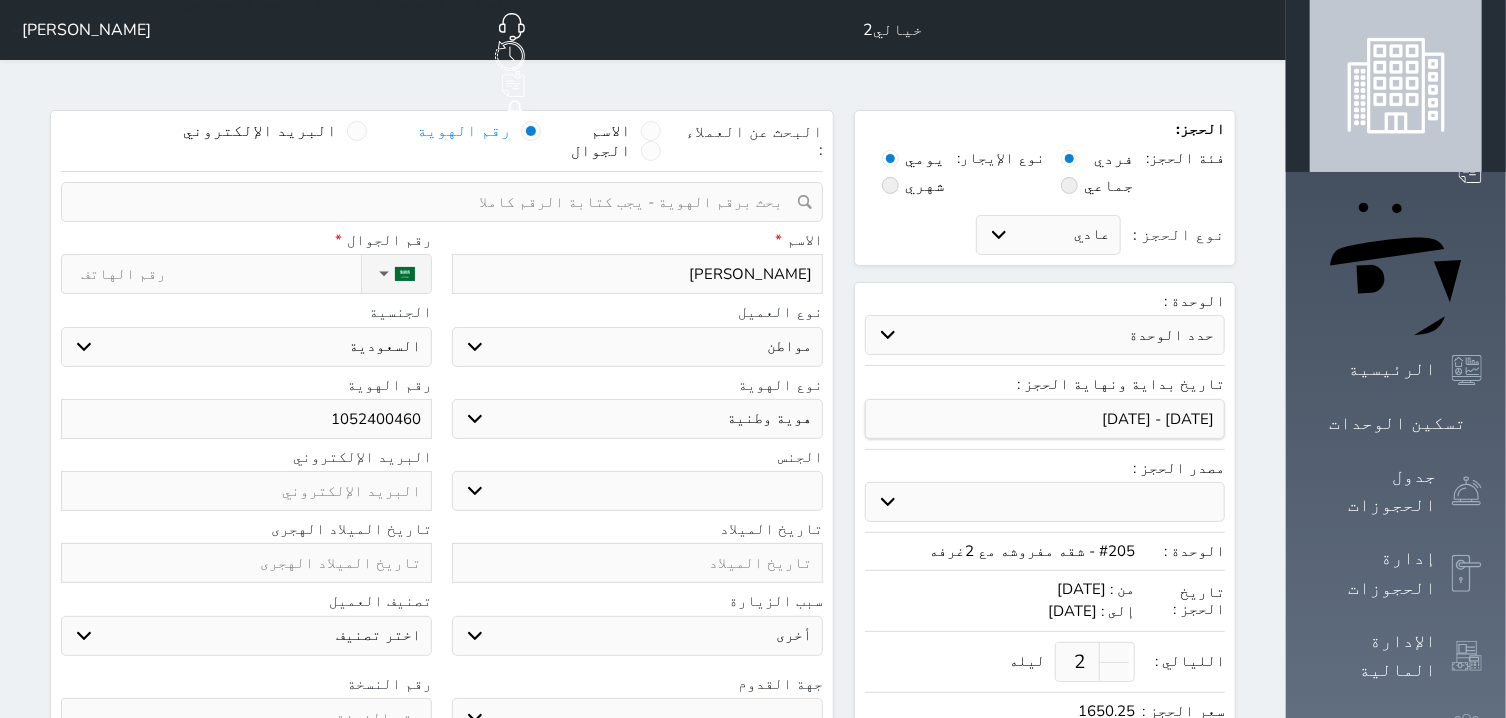 click at bounding box center [637, 563] 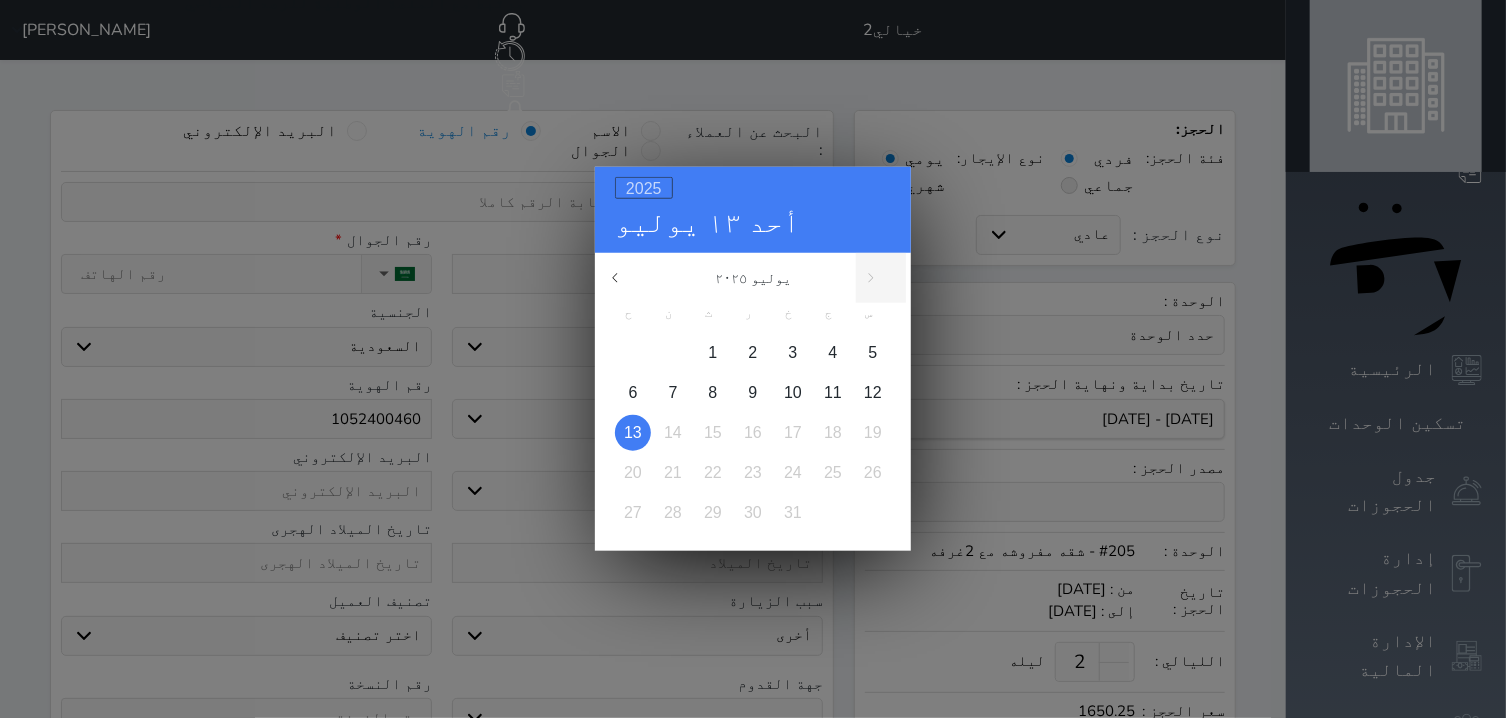 click on "2025" at bounding box center [644, 188] 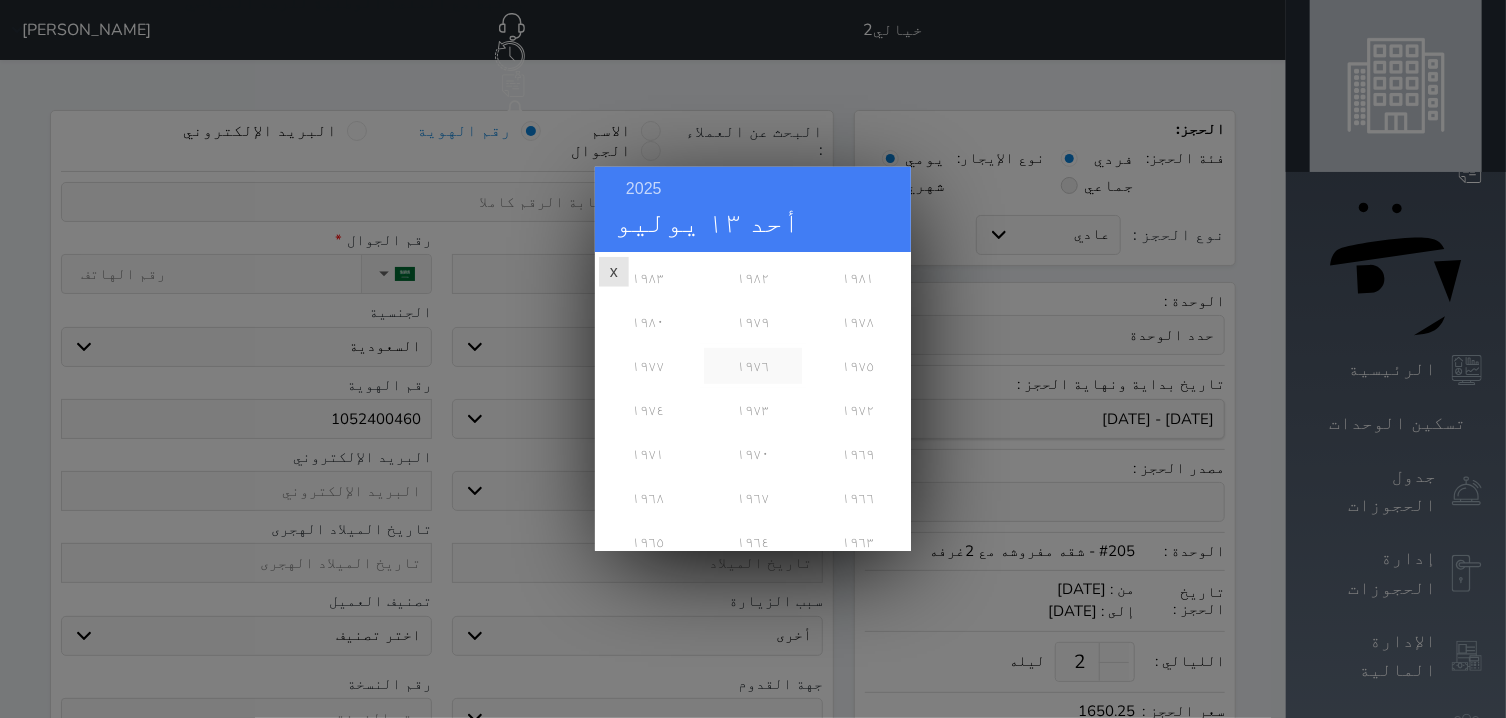 scroll, scrollTop: 482, scrollLeft: 0, axis: vertical 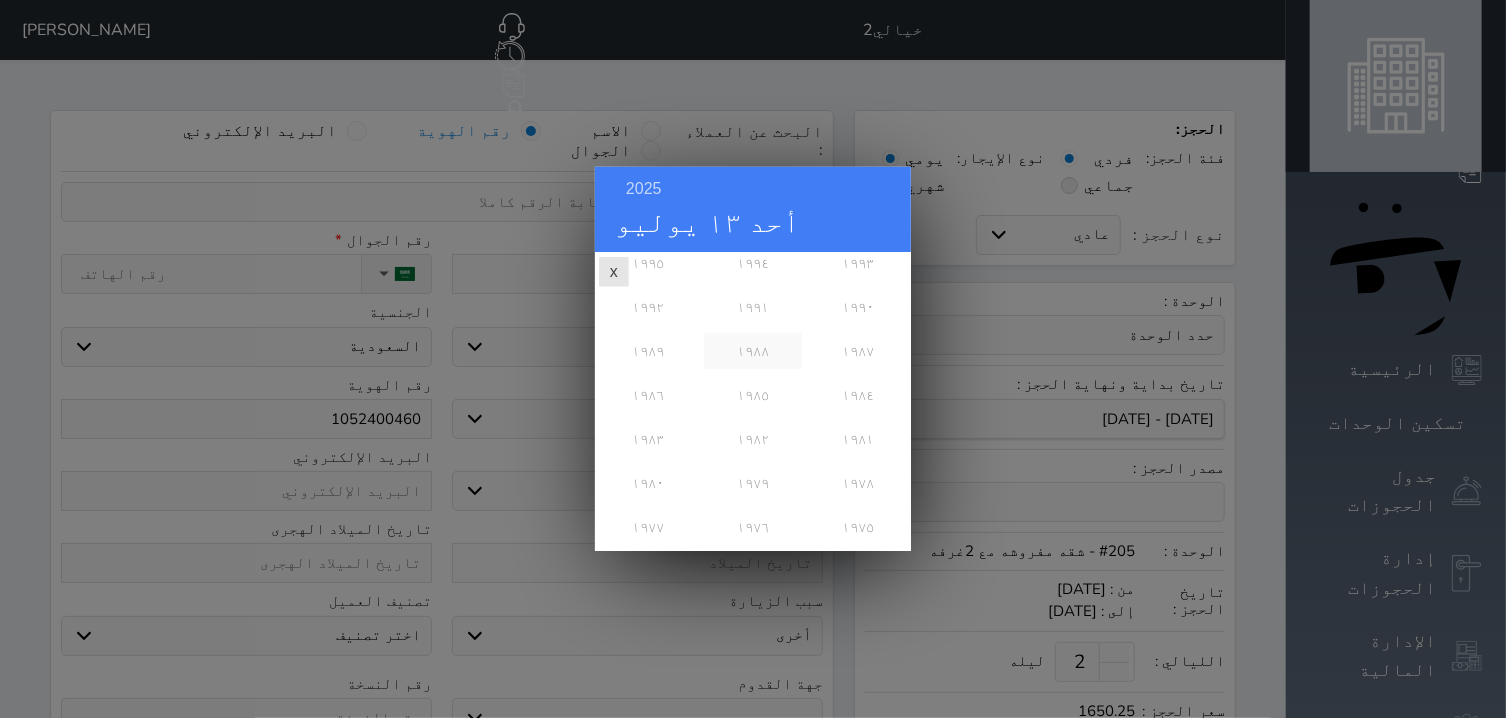 click on "١٩٨٨" at bounding box center [752, 351] 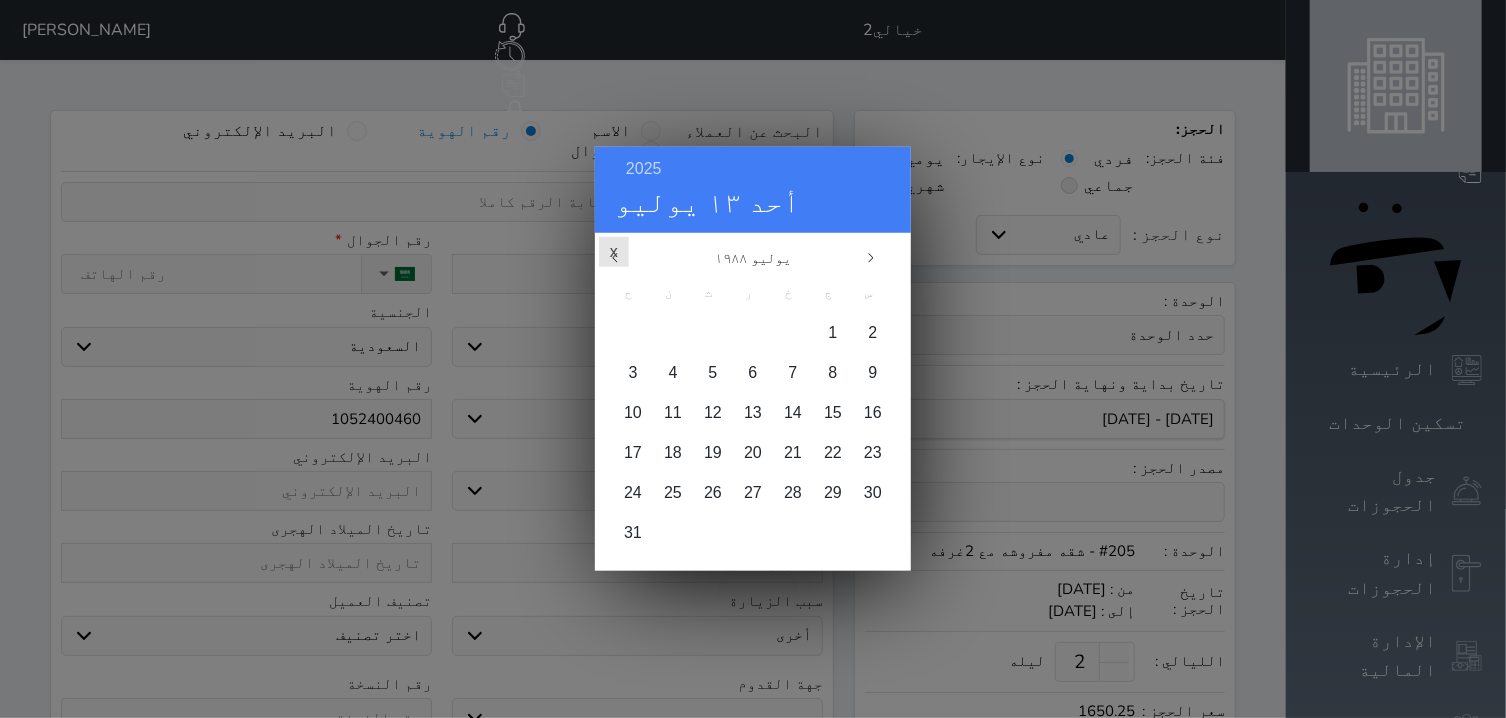 scroll, scrollTop: 0, scrollLeft: 0, axis: both 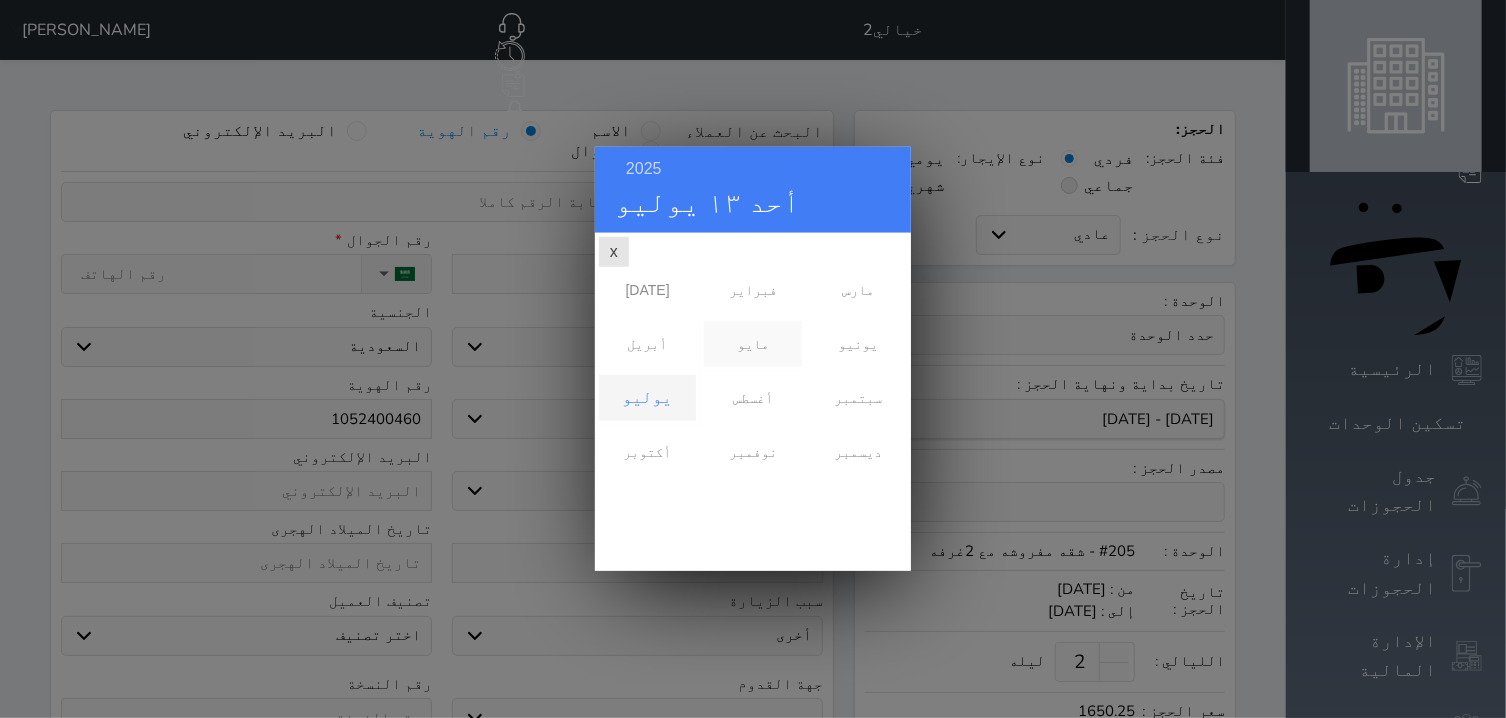click on "مايو" at bounding box center [752, 344] 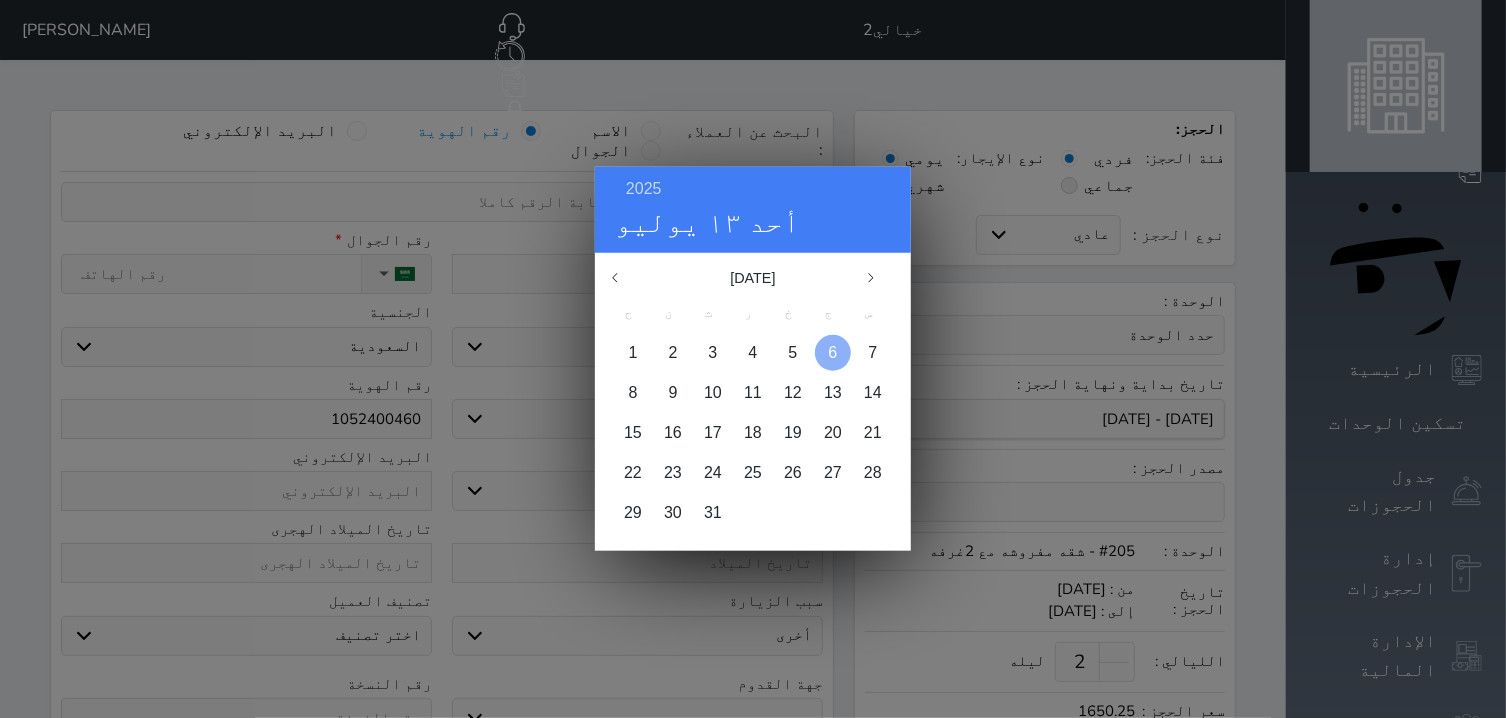 click at bounding box center (833, 353) 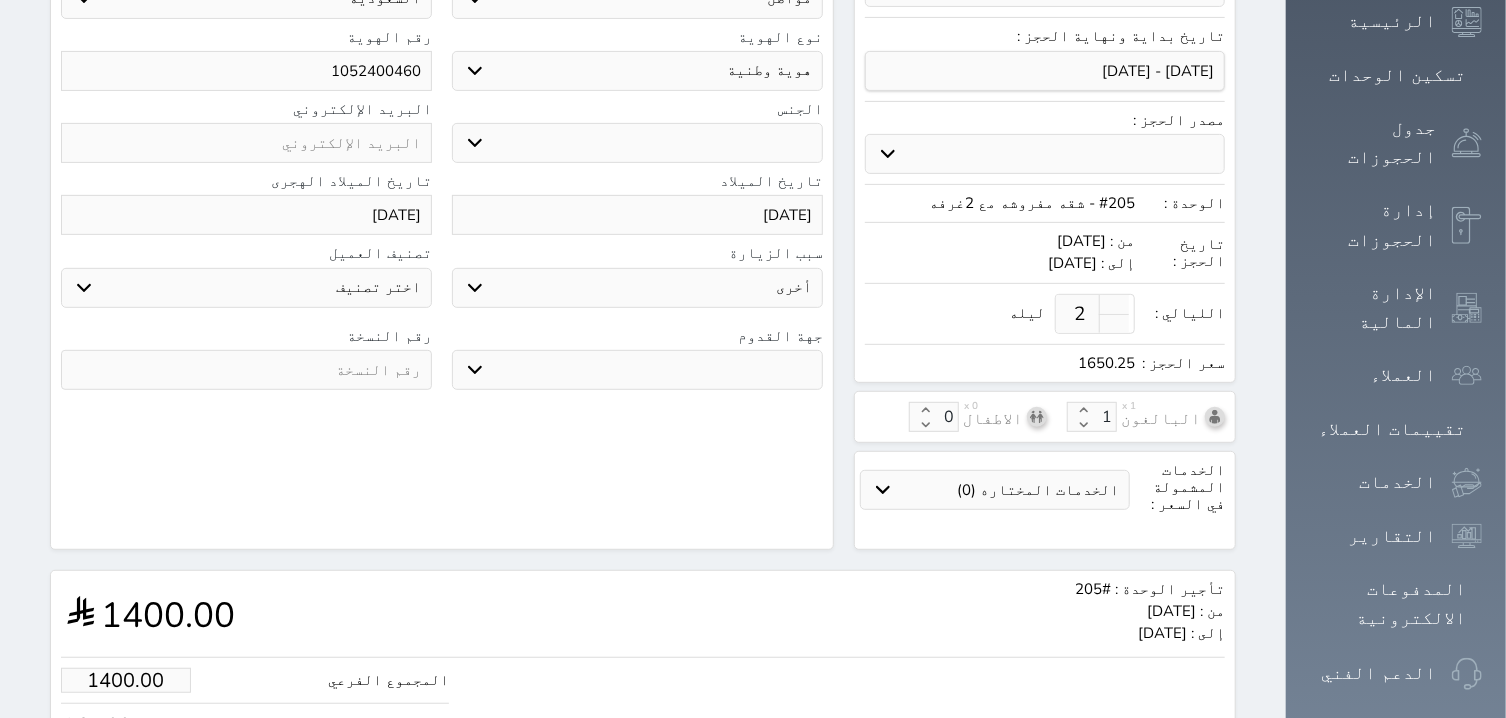 scroll, scrollTop: 381, scrollLeft: 0, axis: vertical 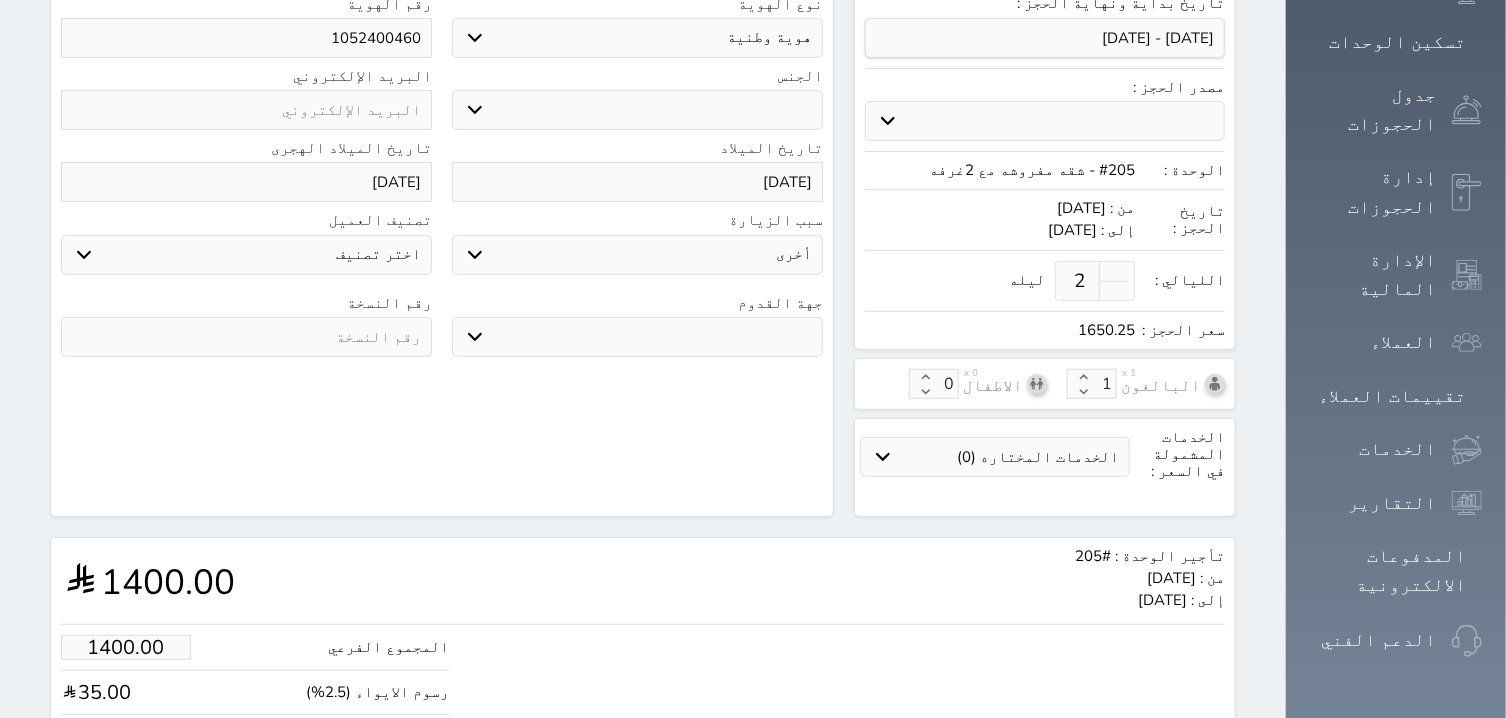 click at bounding box center (246, 337) 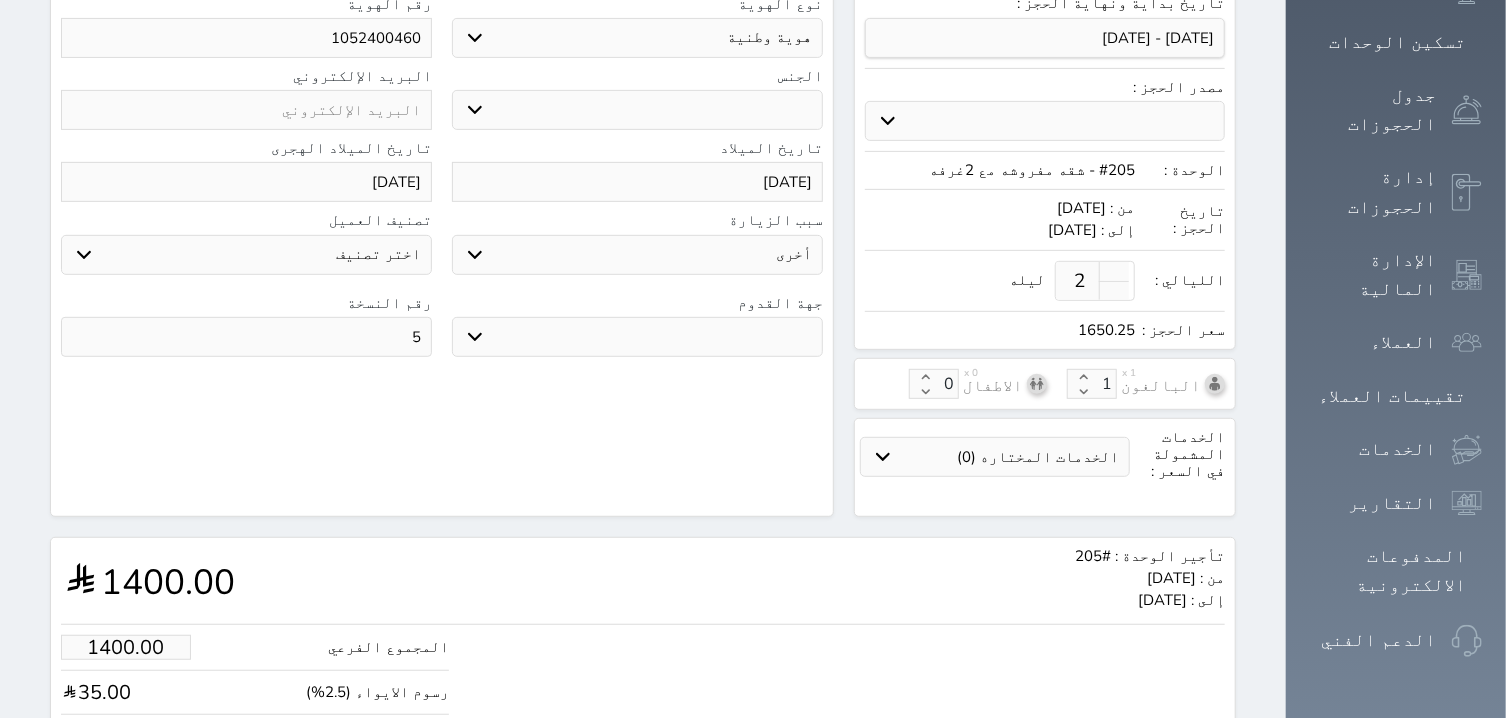 click on "جو بحر ارض" at bounding box center (637, 337) 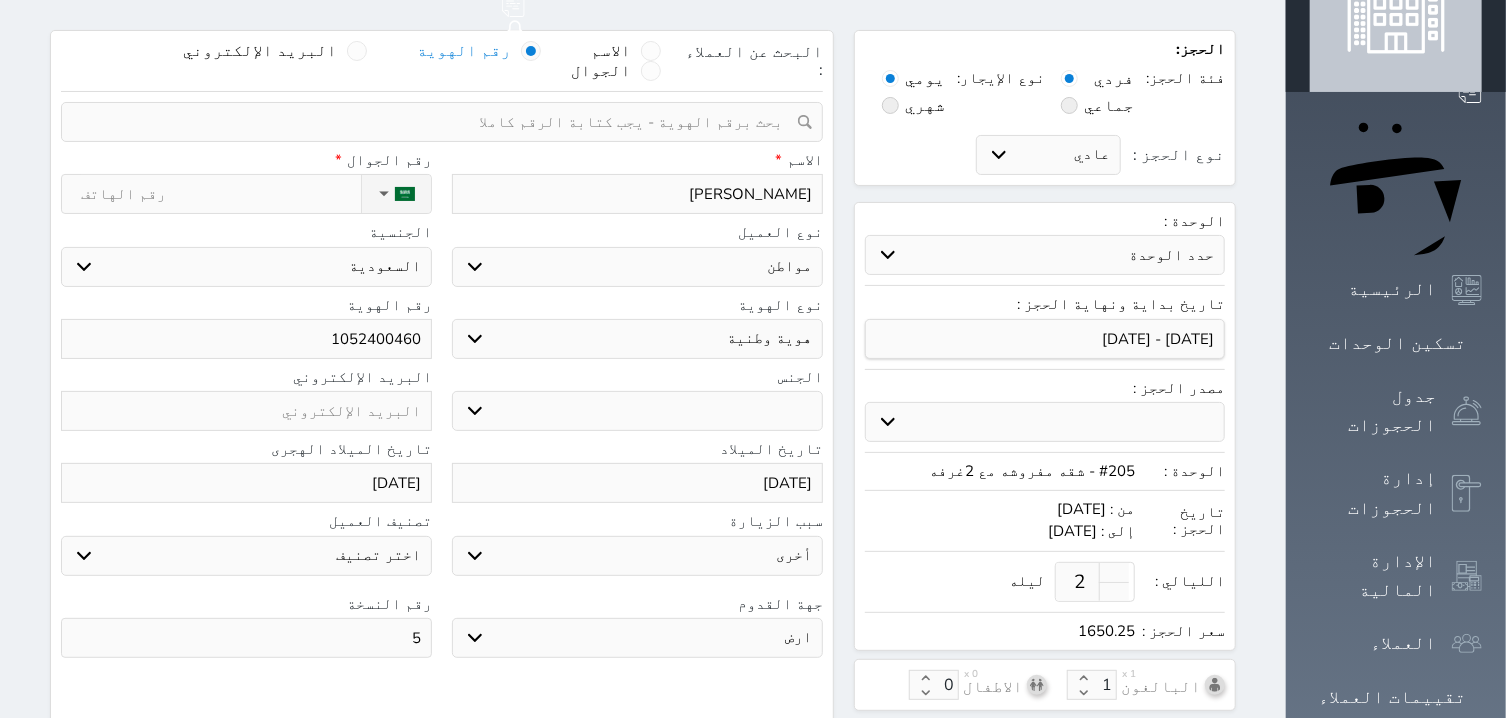 scroll, scrollTop: 0, scrollLeft: 0, axis: both 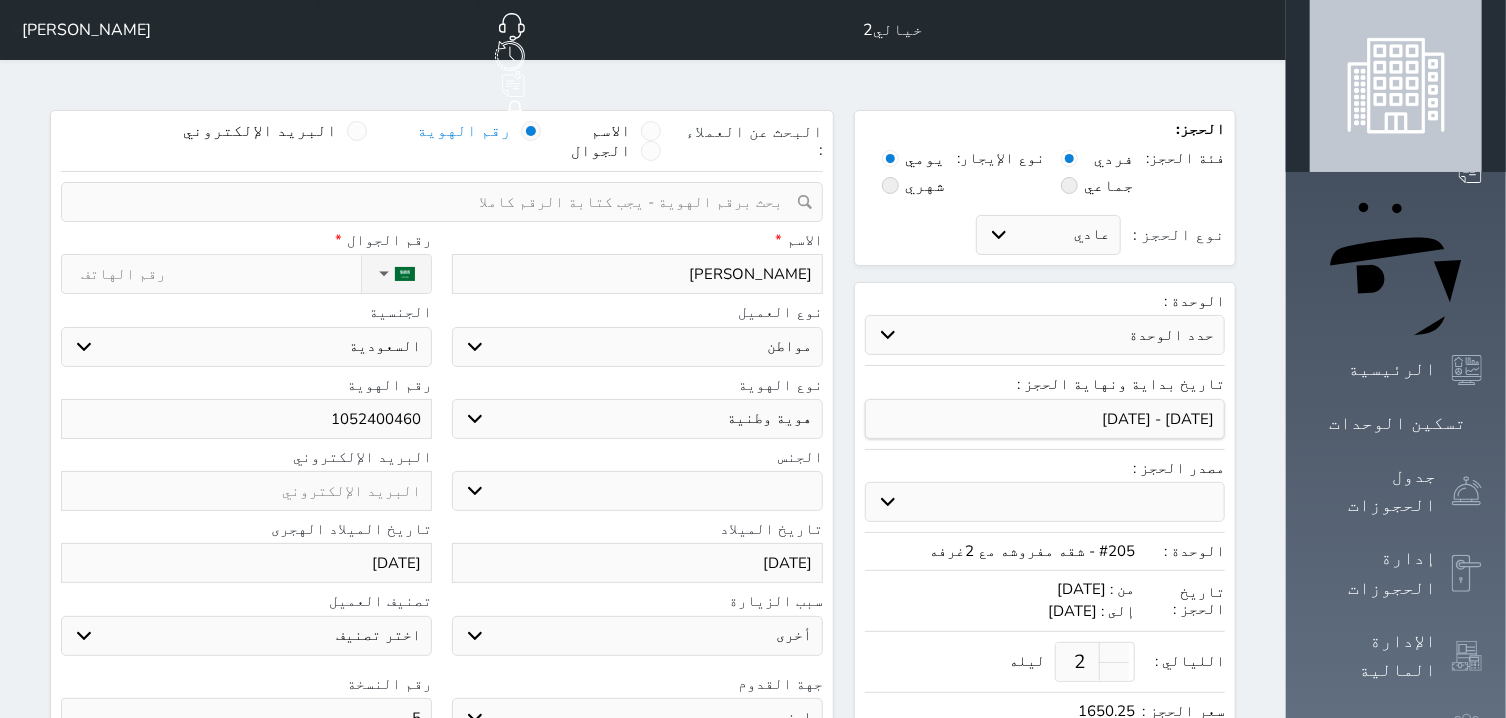 click on "نوع الحجز :" at bounding box center [221, 274] 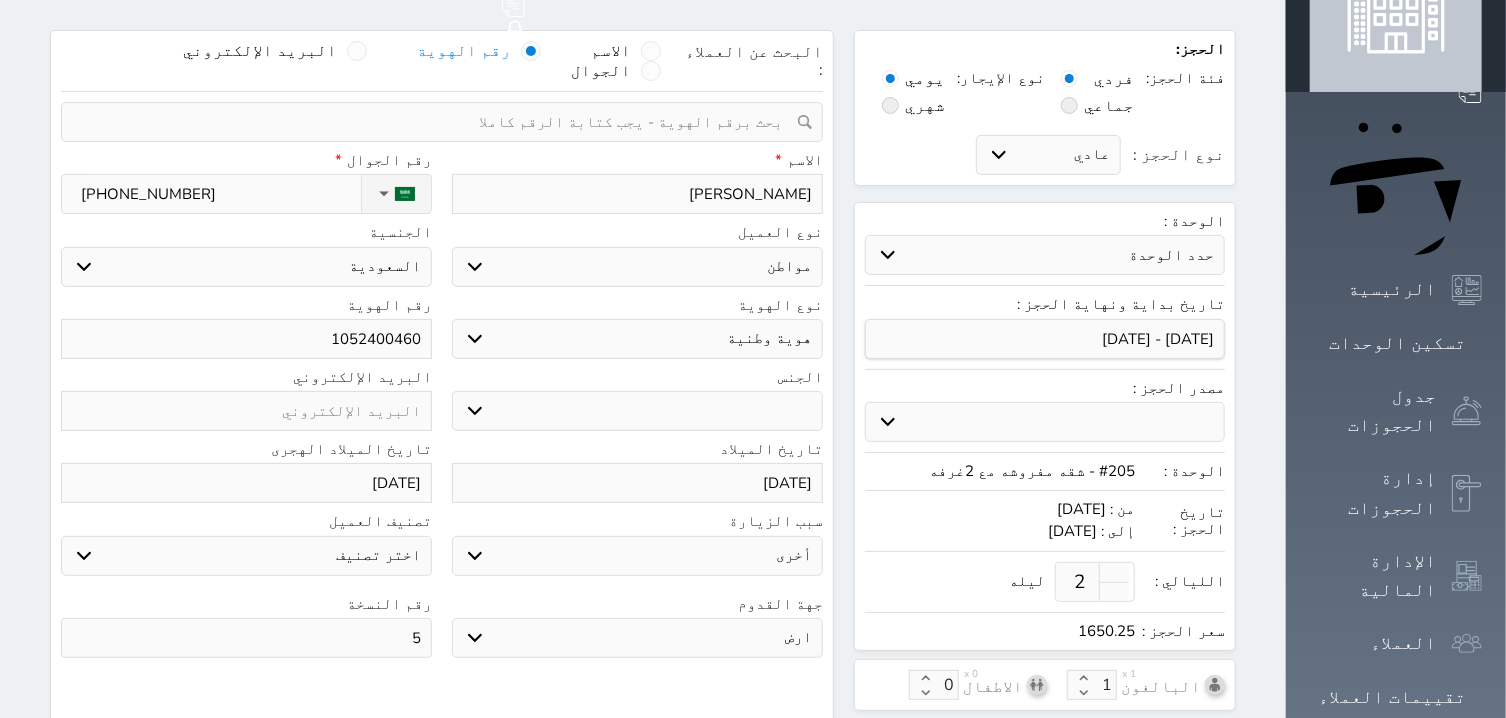 scroll, scrollTop: 532, scrollLeft: 0, axis: vertical 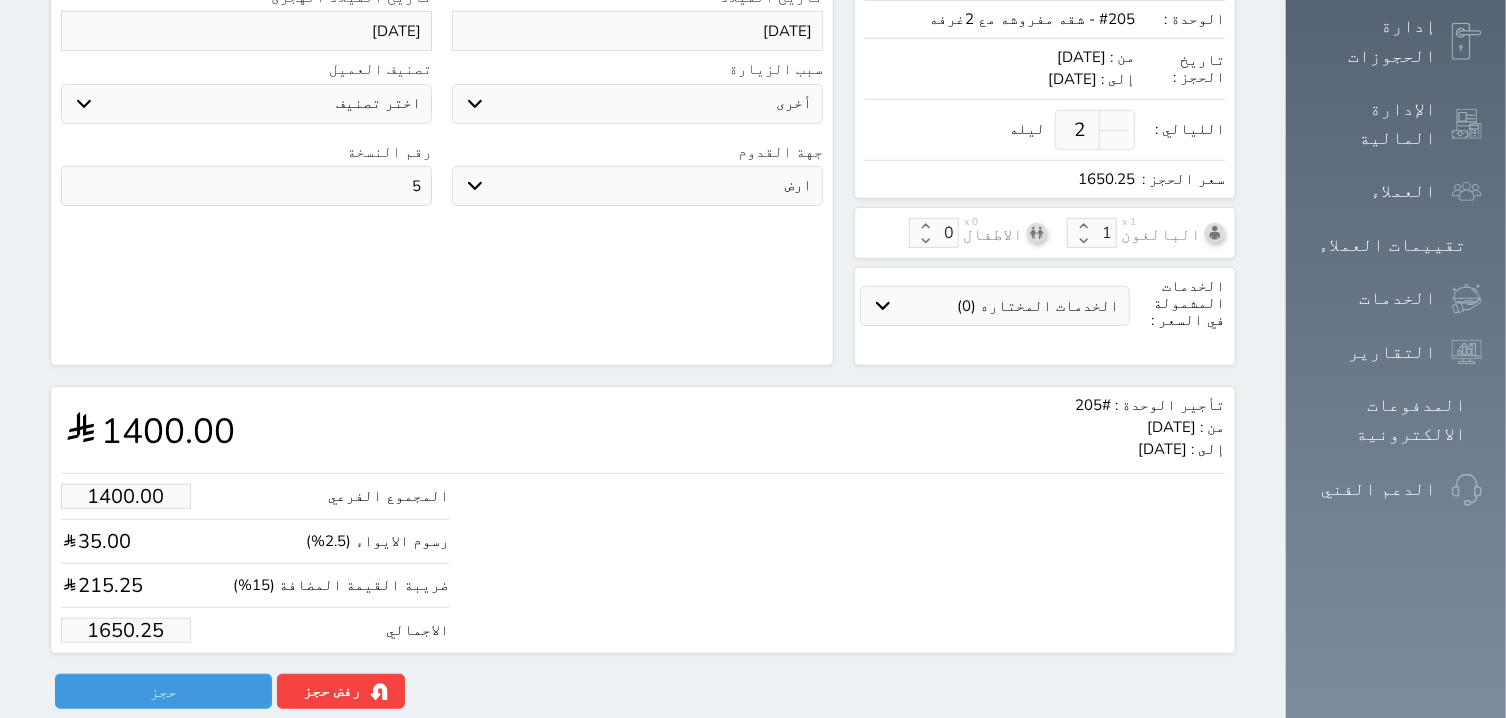 click on "1650.25" at bounding box center [126, 630] 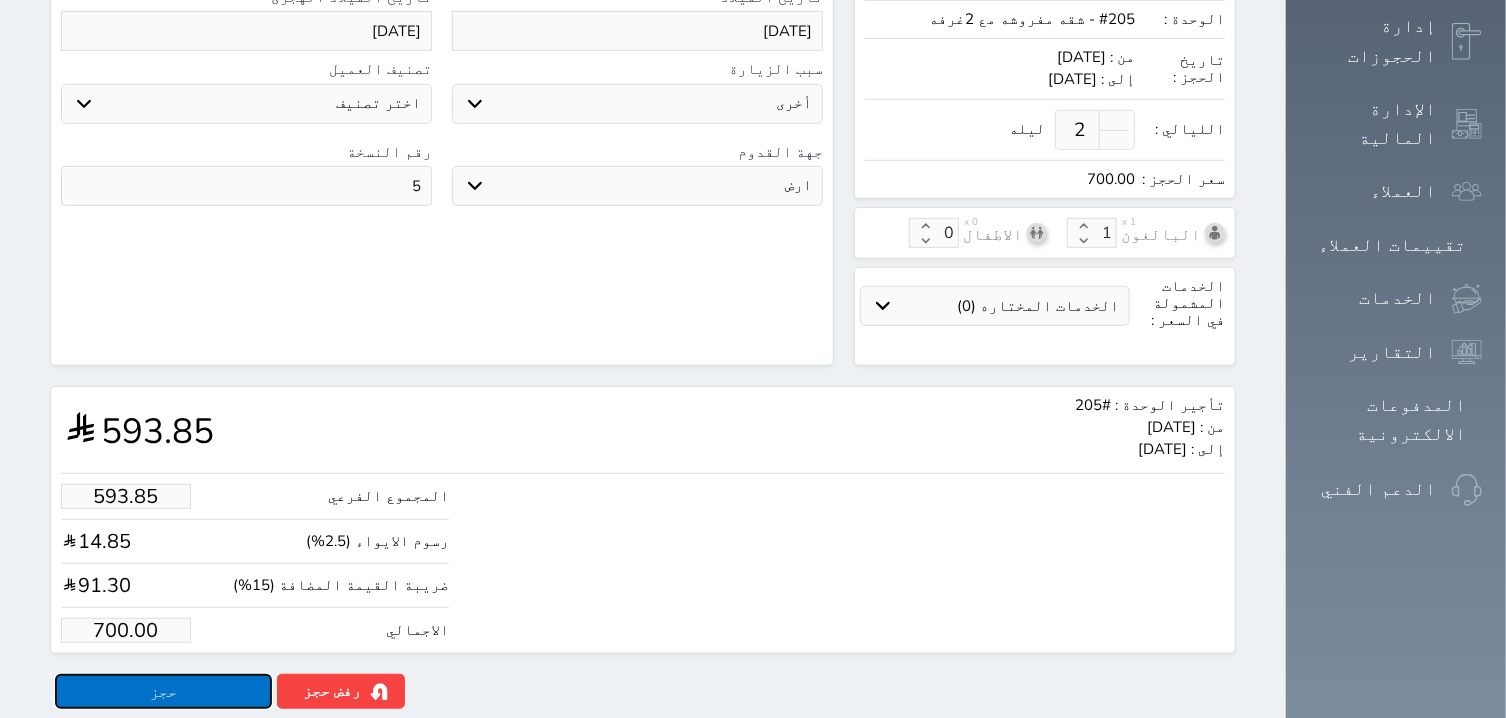 click on "حجز" at bounding box center (163, 691) 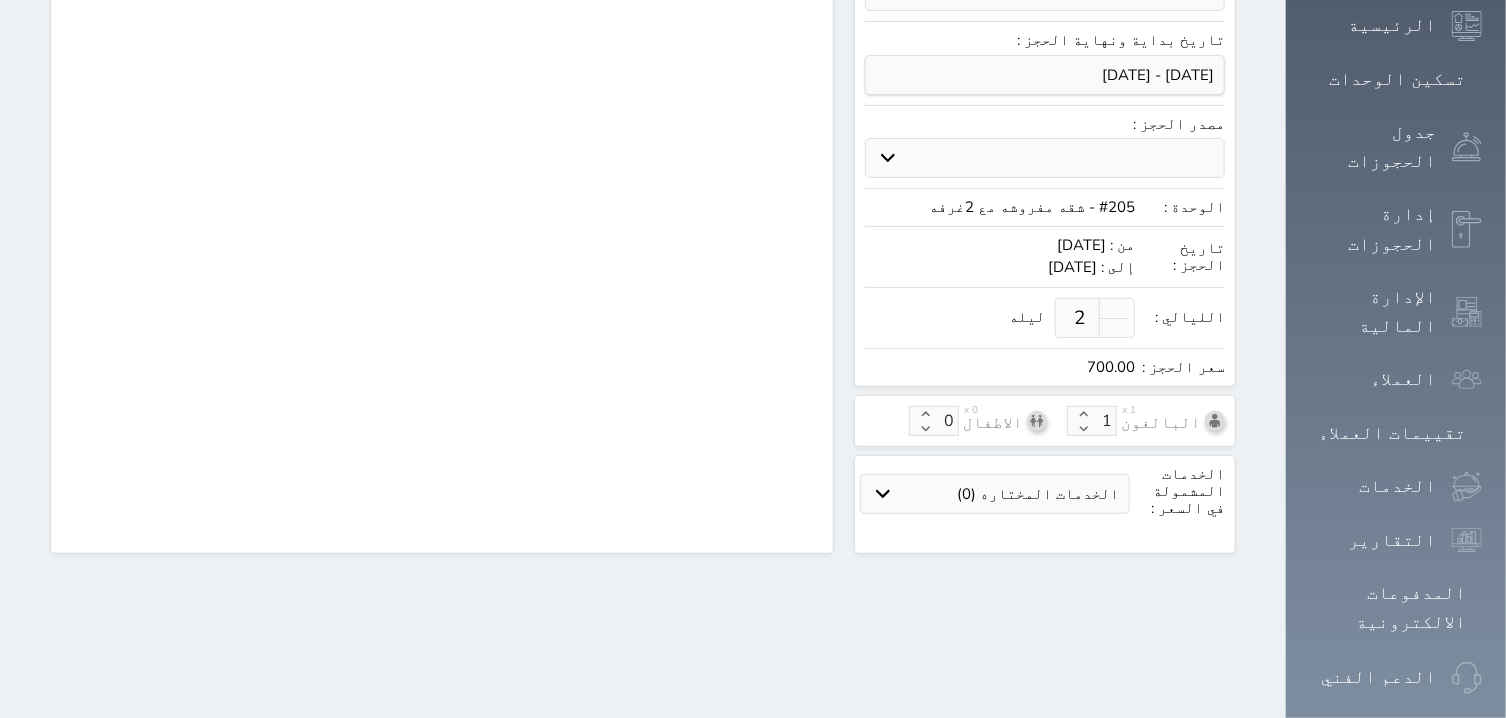 scroll, scrollTop: 317, scrollLeft: 0, axis: vertical 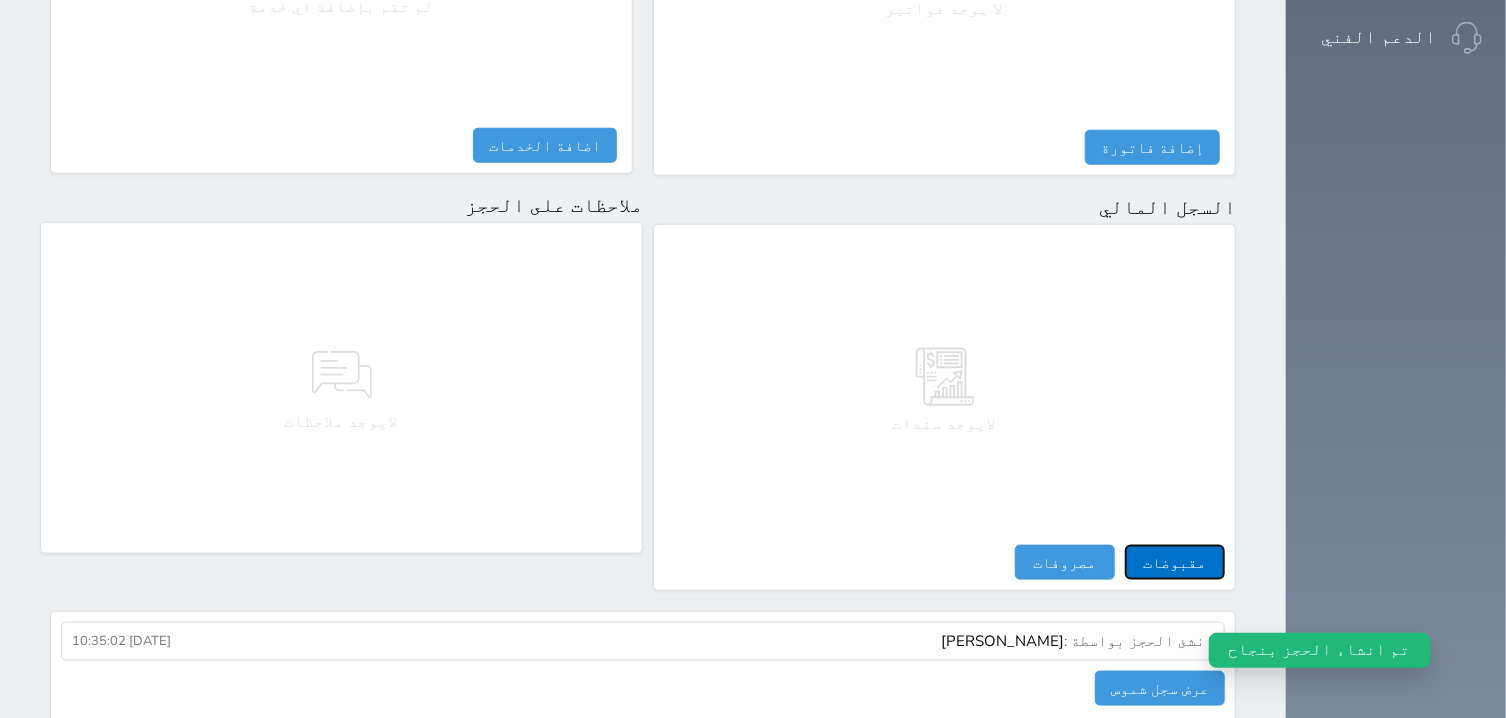 click on "مقبوضات" at bounding box center (1175, 562) 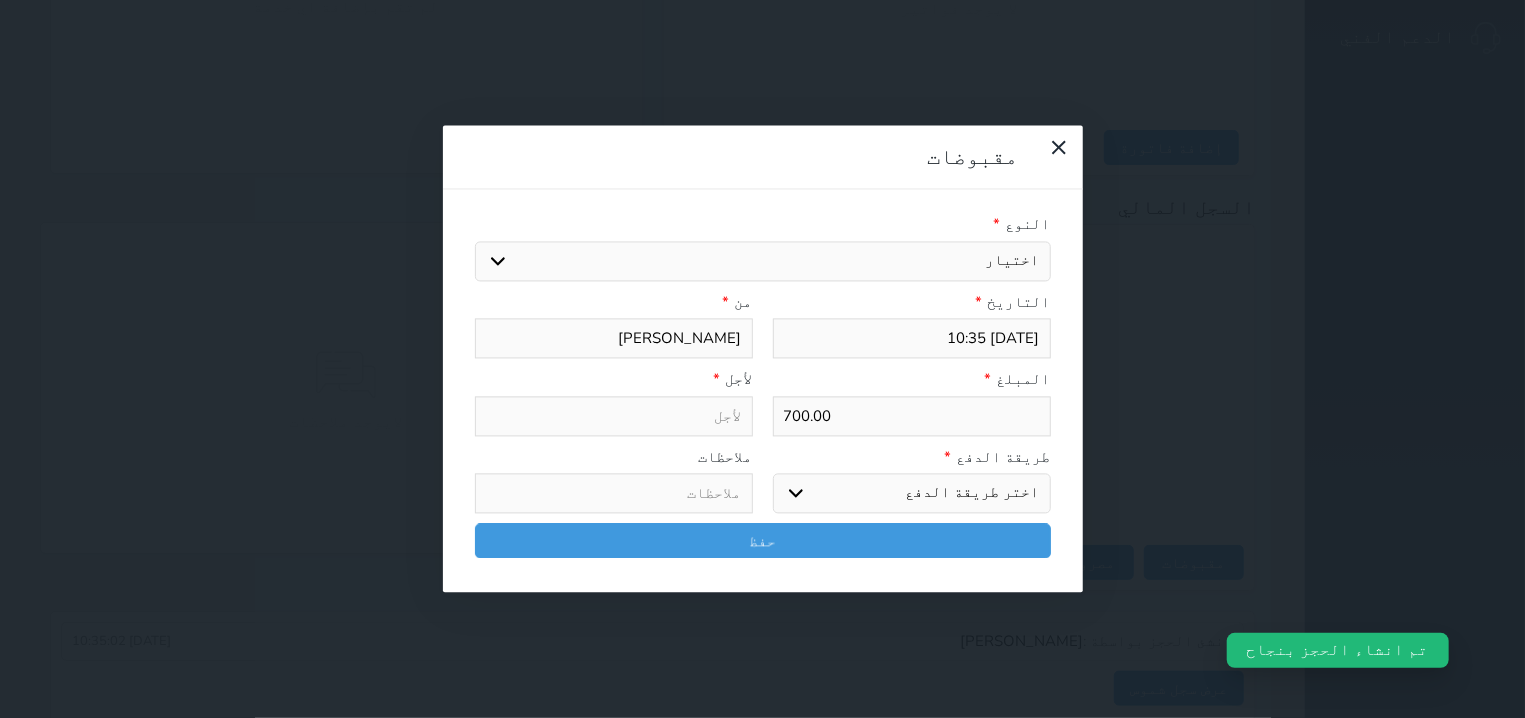 click on "اختيار   مقبوضات عامة قيمة إيجار فواتير تامين عربون لا ينطبق آخر مغسلة واي فاي - الإنترنت مواقف السيارات طعام الأغذية والمشروبات مشروبات المشروبات الباردة المشروبات الساخنة الإفطار غداء عشاء مخبز و كعك حمام سباحة الصالة الرياضية سبا و خدمات الجمال اختيار وإسقاط (خدمات النقل) ميني بار كابل - تلفزيون سرير إضافي تصفيف الشعر التسوق خدمات الجولات السياحية المنظمة خدمات الدليل السياحي" at bounding box center (763, 261) 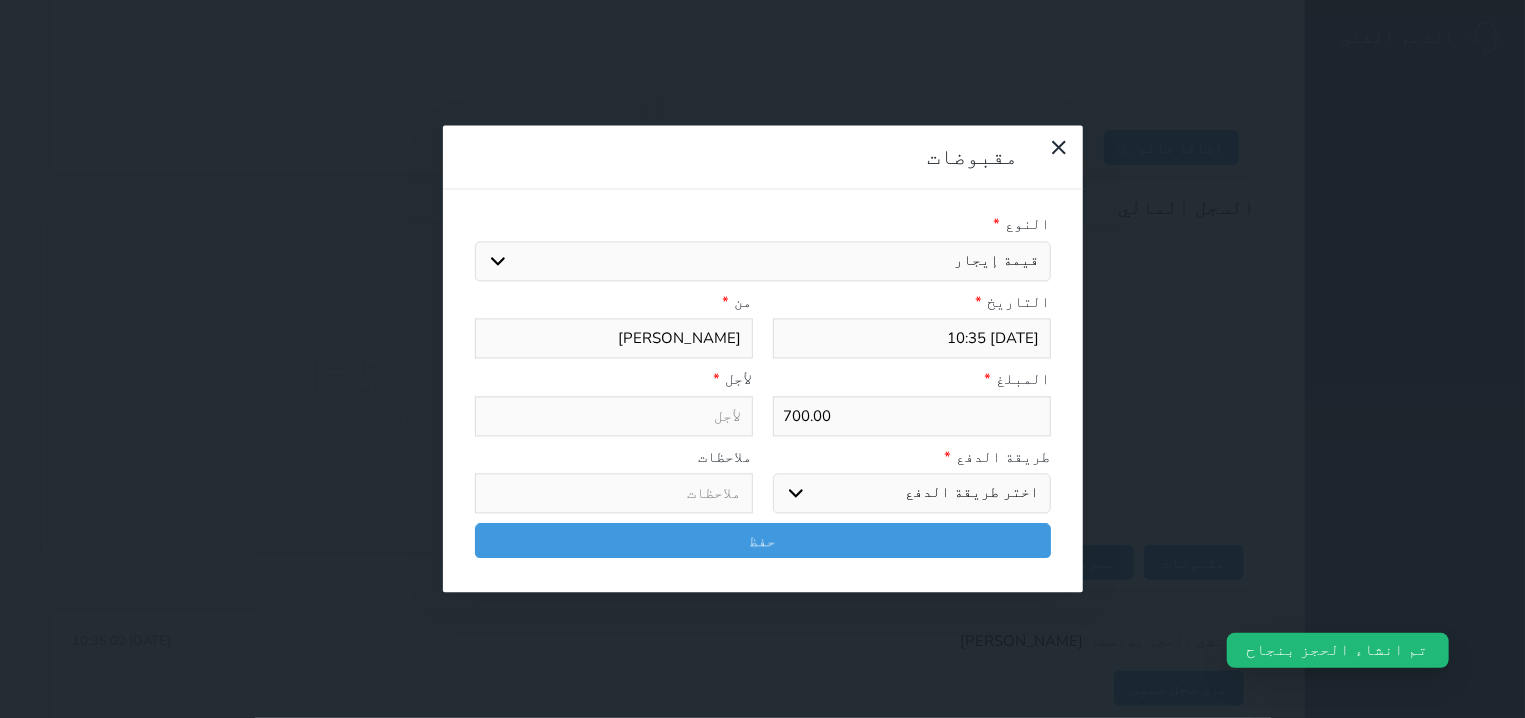 click on "قيمة إيجار" at bounding box center [0, 0] 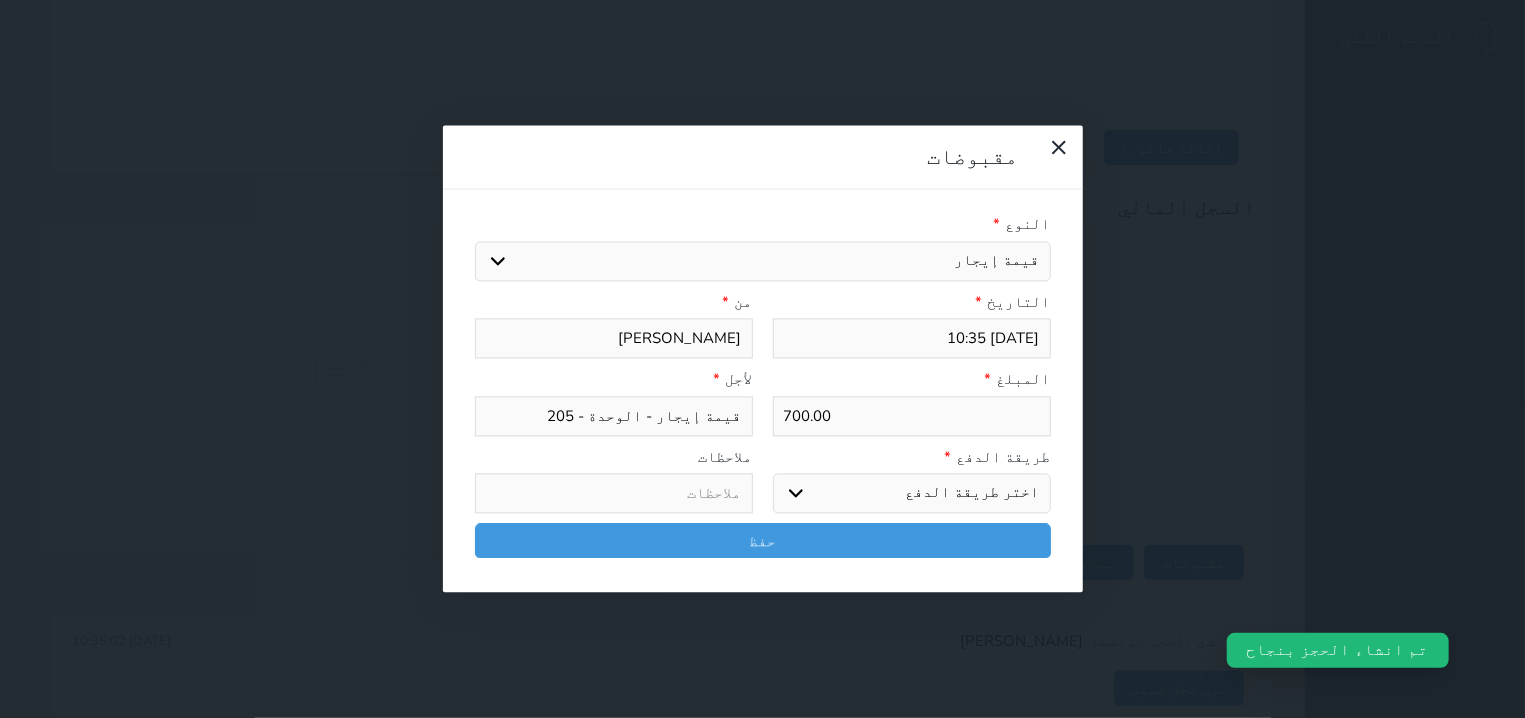 click on "اختر طريقة الدفع   دفع نقدى   تحويل بنكى   مدى   بطاقة ائتمان   آجل" at bounding box center [912, 494] 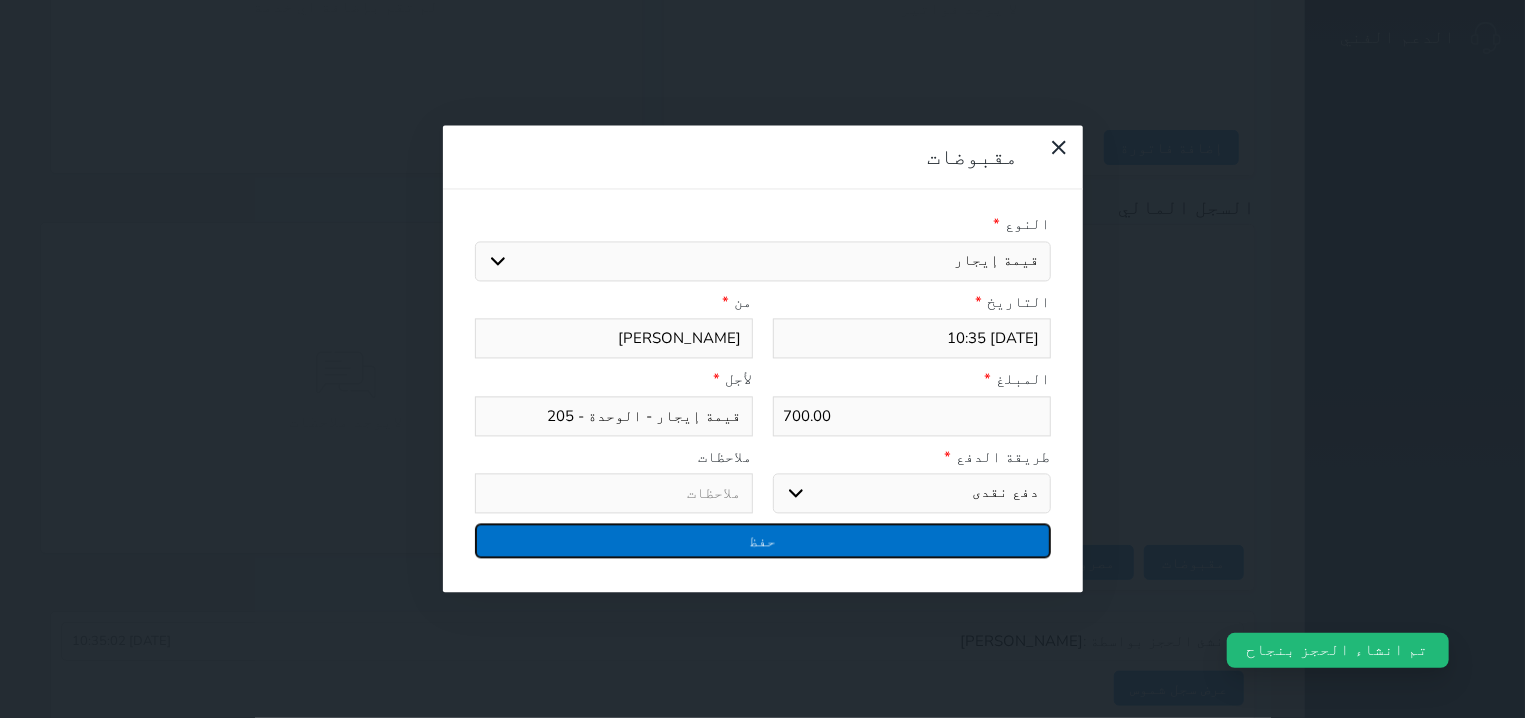 click on "حفظ" at bounding box center (763, 541) 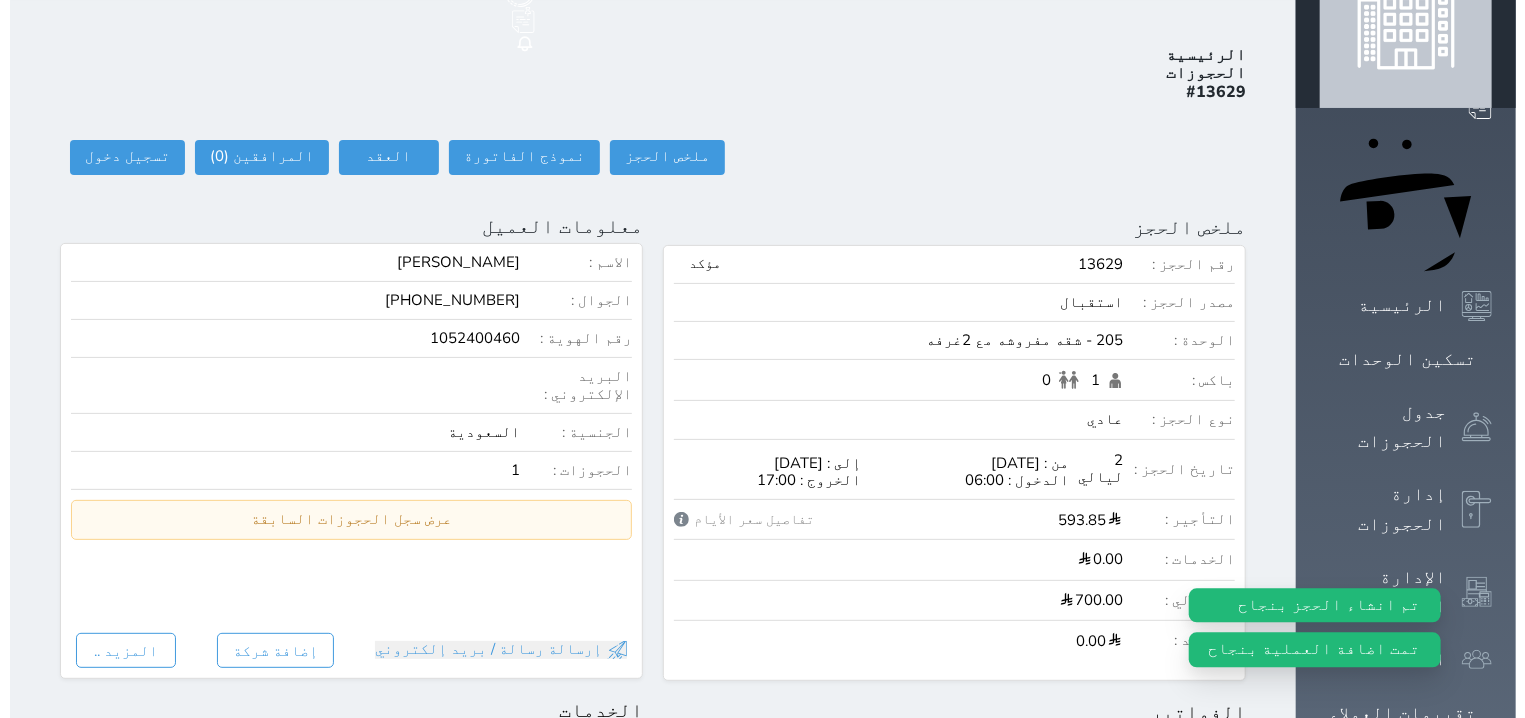 scroll, scrollTop: 0, scrollLeft: 0, axis: both 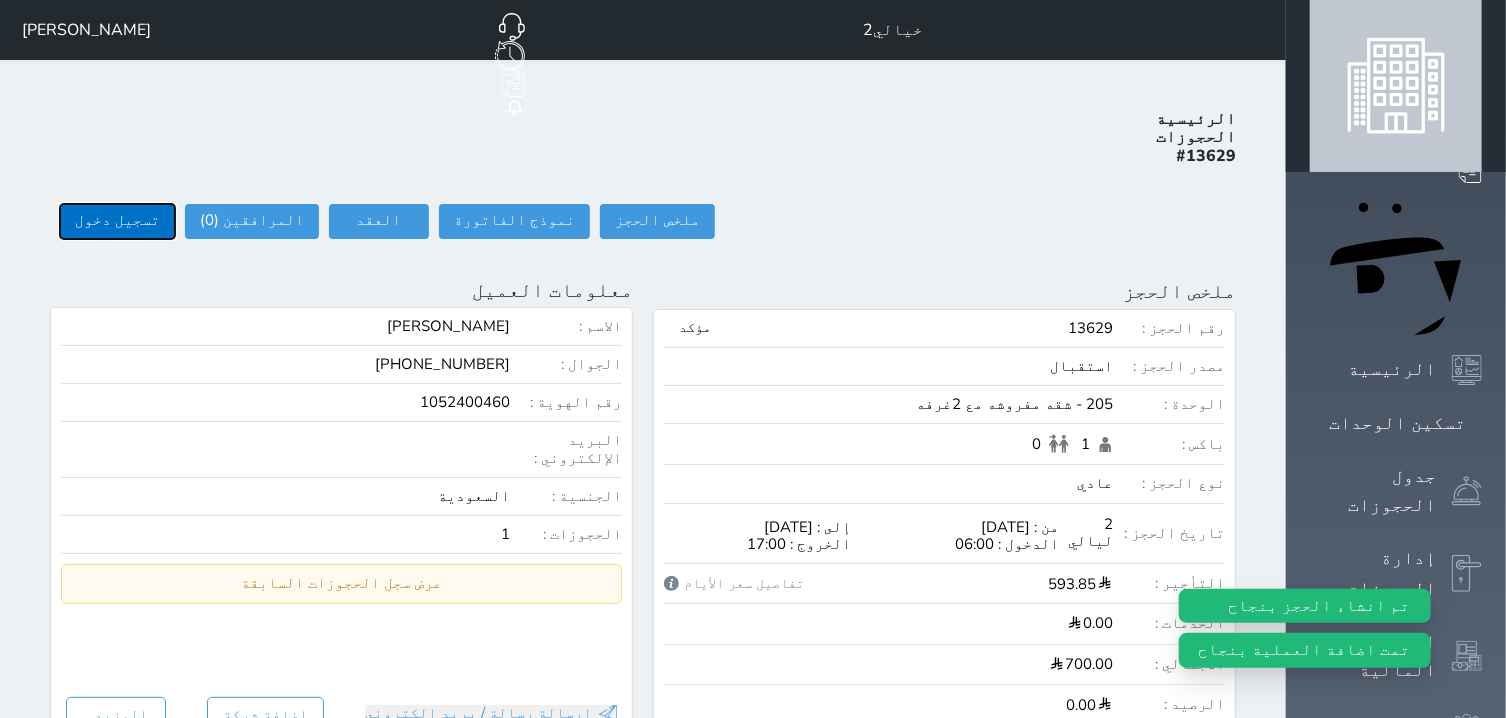 click on "تسجيل دخول" at bounding box center (117, 221) 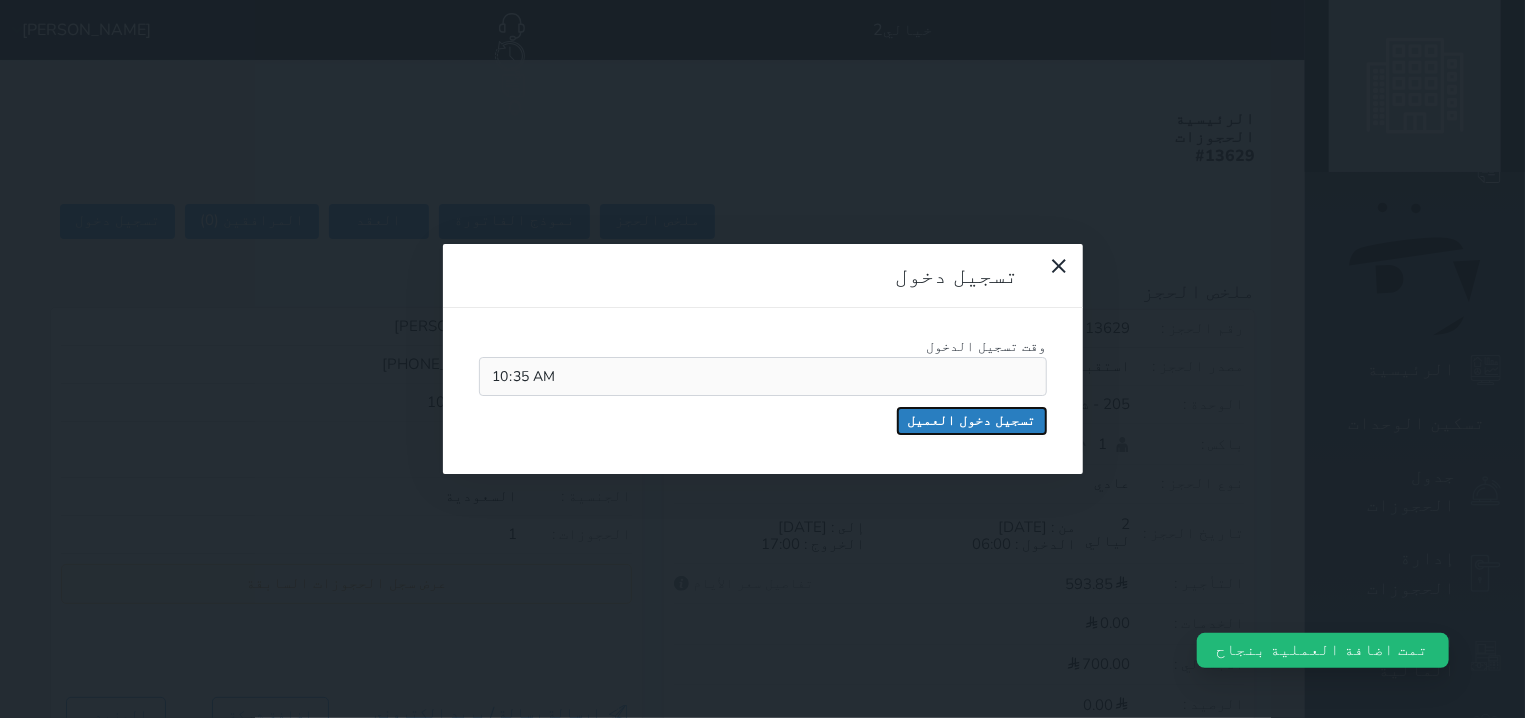 click on "تسجيل دخول العميل" at bounding box center [972, 421] 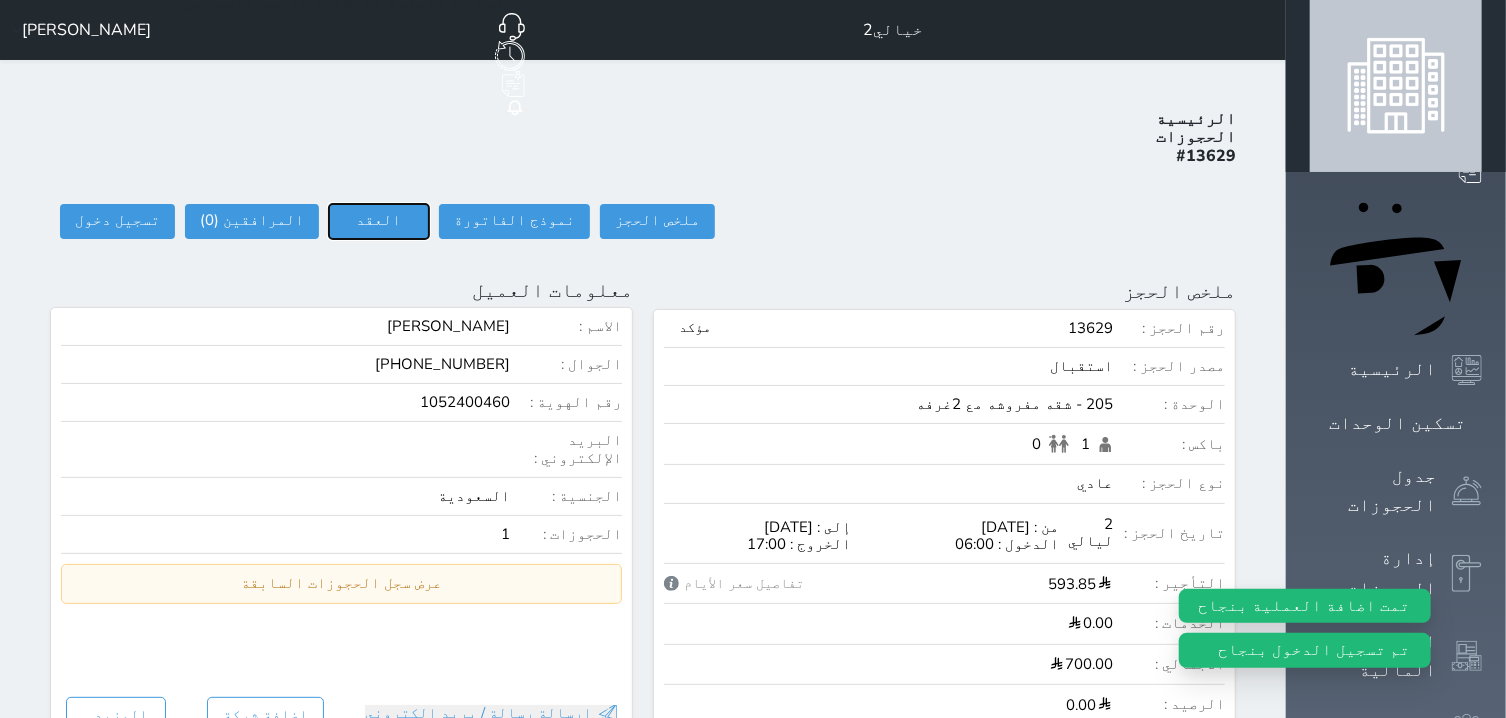 click on "العقد" at bounding box center (379, 221) 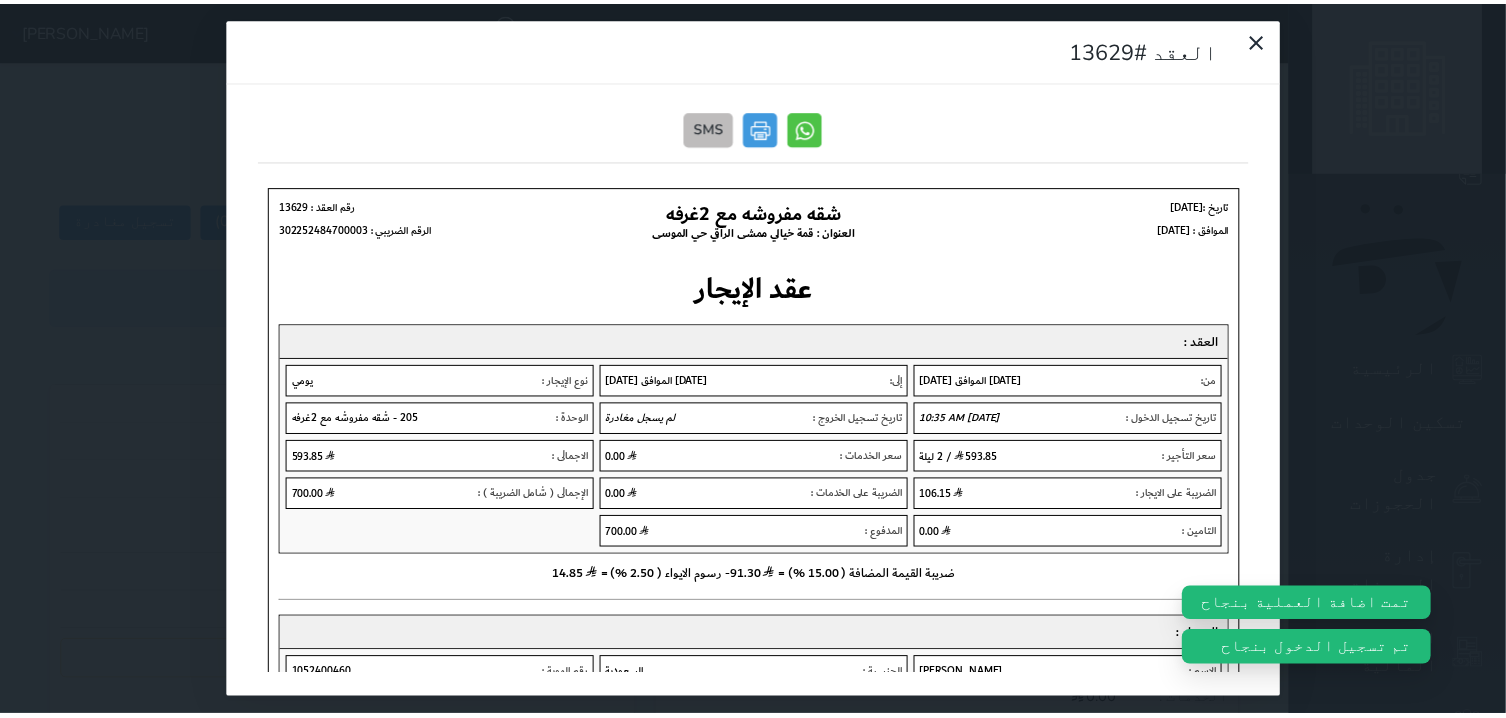 scroll, scrollTop: 0, scrollLeft: 0, axis: both 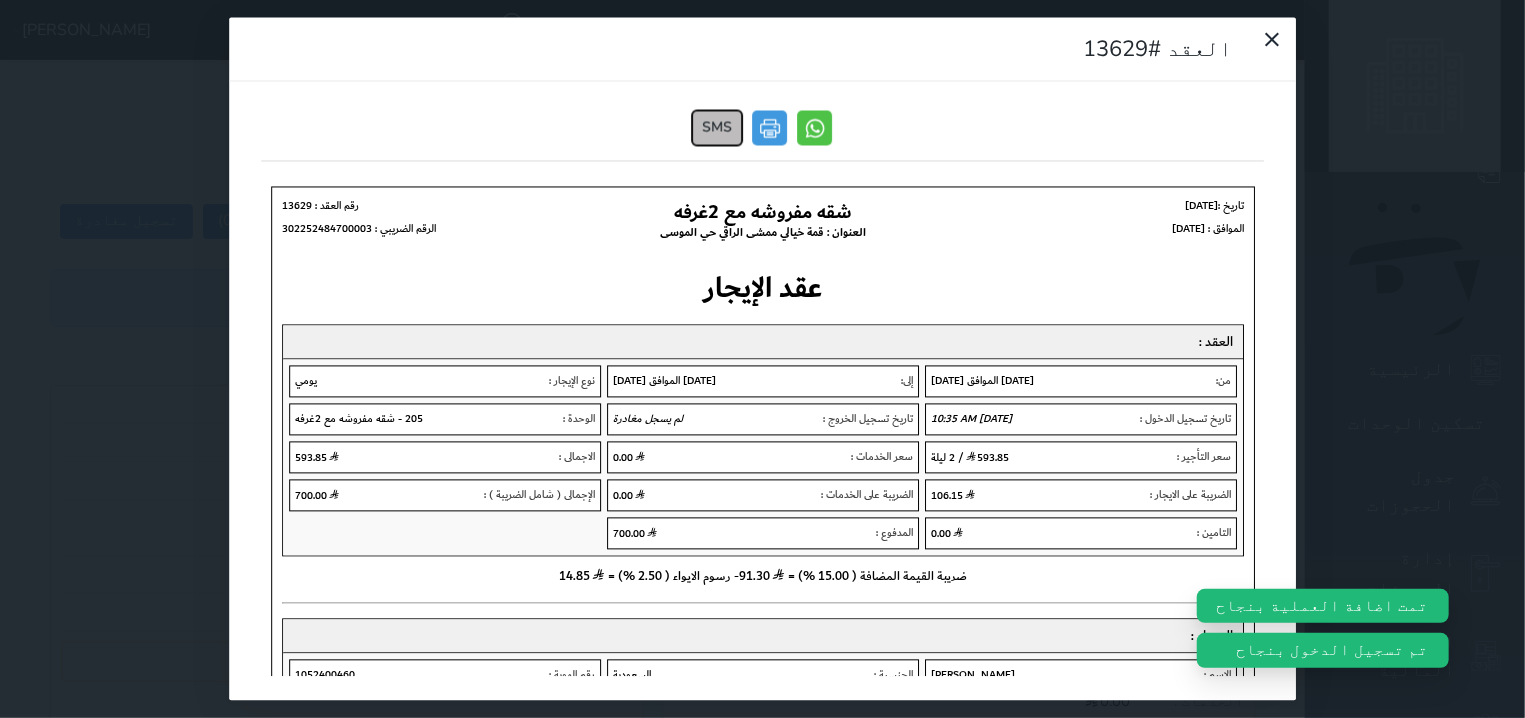 click on "SMS" at bounding box center [718, 128] 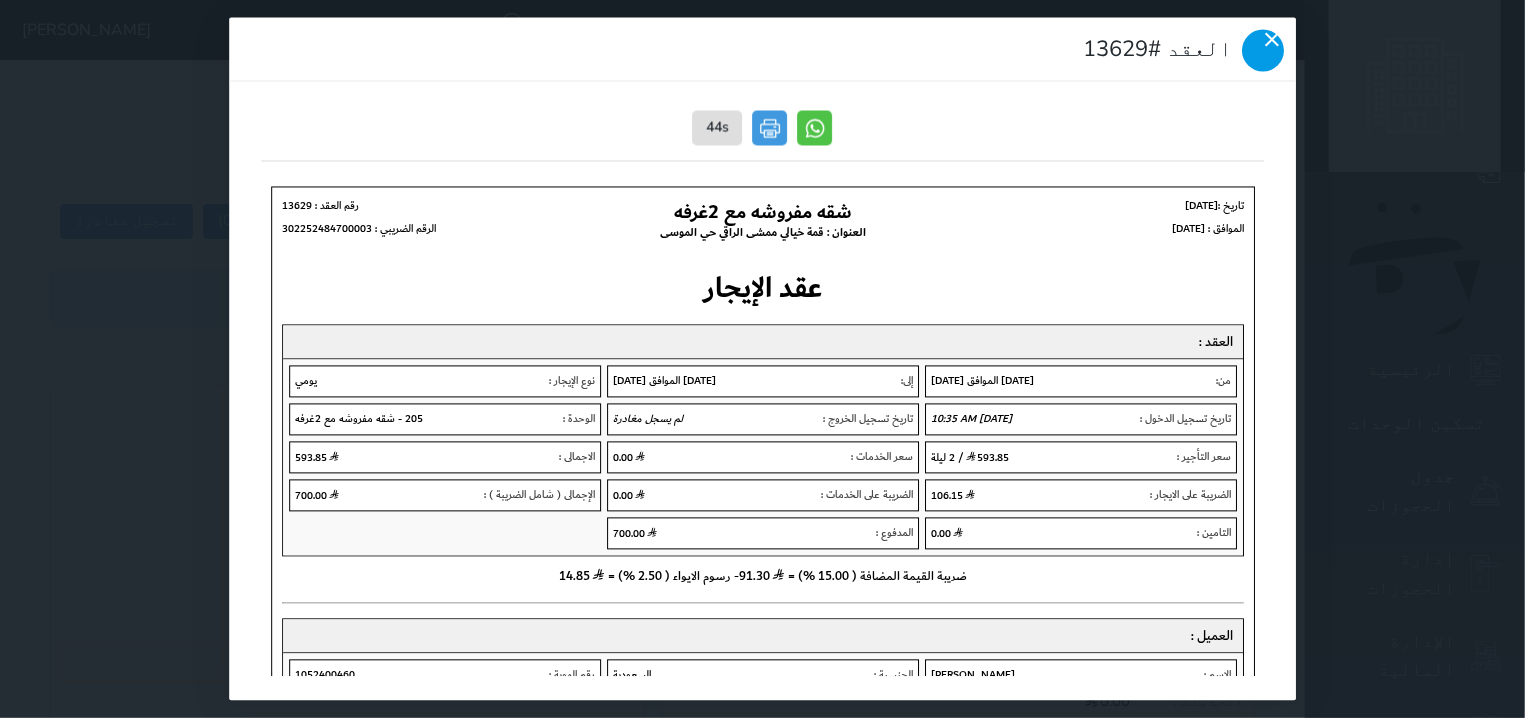click at bounding box center [1263, 51] 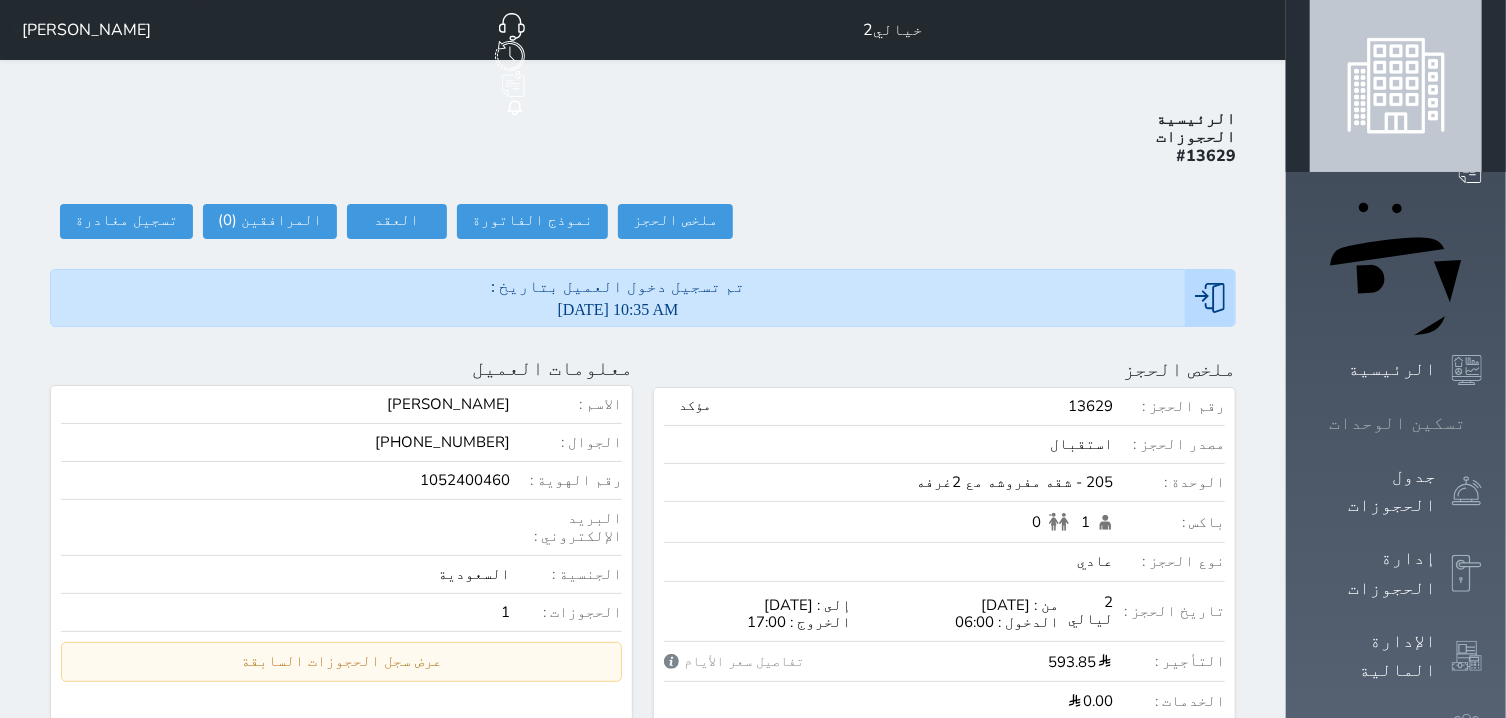 drag, startPoint x: 1429, startPoint y: 214, endPoint x: 1434, endPoint y: 223, distance: 10.29563 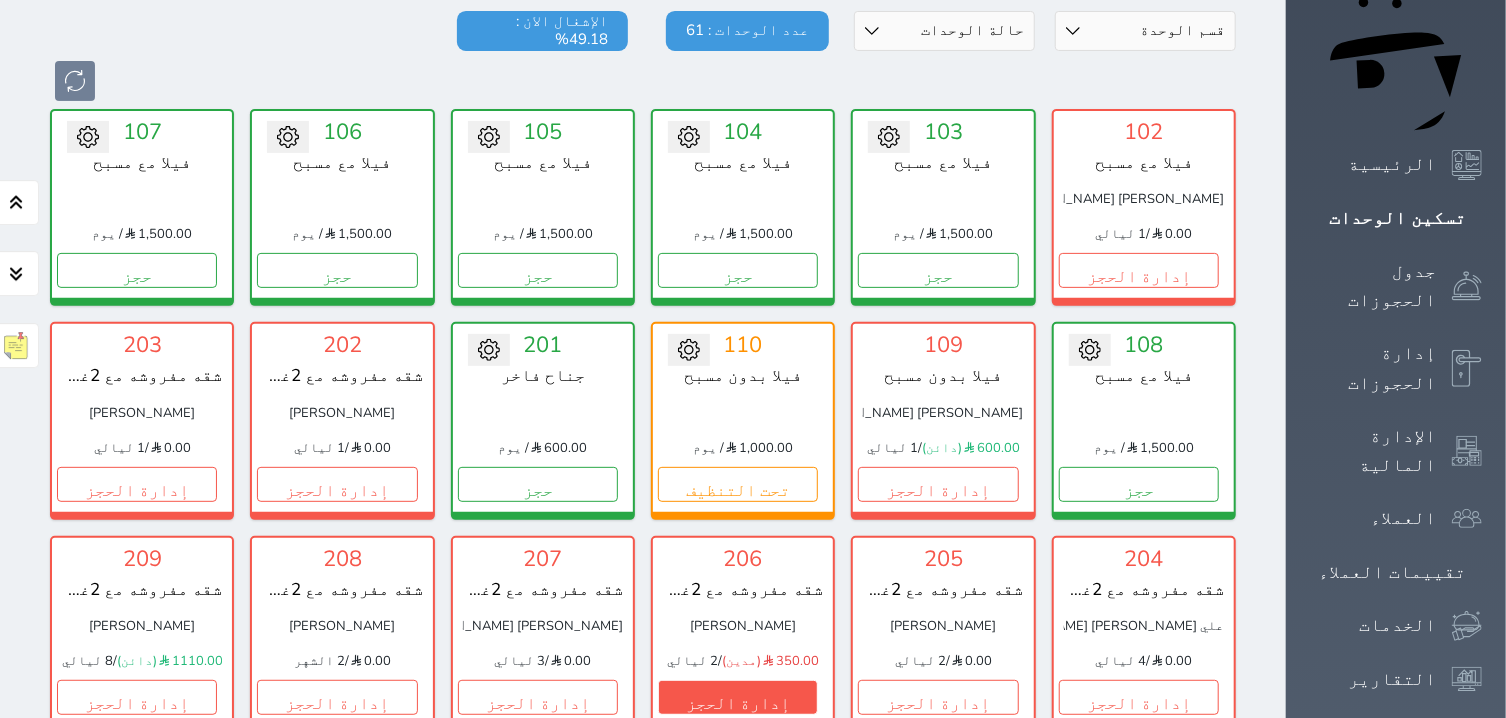scroll, scrollTop: 460, scrollLeft: 0, axis: vertical 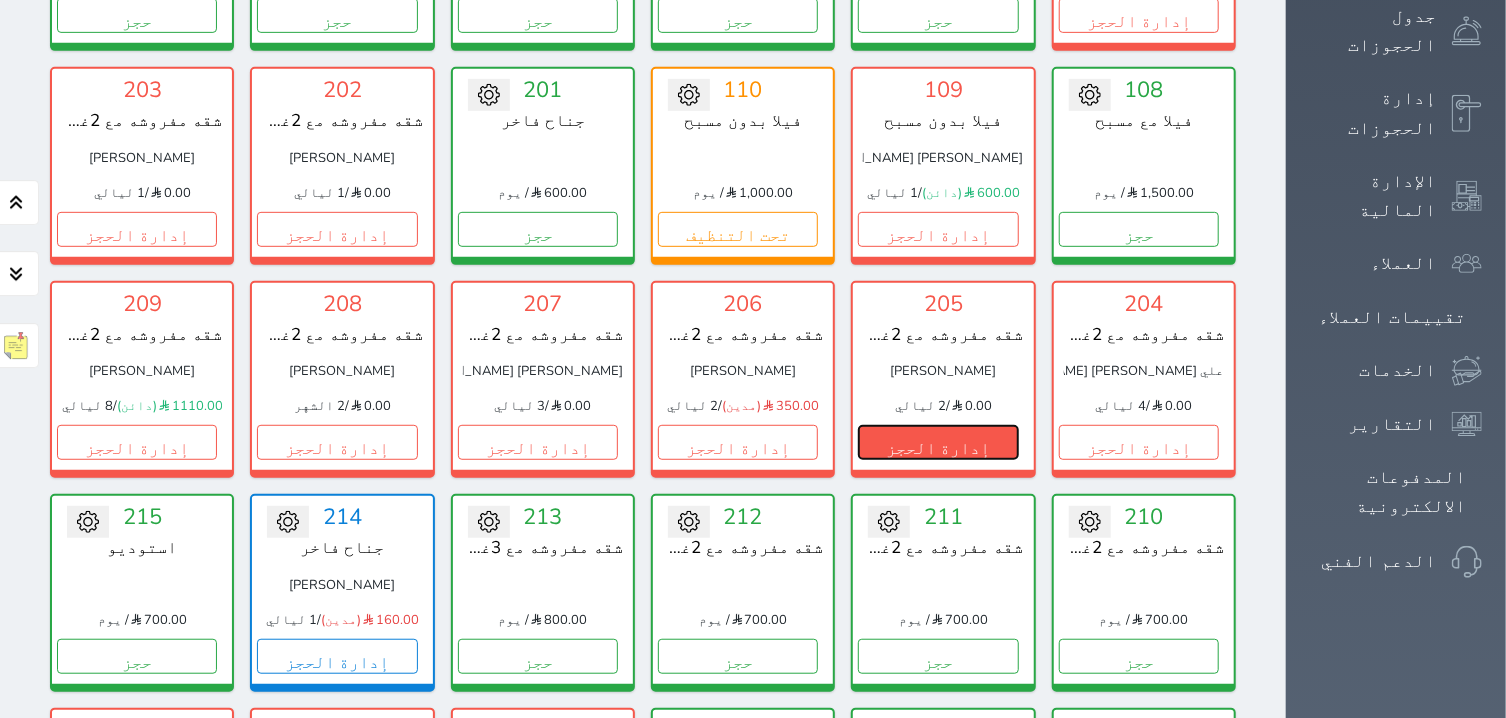 click on "إدارة الحجز" at bounding box center [938, 442] 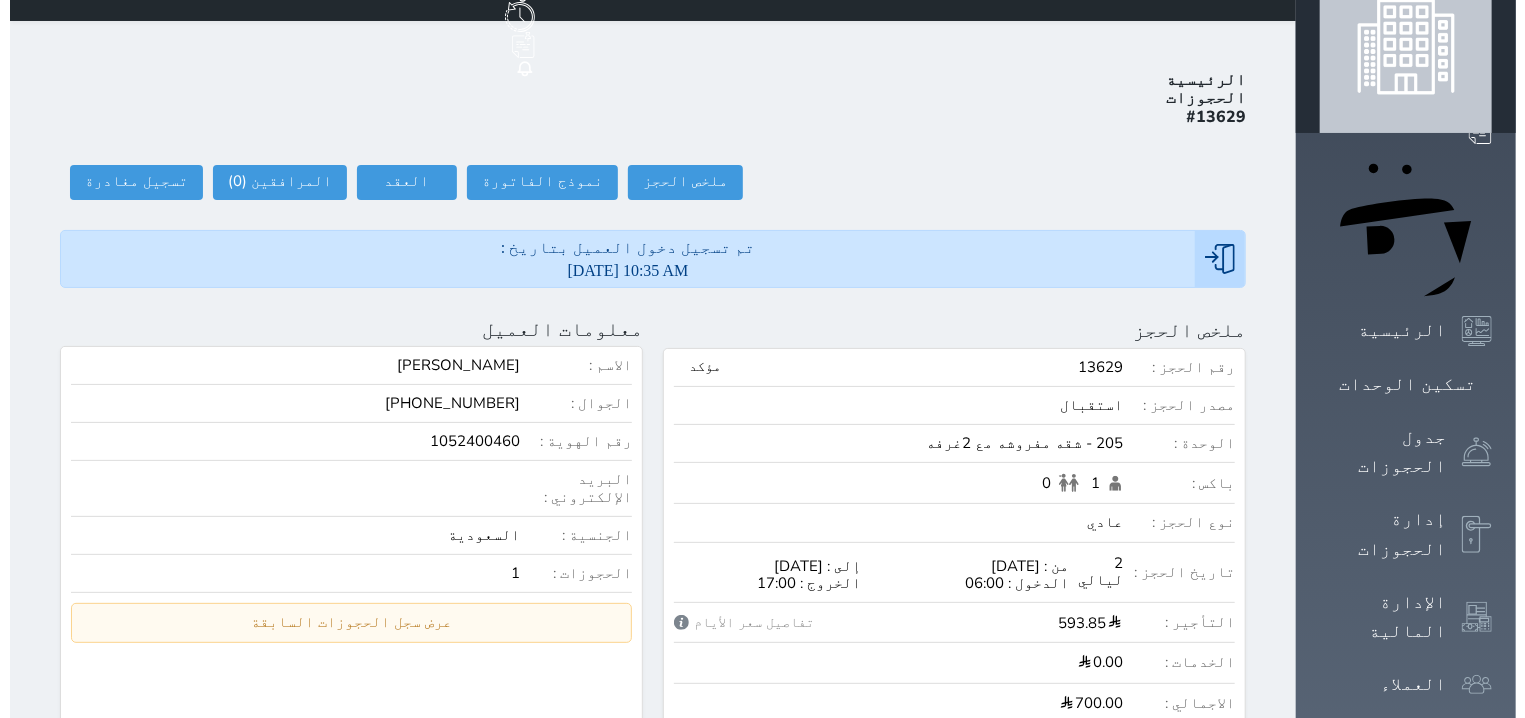 scroll, scrollTop: 0, scrollLeft: 0, axis: both 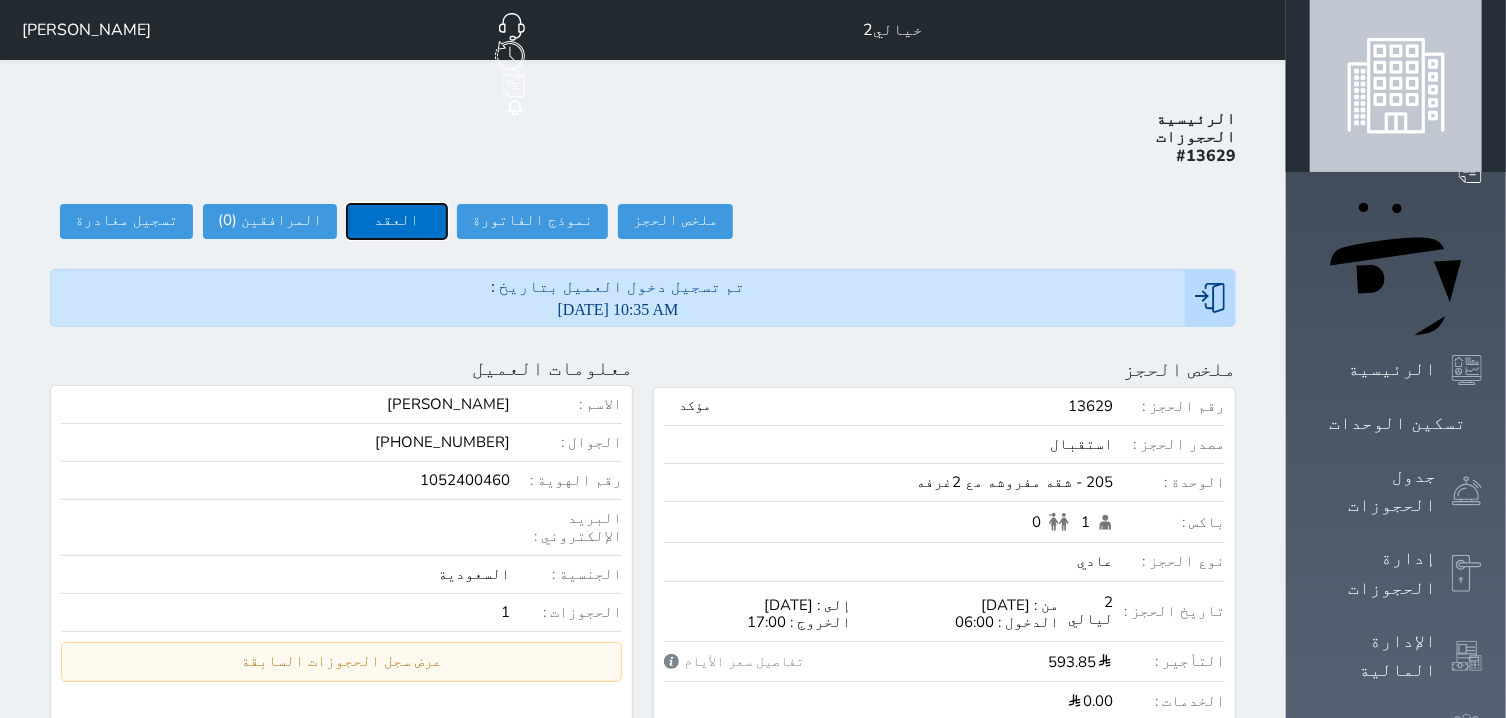 click on "العقد" at bounding box center [397, 221] 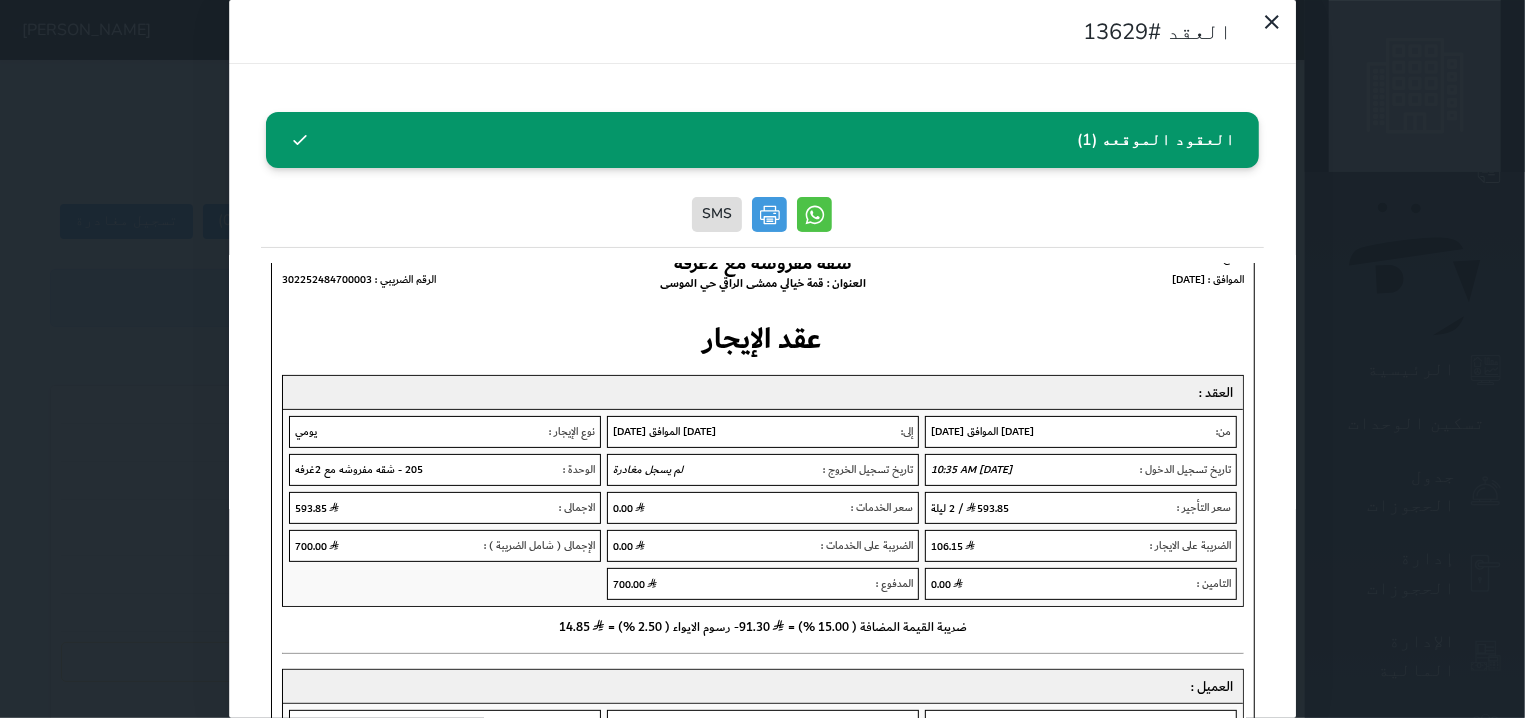 scroll, scrollTop: 381, scrollLeft: 0, axis: vertical 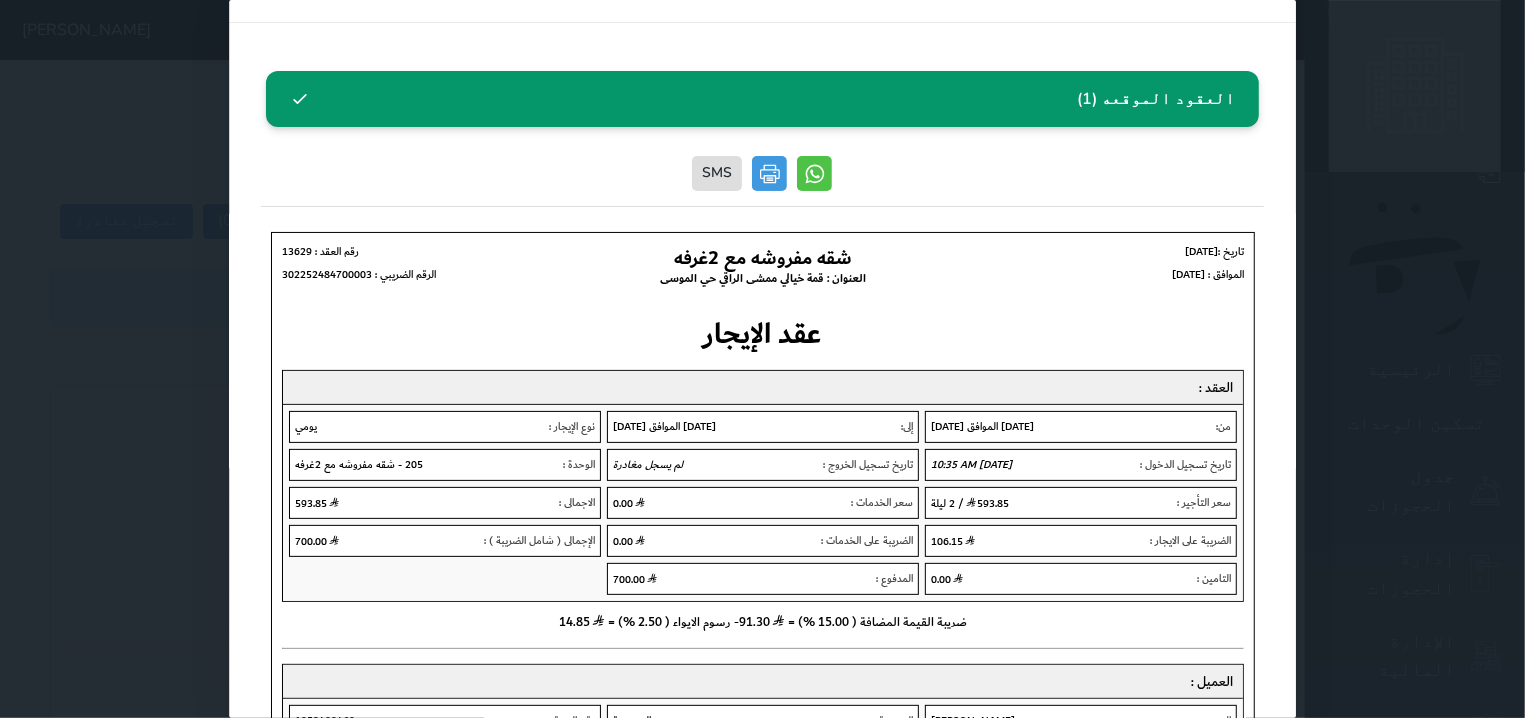 click on "العقد #13629                 العقود الموقعه (1)         SMS" at bounding box center [762, 359] 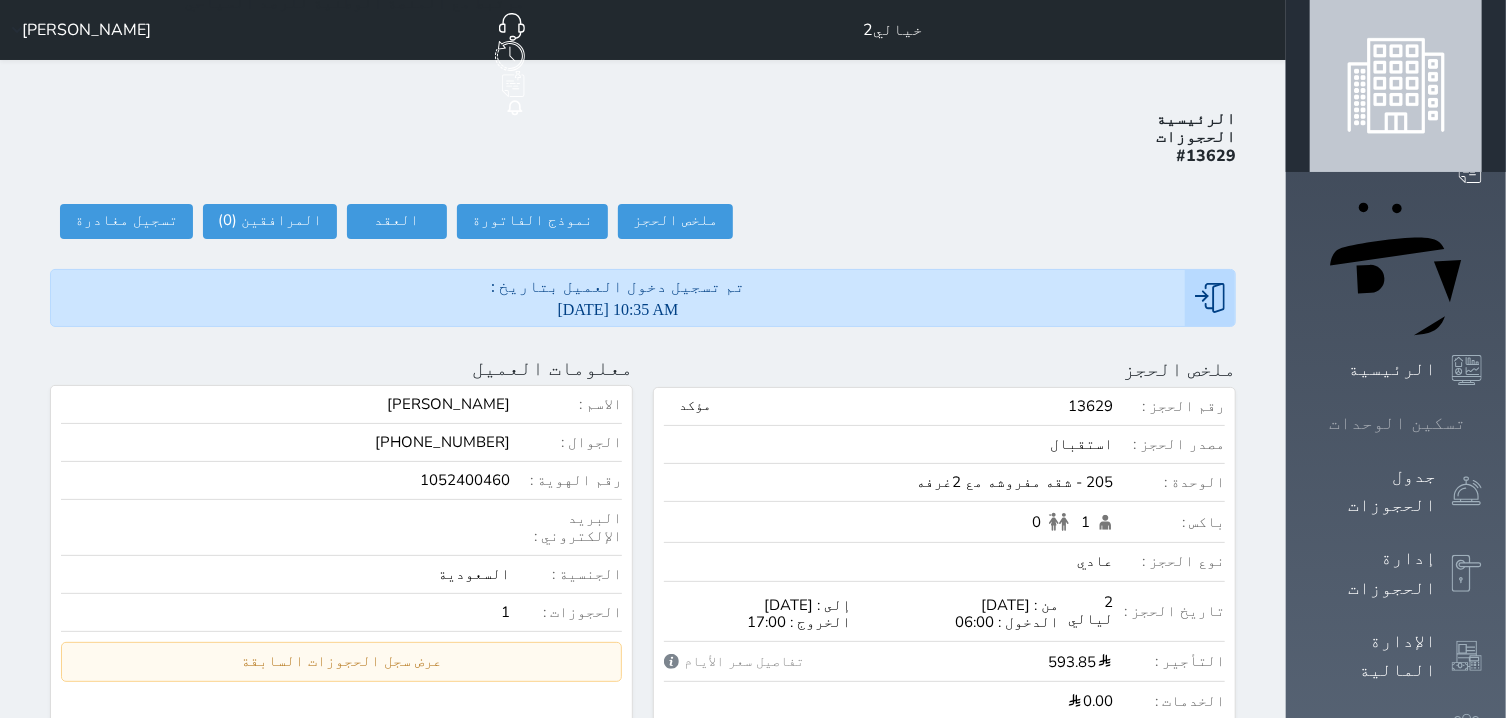click 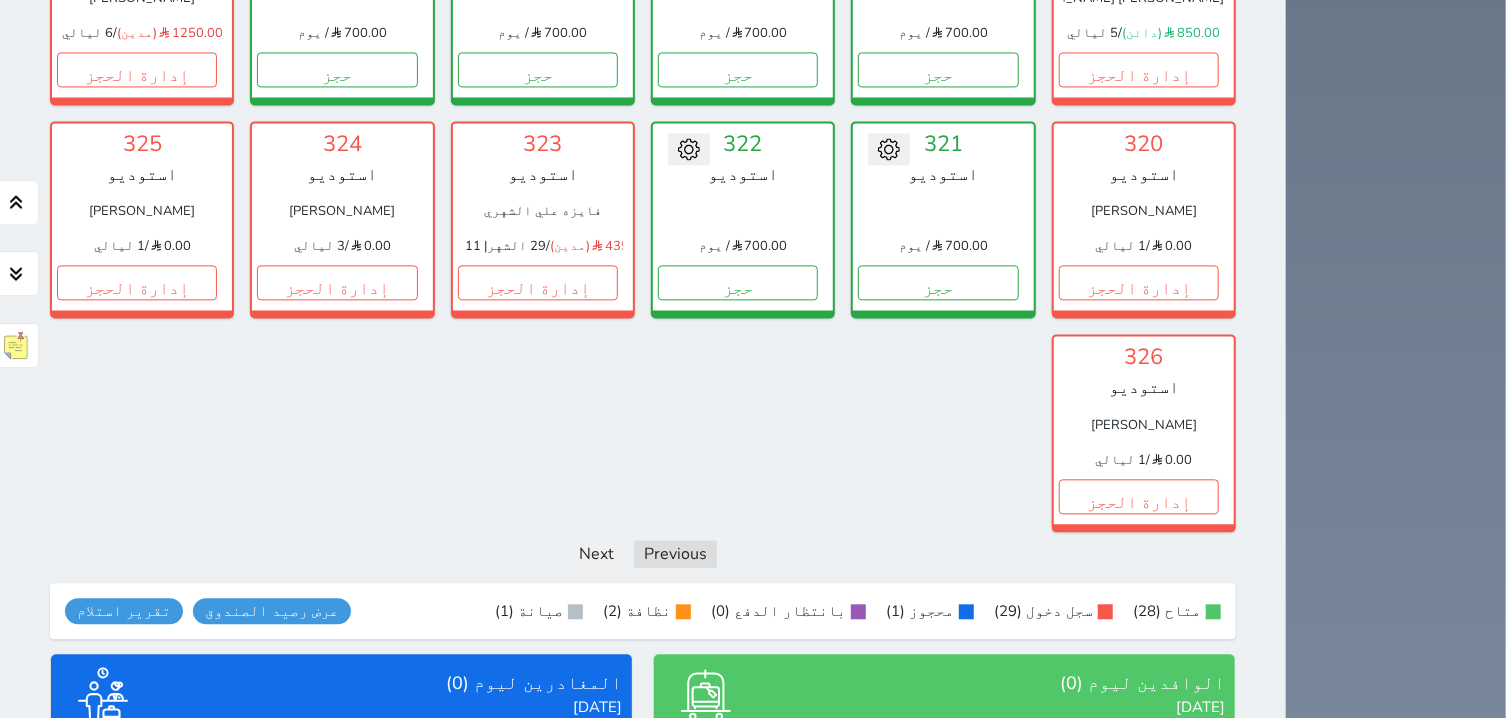 scroll, scrollTop: 2336, scrollLeft: 0, axis: vertical 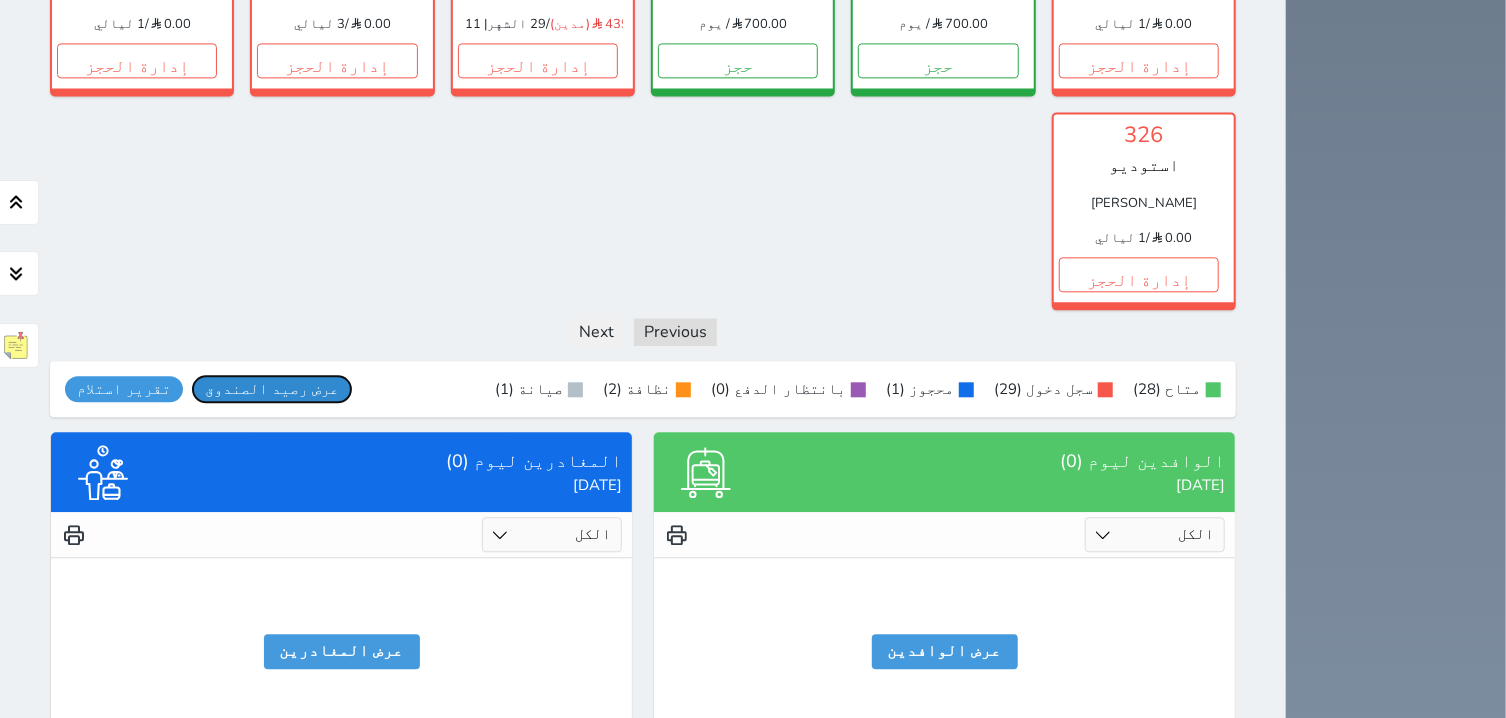 click on "عرض رصيد الصندوق" at bounding box center (272, 389) 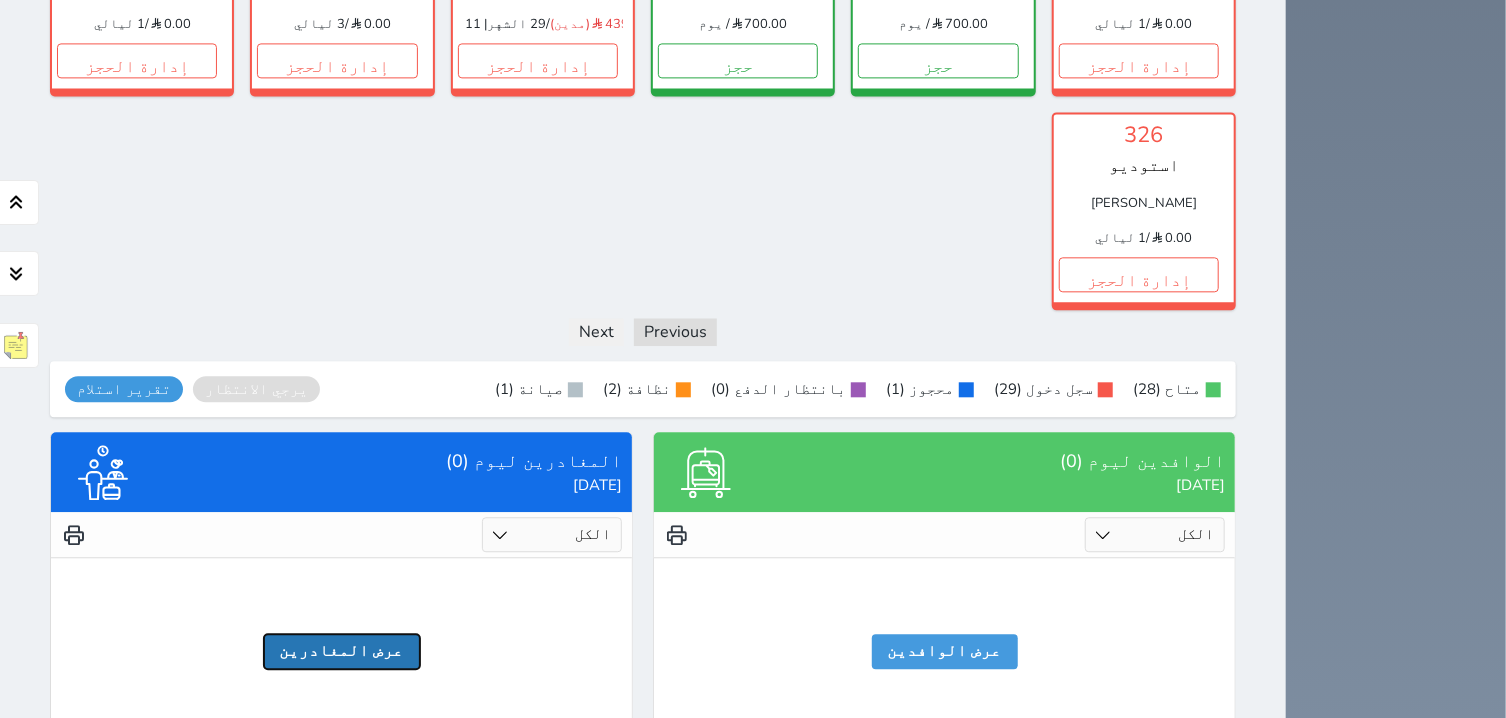 click on "عرض المغادرين" at bounding box center [342, 651] 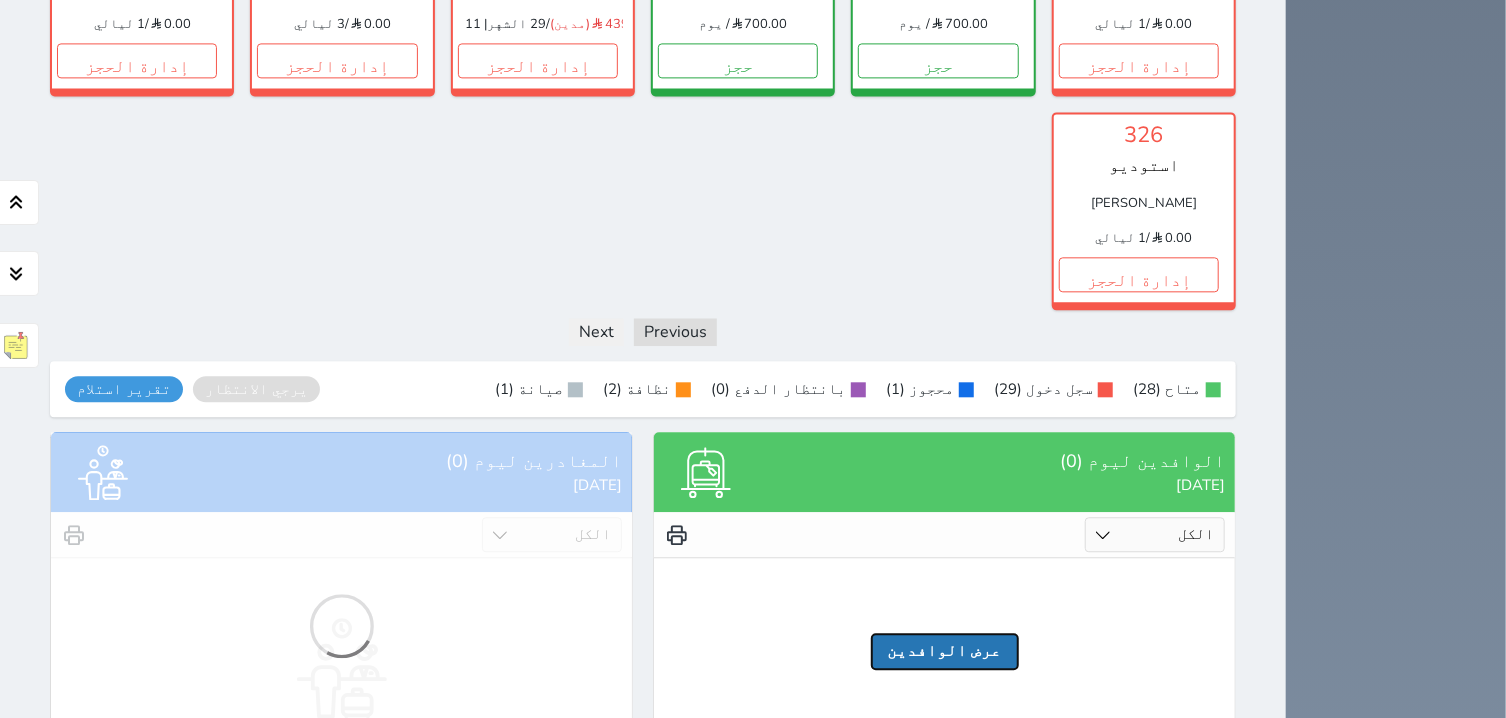 click on "عرض الوافدين" at bounding box center (945, 651) 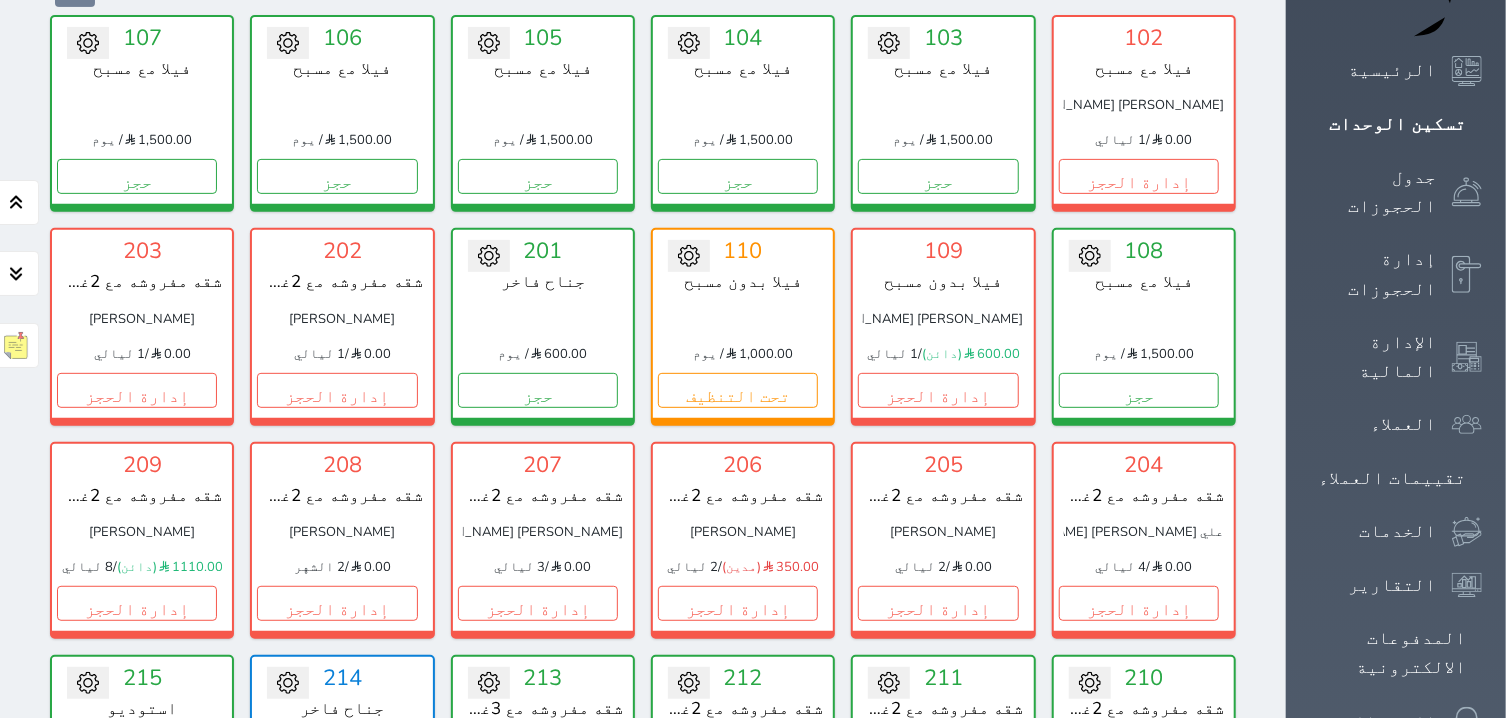 scroll, scrollTop: 0, scrollLeft: 0, axis: both 